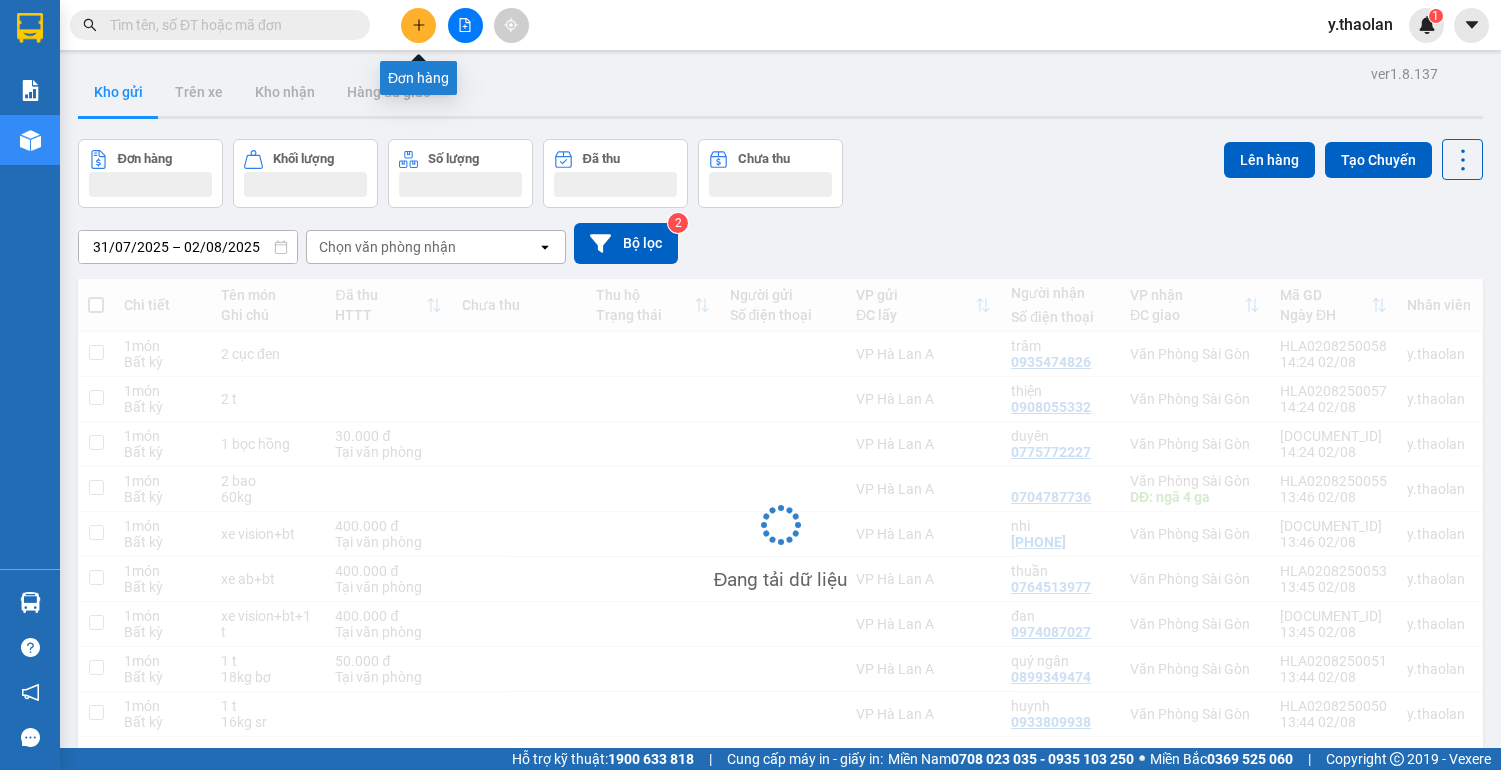 scroll, scrollTop: 0, scrollLeft: 0, axis: both 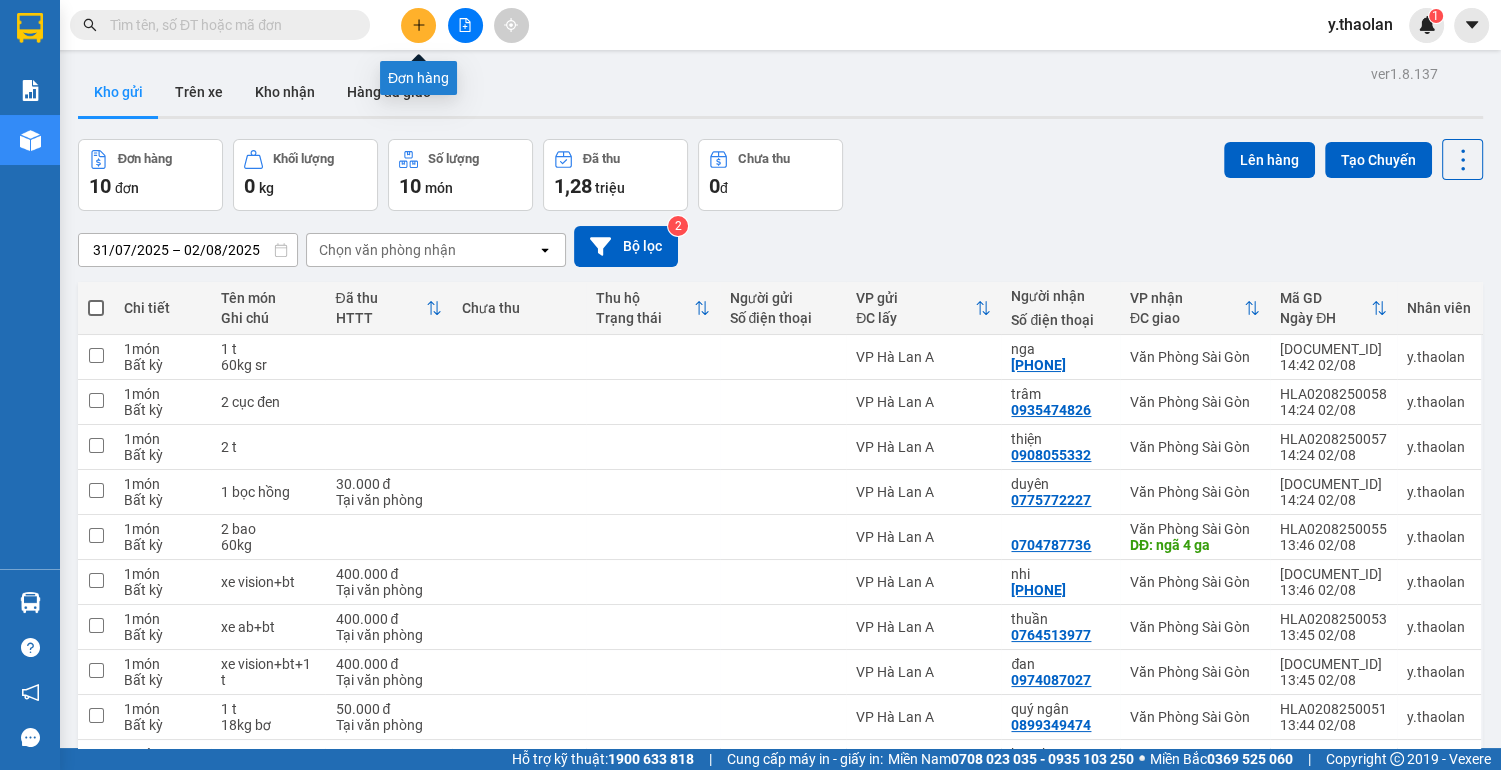 click 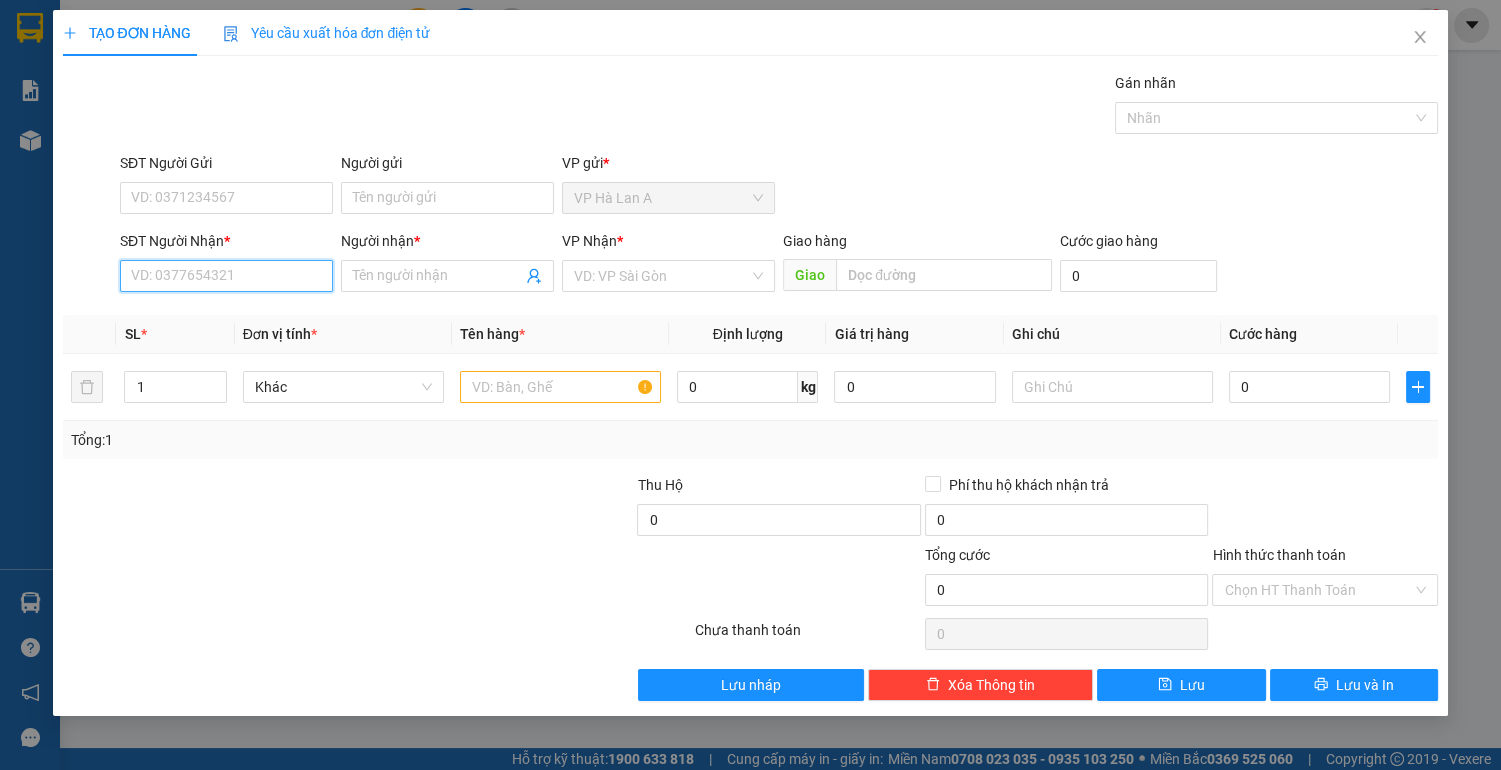 click on "SĐT Người Nhận  *" at bounding box center (226, 276) 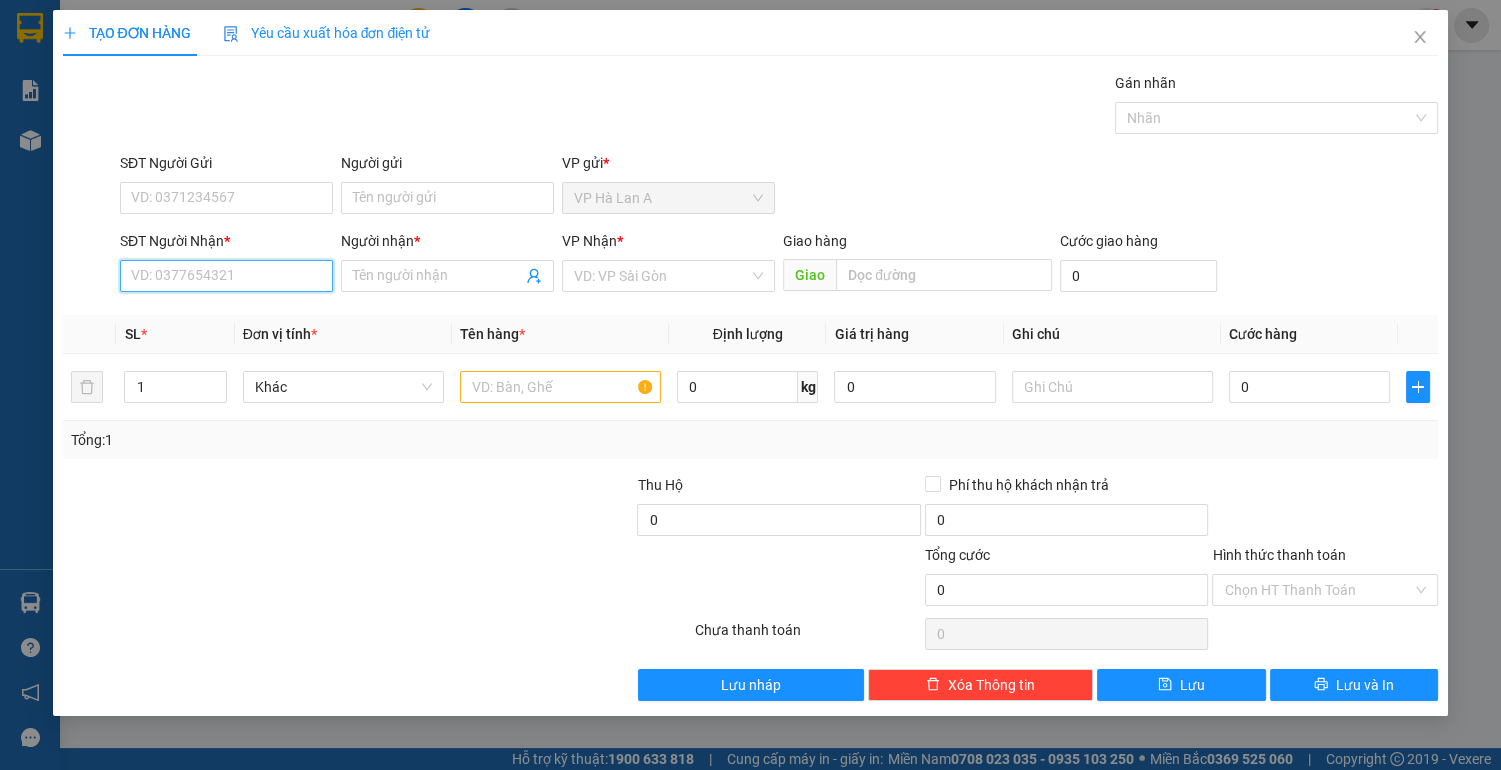 click on "SĐT Người Nhận  *" at bounding box center (226, 276) 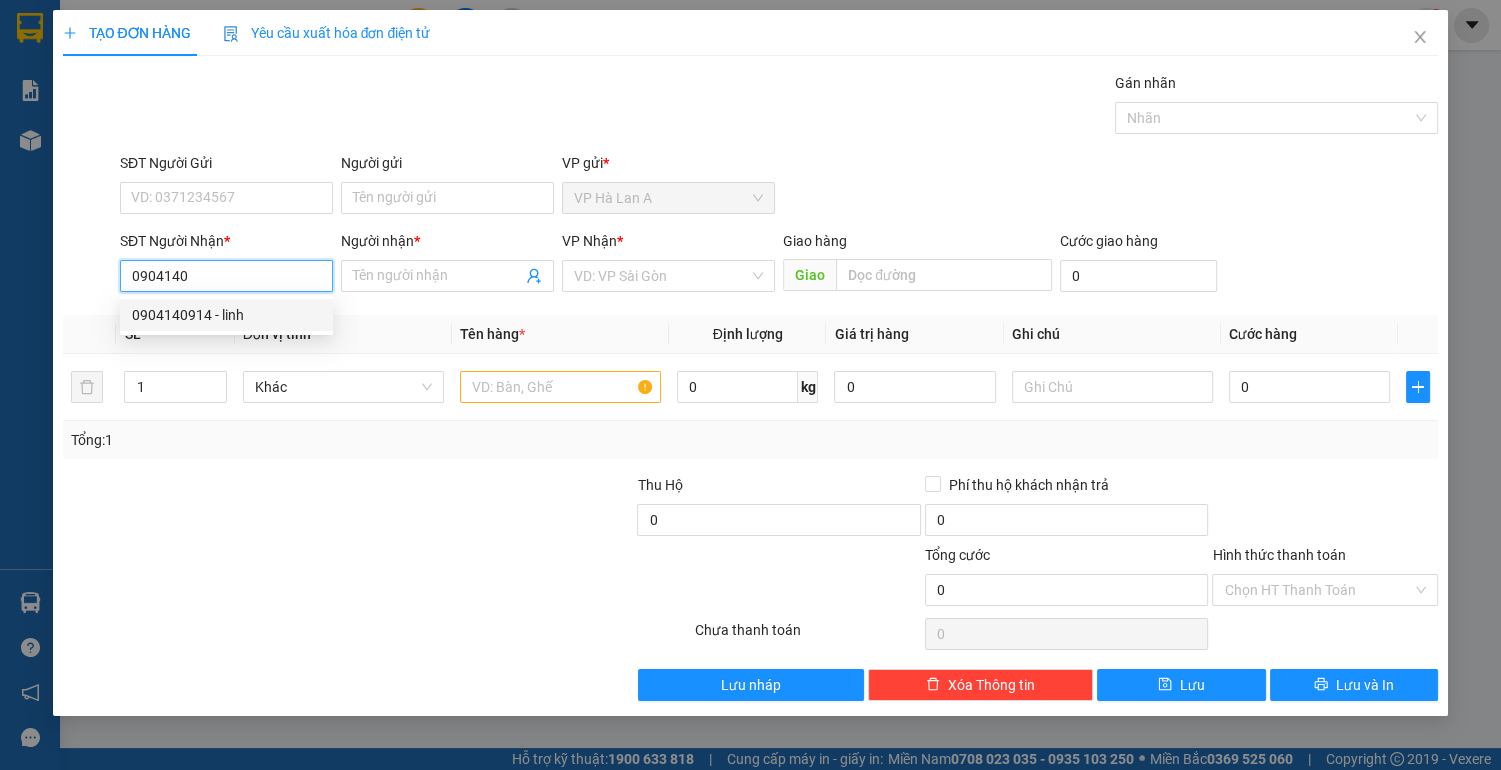 drag, startPoint x: 223, startPoint y: 307, endPoint x: 301, endPoint y: 348, distance: 88.11924 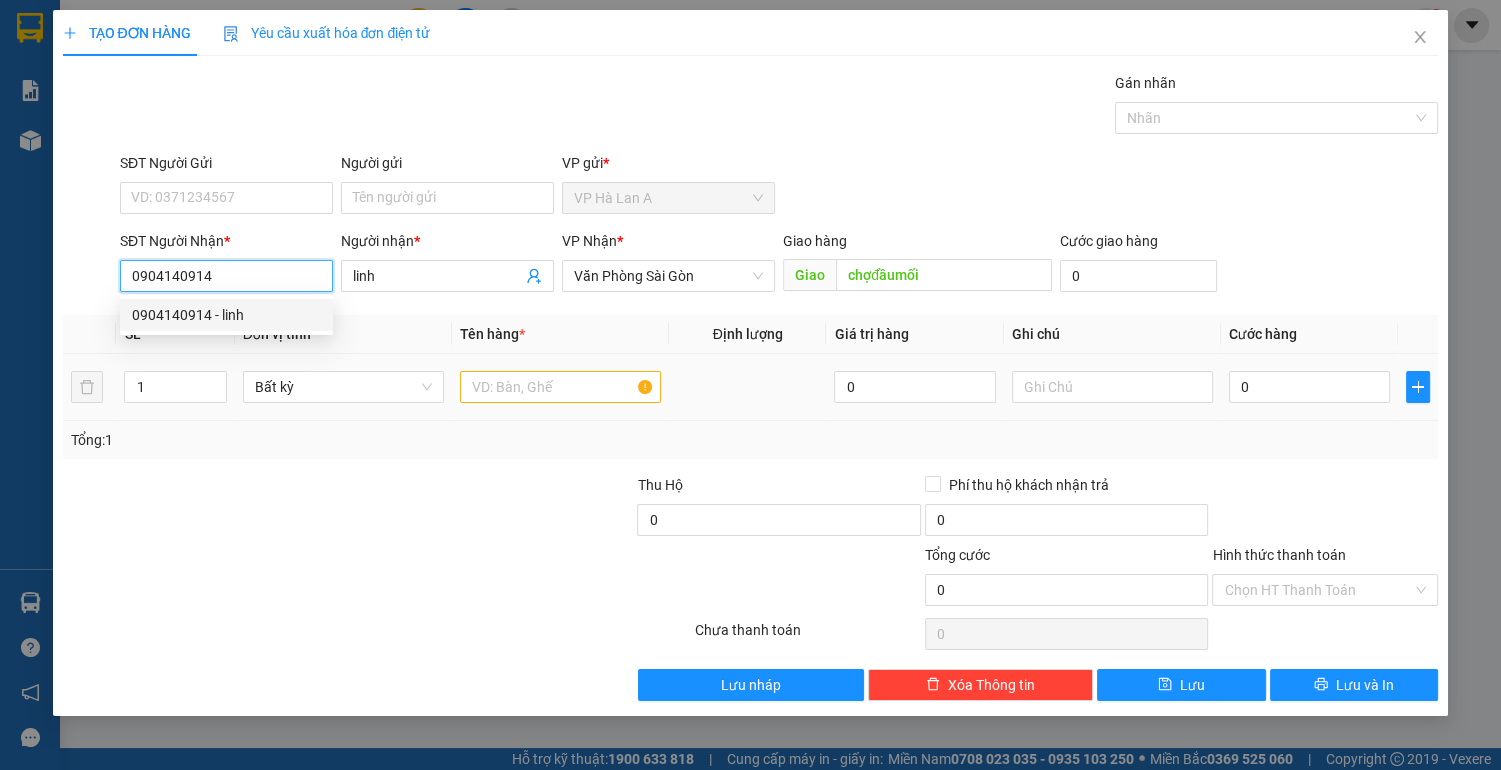 type on "0904140914" 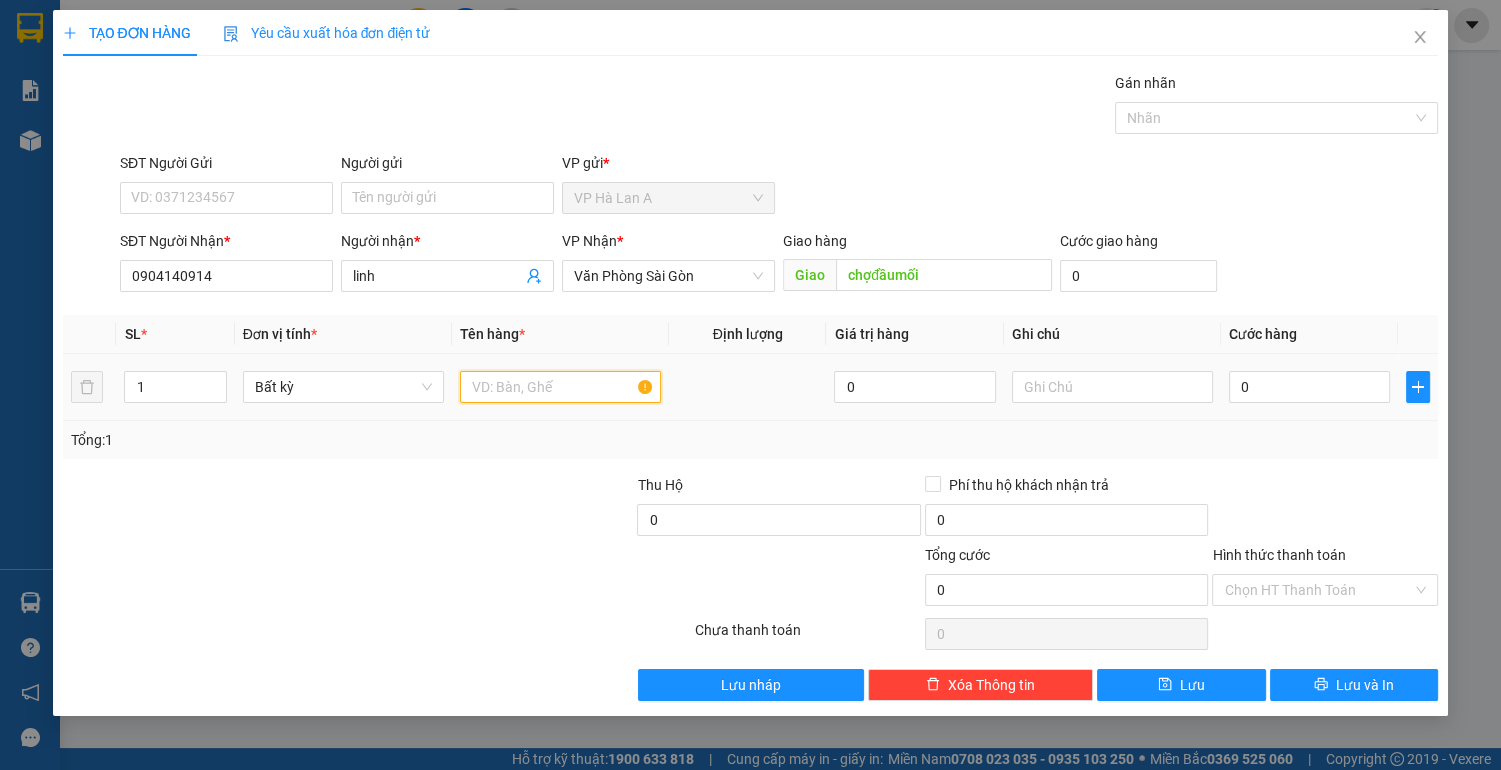 click at bounding box center [560, 387] 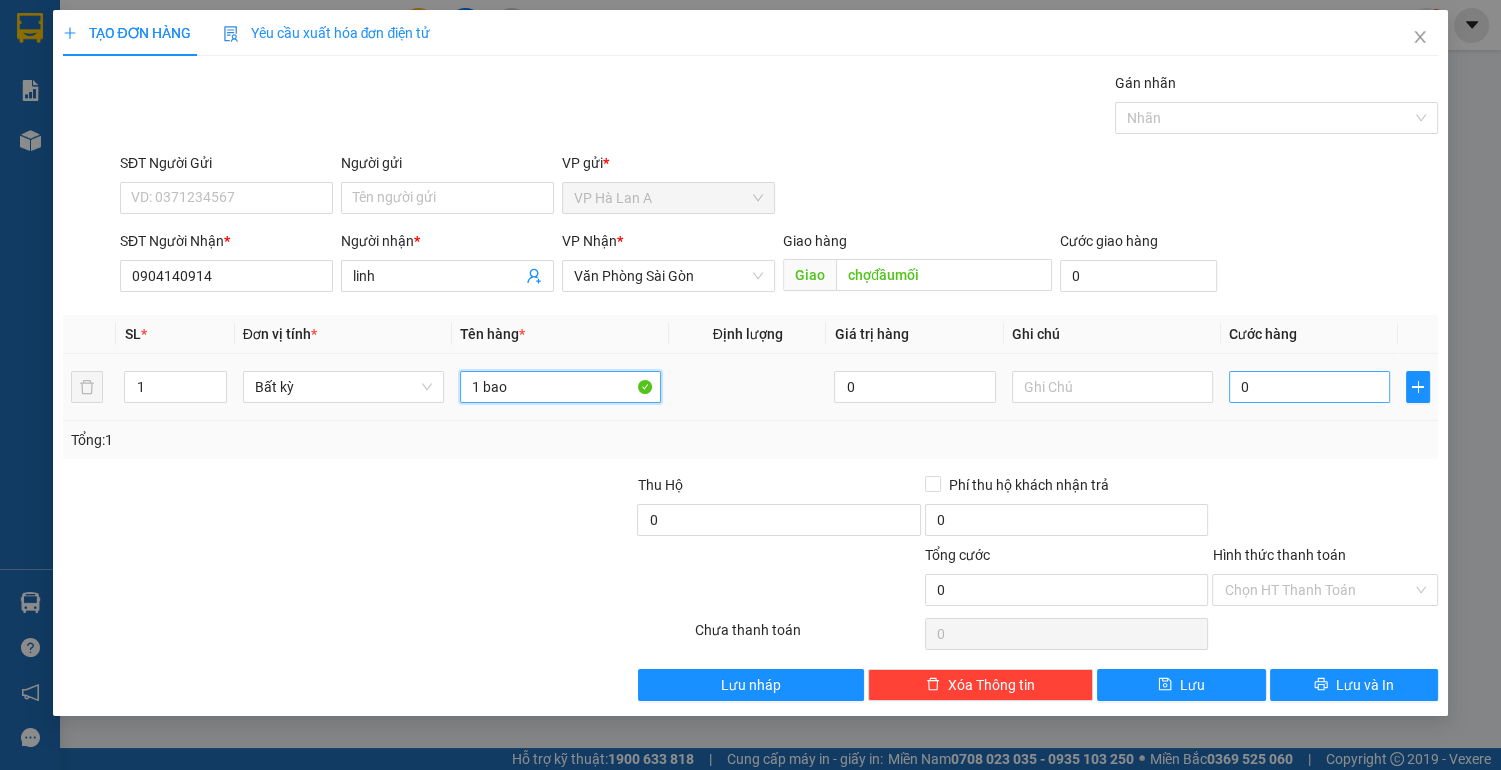 type on "1 bao" 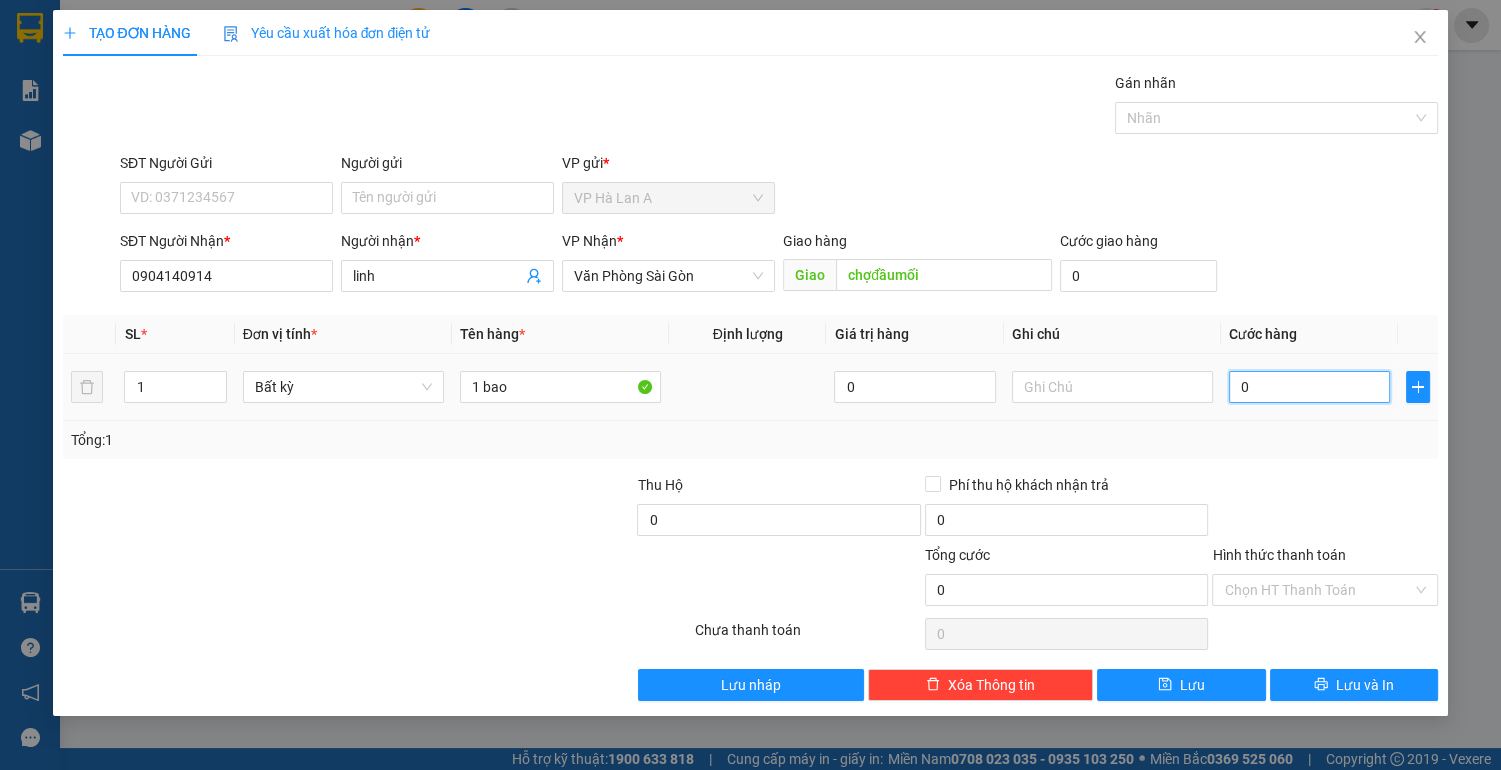 click on "0" at bounding box center [1310, 387] 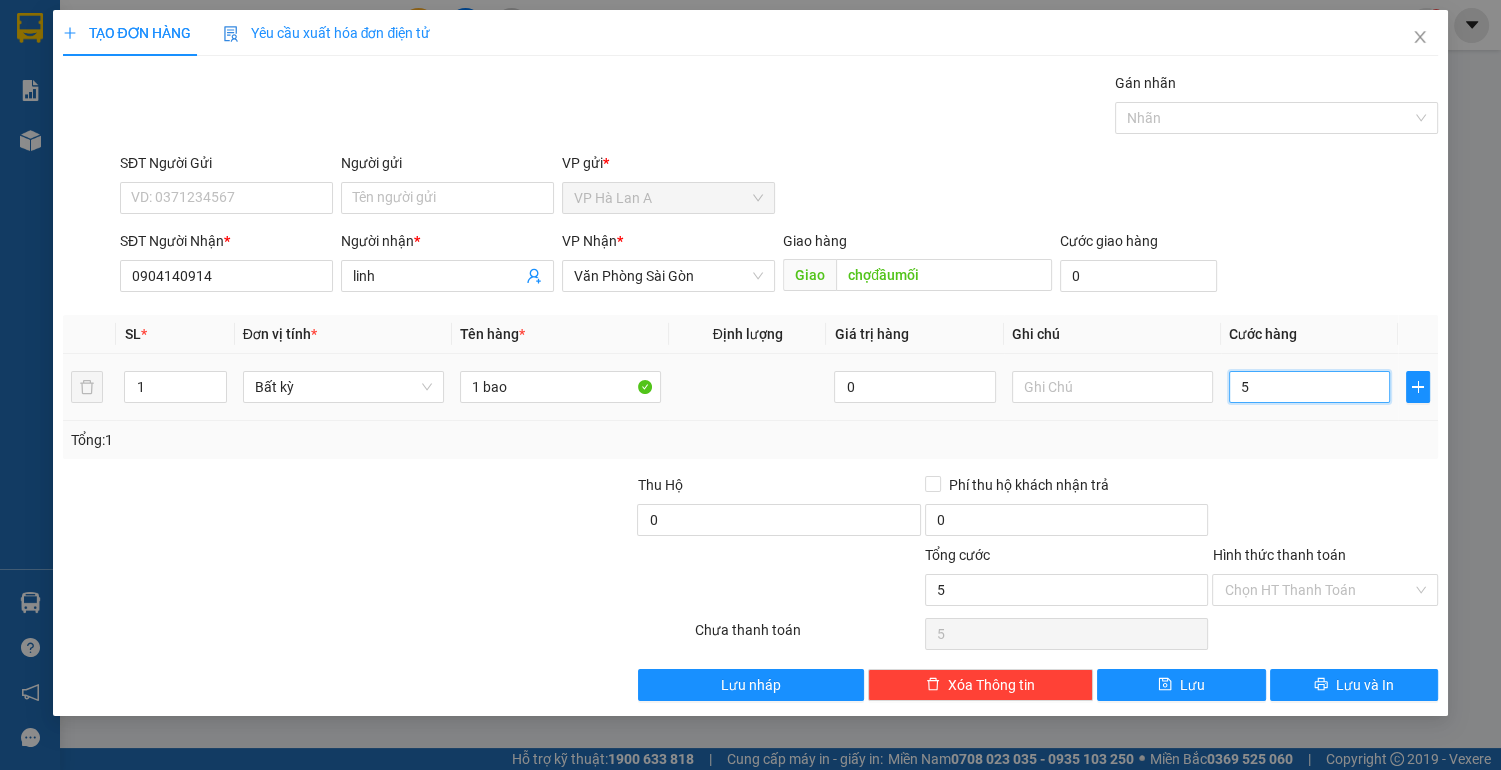 type on "50" 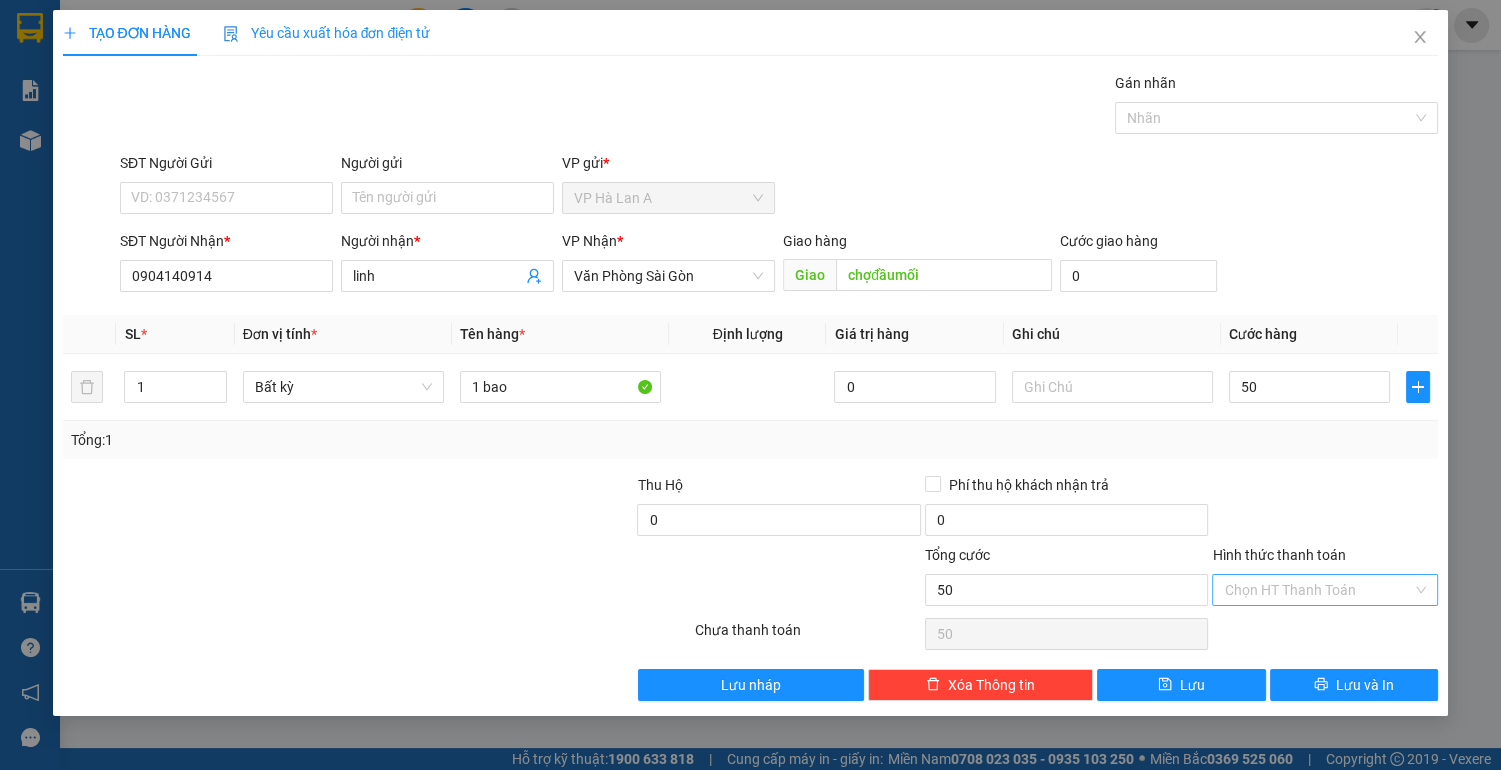 type on "50.000" 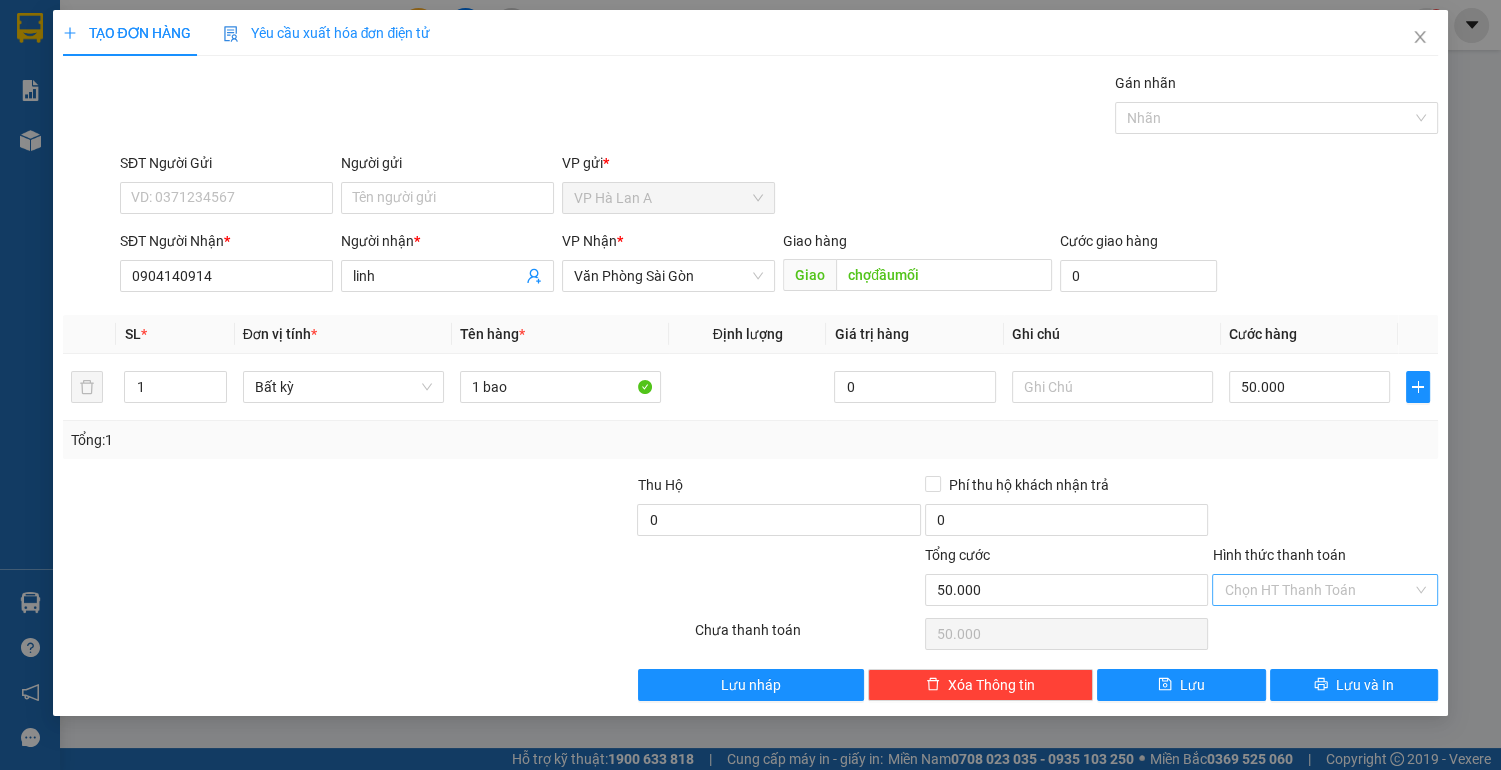click on "Hình thức thanh toán" at bounding box center (1318, 590) 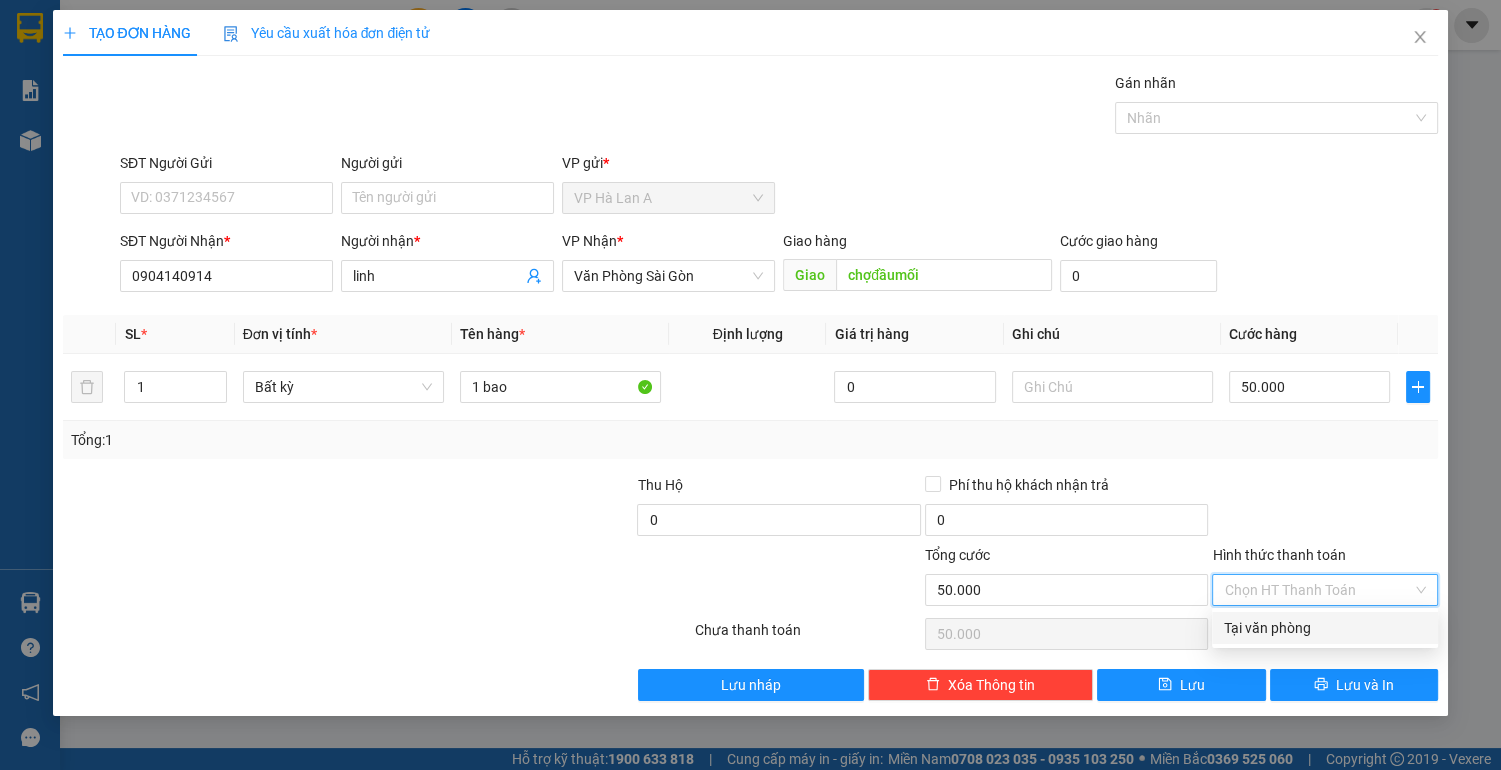 click on "Tại văn phòng" at bounding box center [1325, 628] 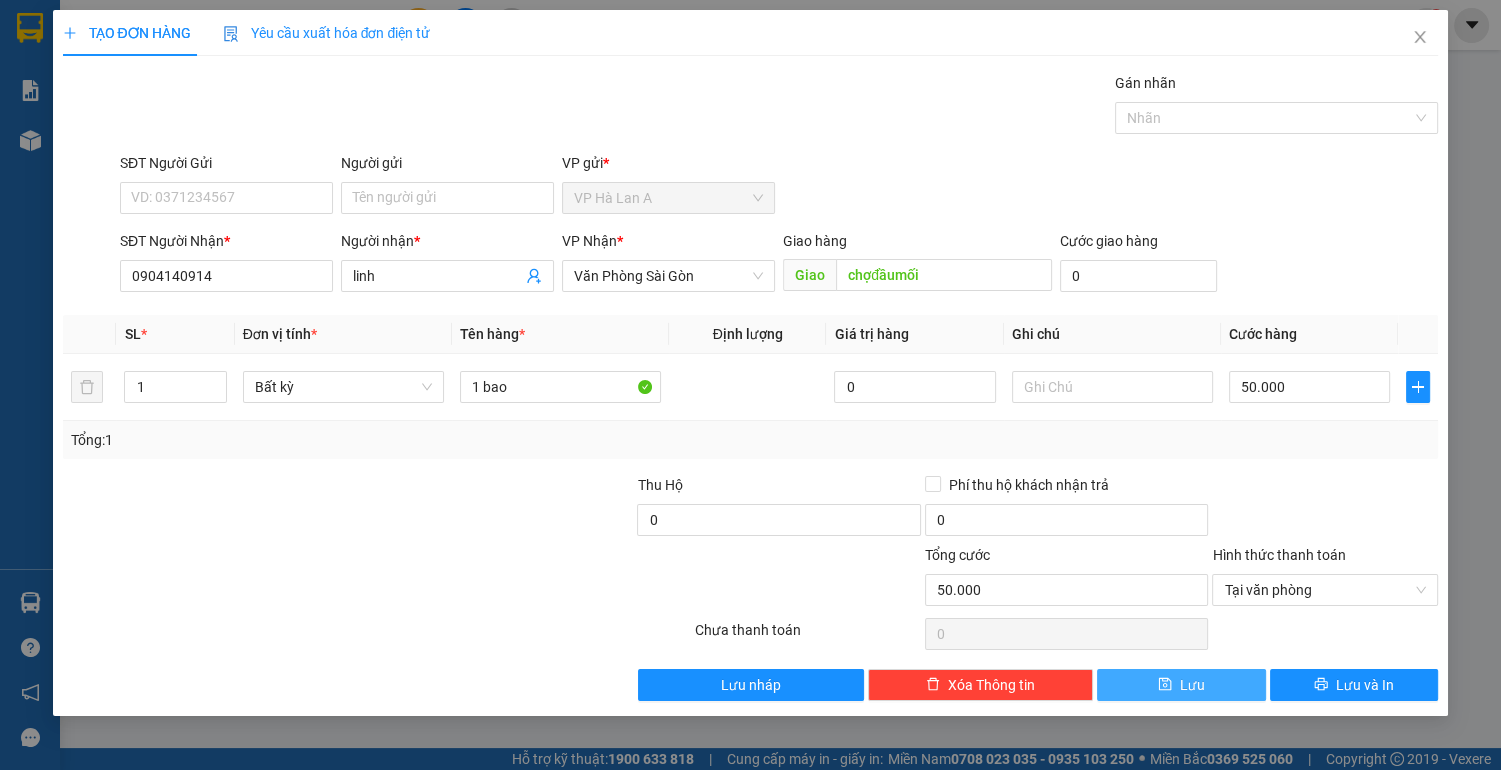 drag, startPoint x: 1216, startPoint y: 669, endPoint x: 1198, endPoint y: 671, distance: 18.110771 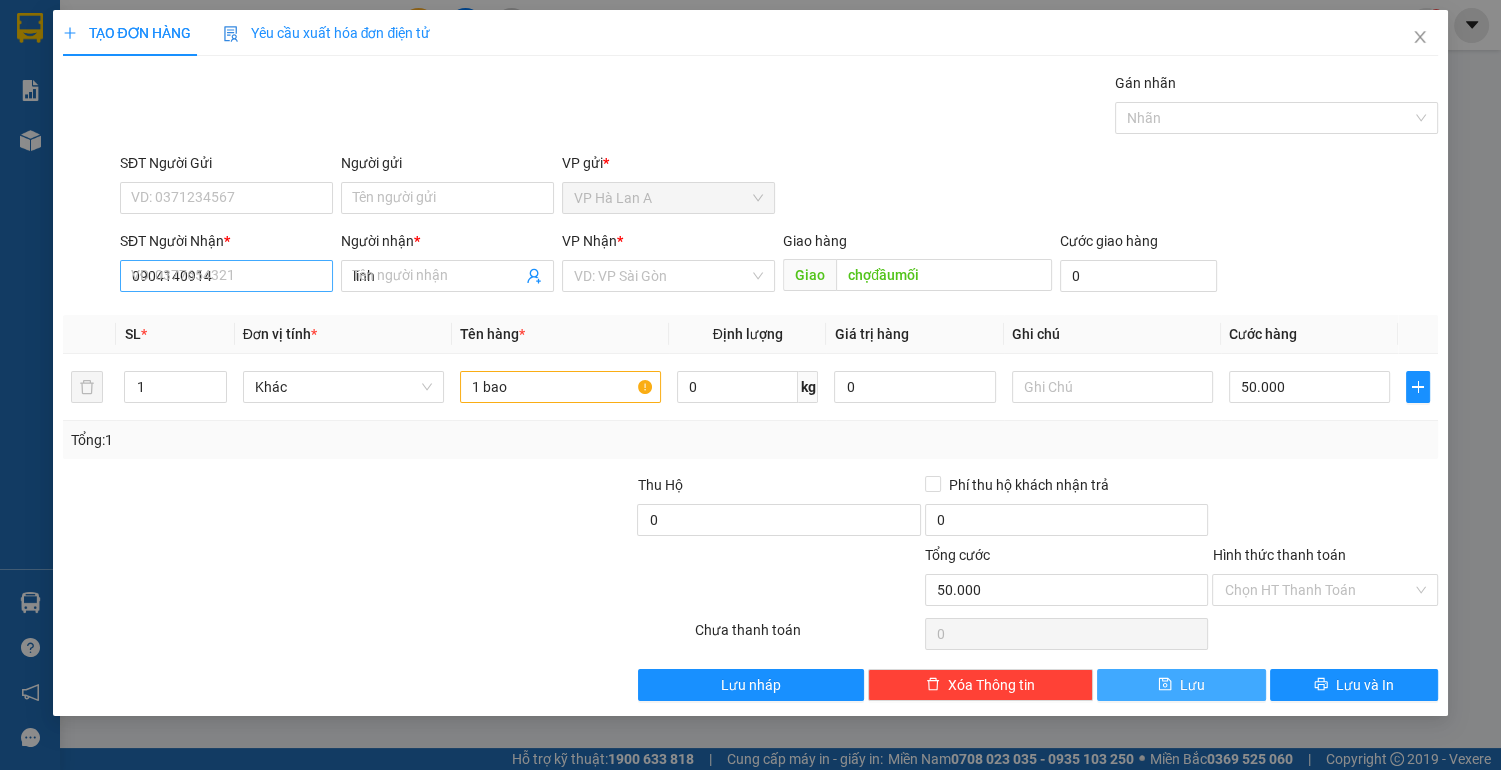 type 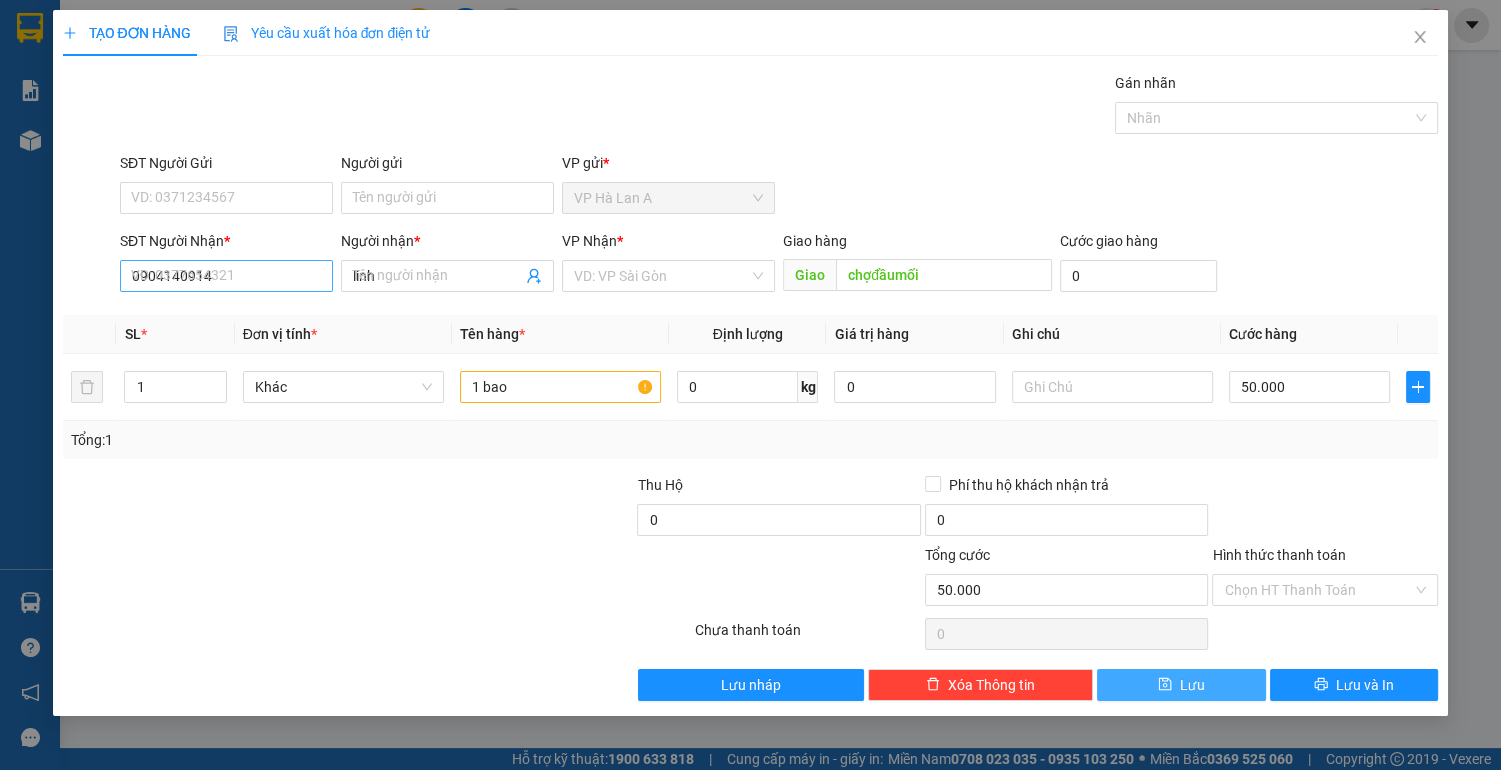 type 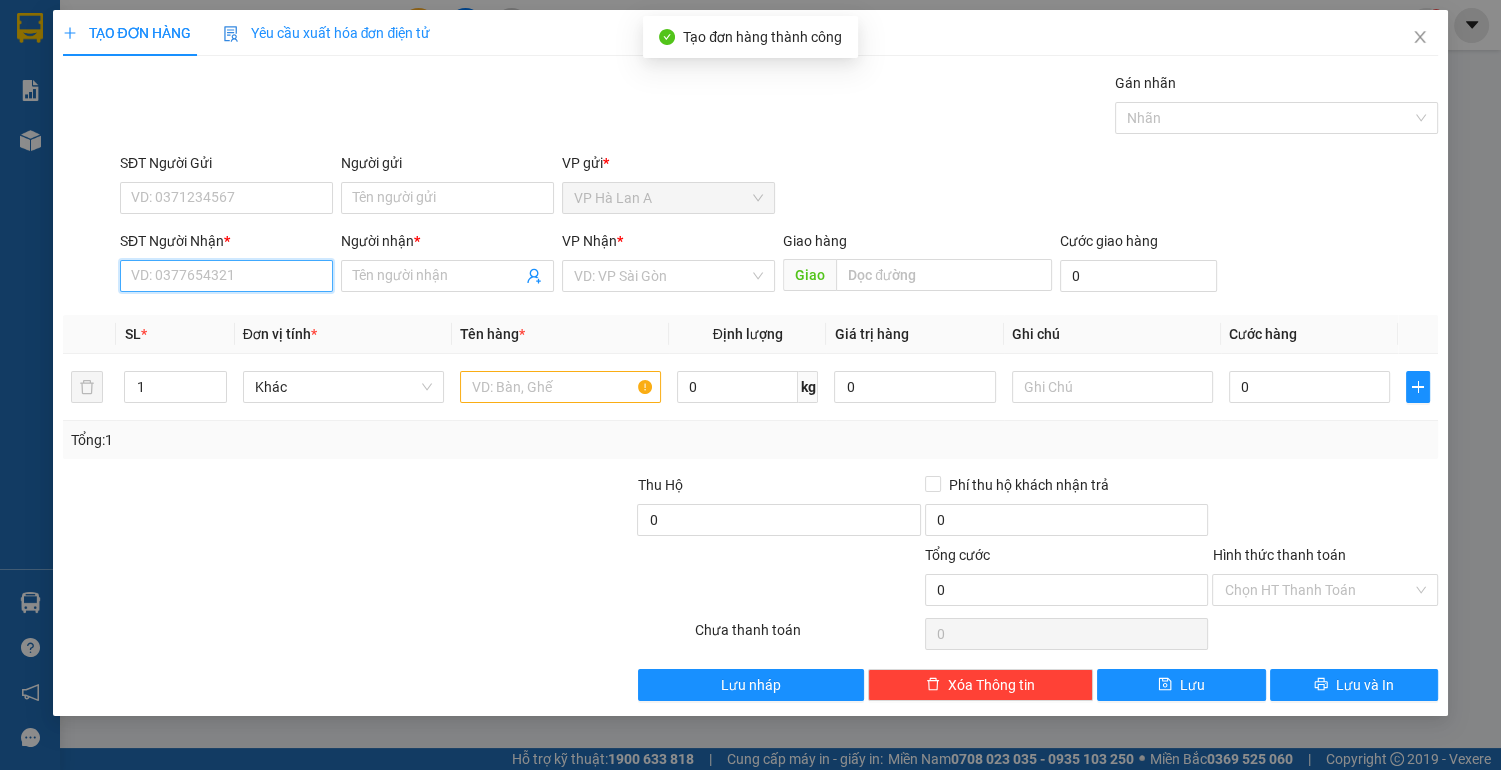 click on "SĐT Người Nhận  *" at bounding box center [226, 276] 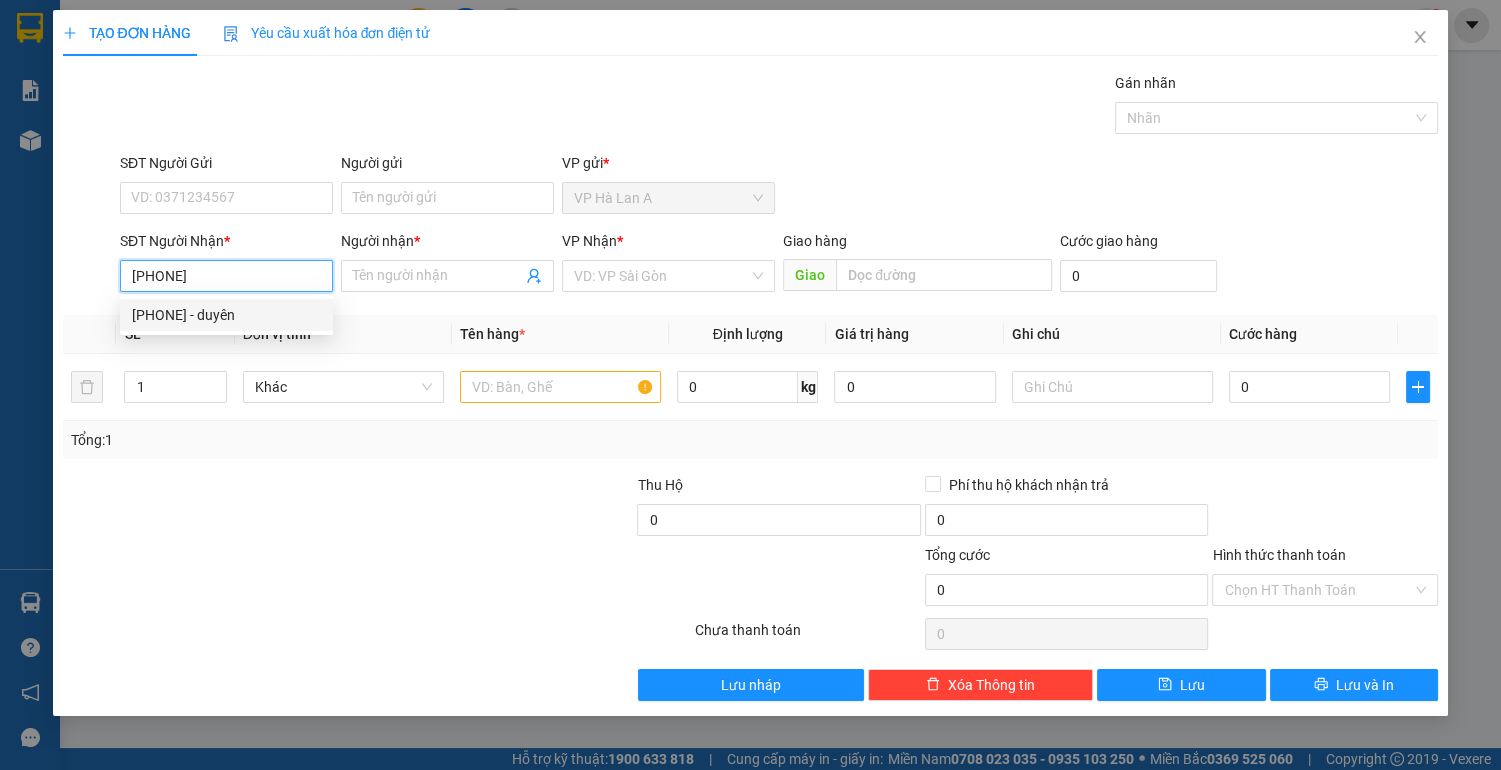 drag, startPoint x: 268, startPoint y: 309, endPoint x: 298, endPoint y: 317, distance: 31.04835 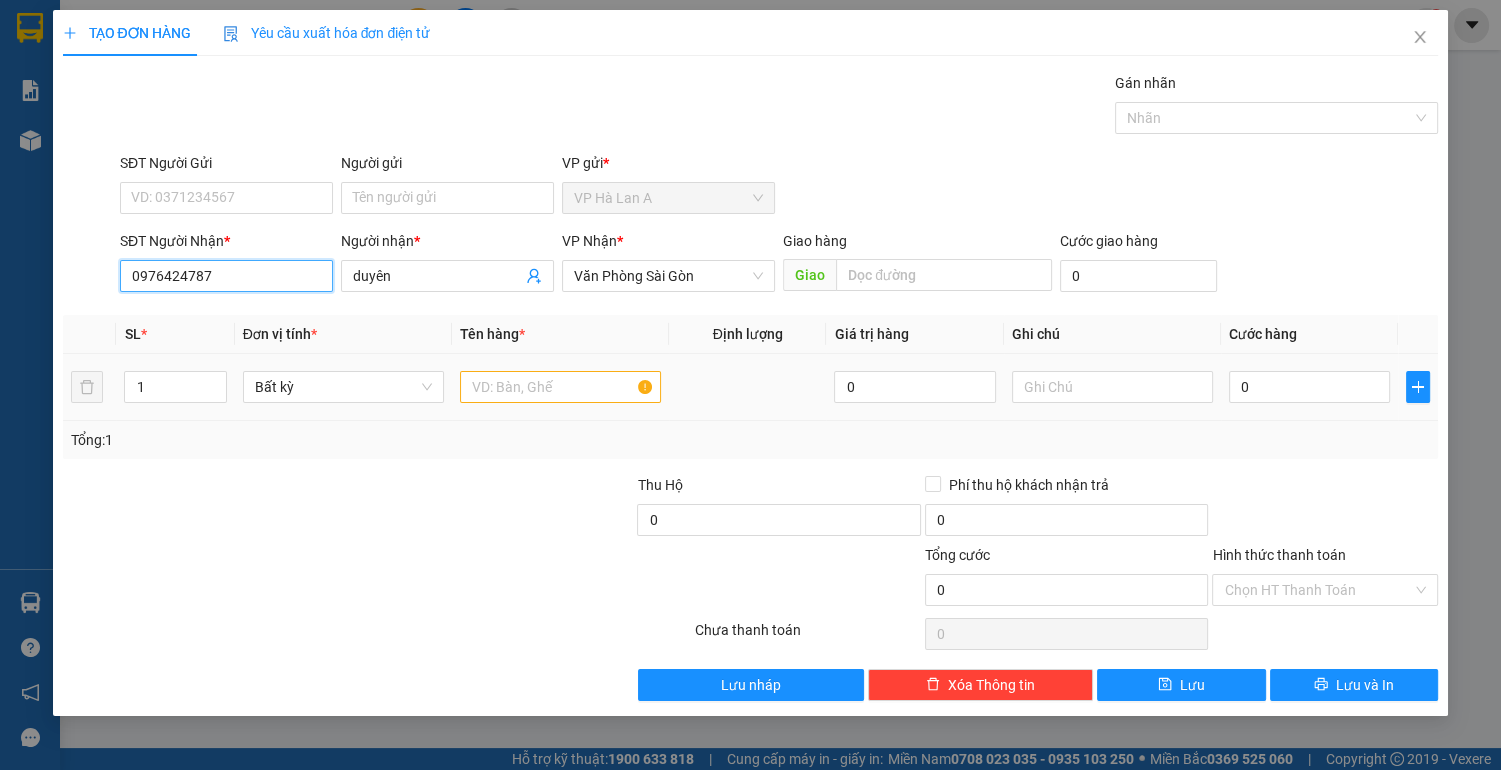 type on "0976424787" 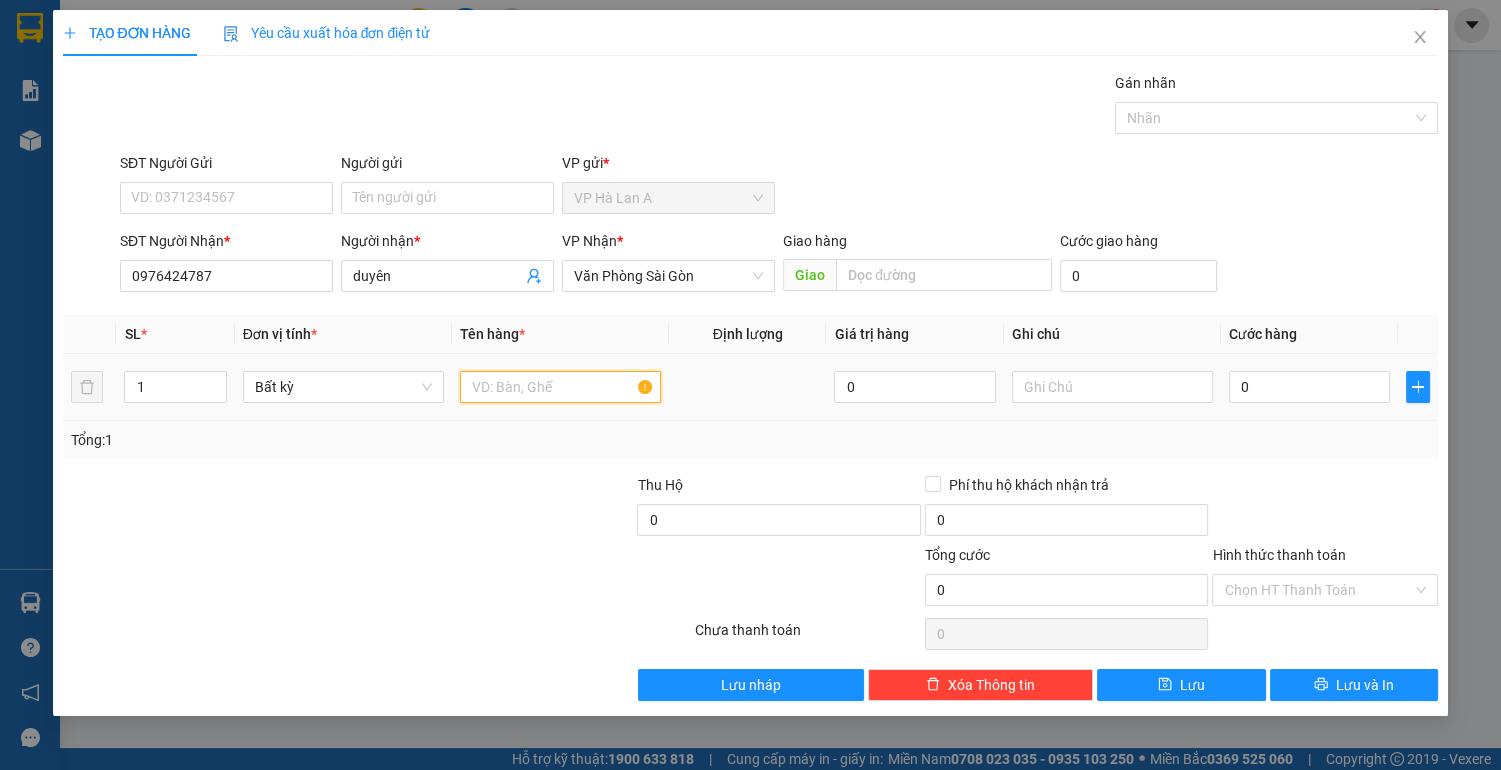 click at bounding box center (560, 387) 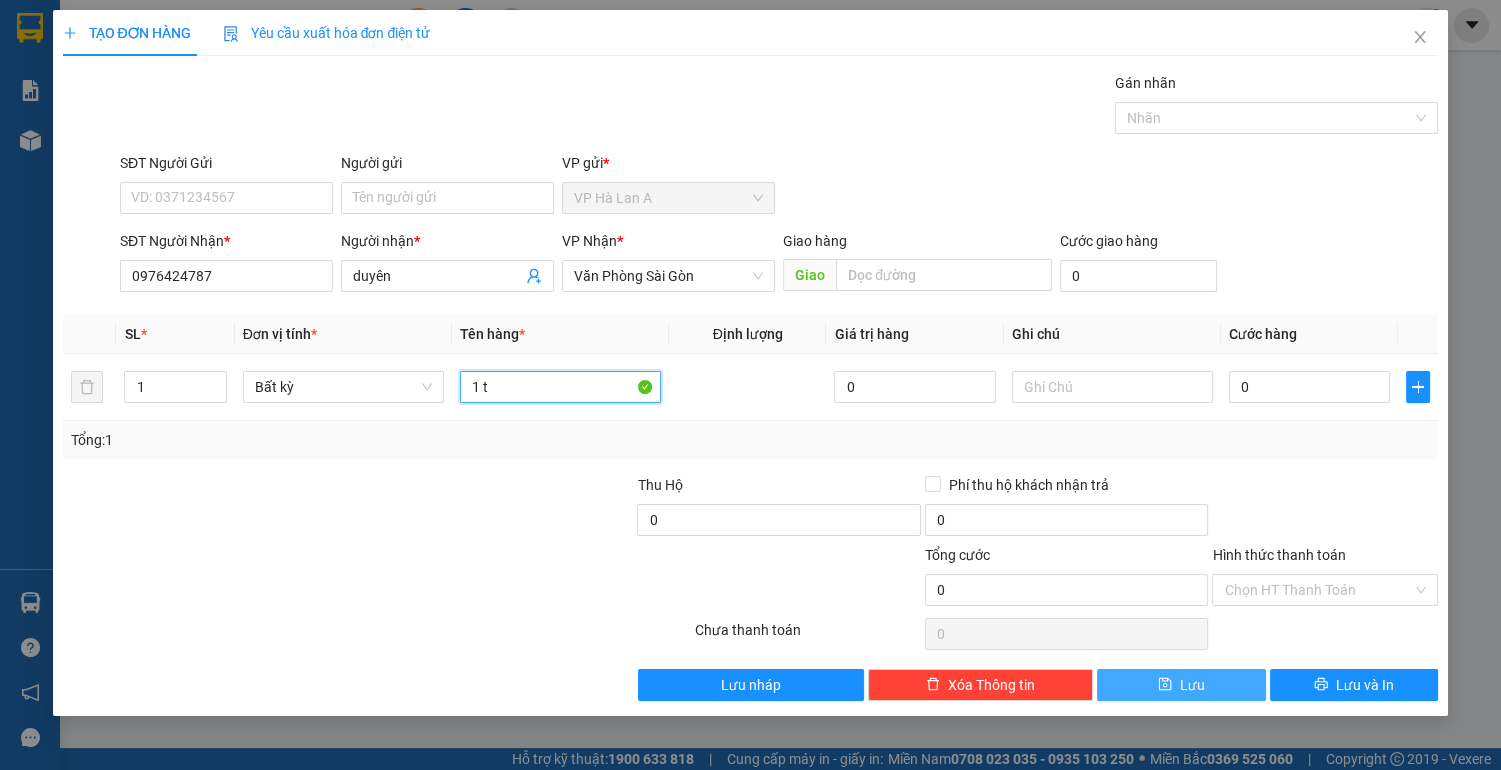 type on "1 t" 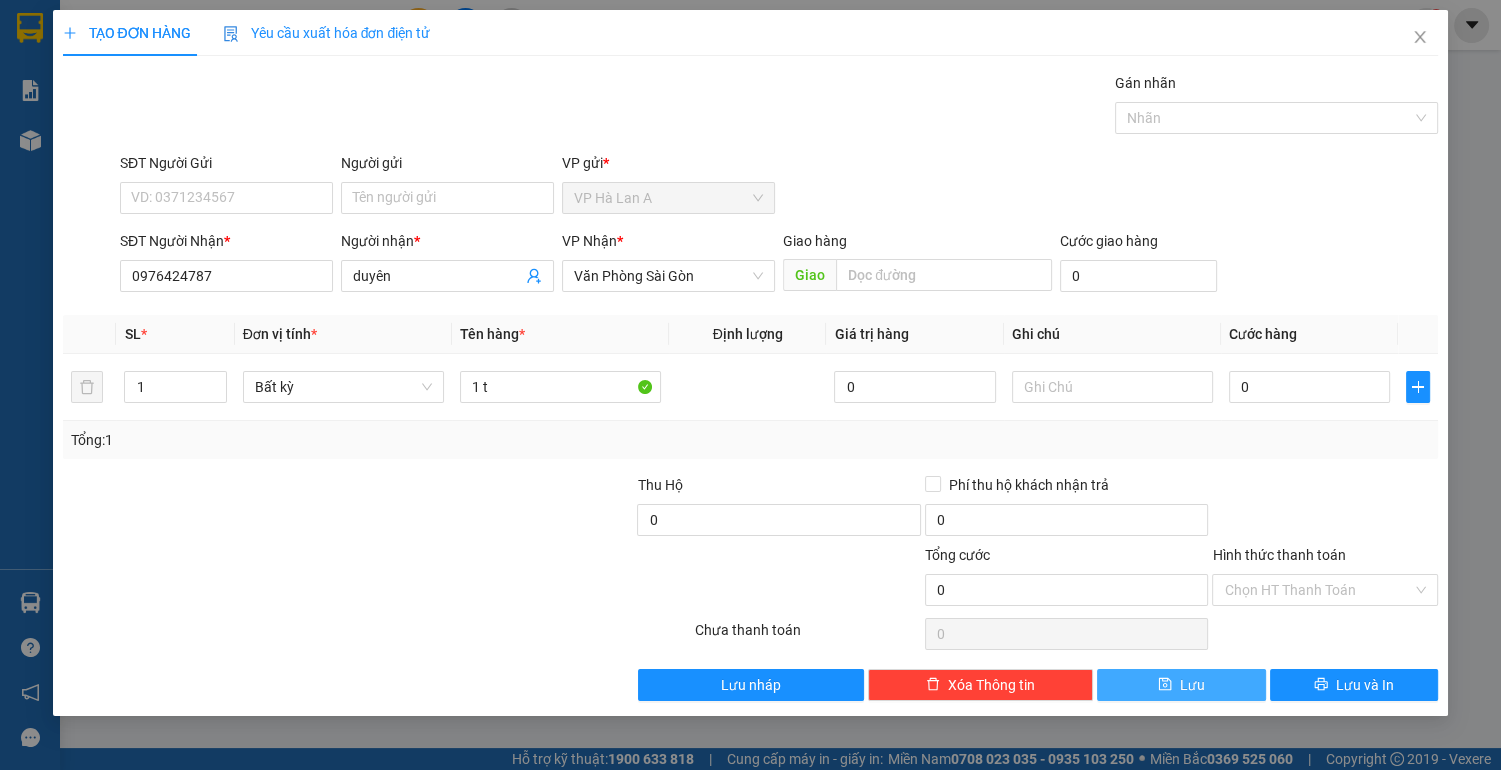 click on "Lưu" at bounding box center (1192, 685) 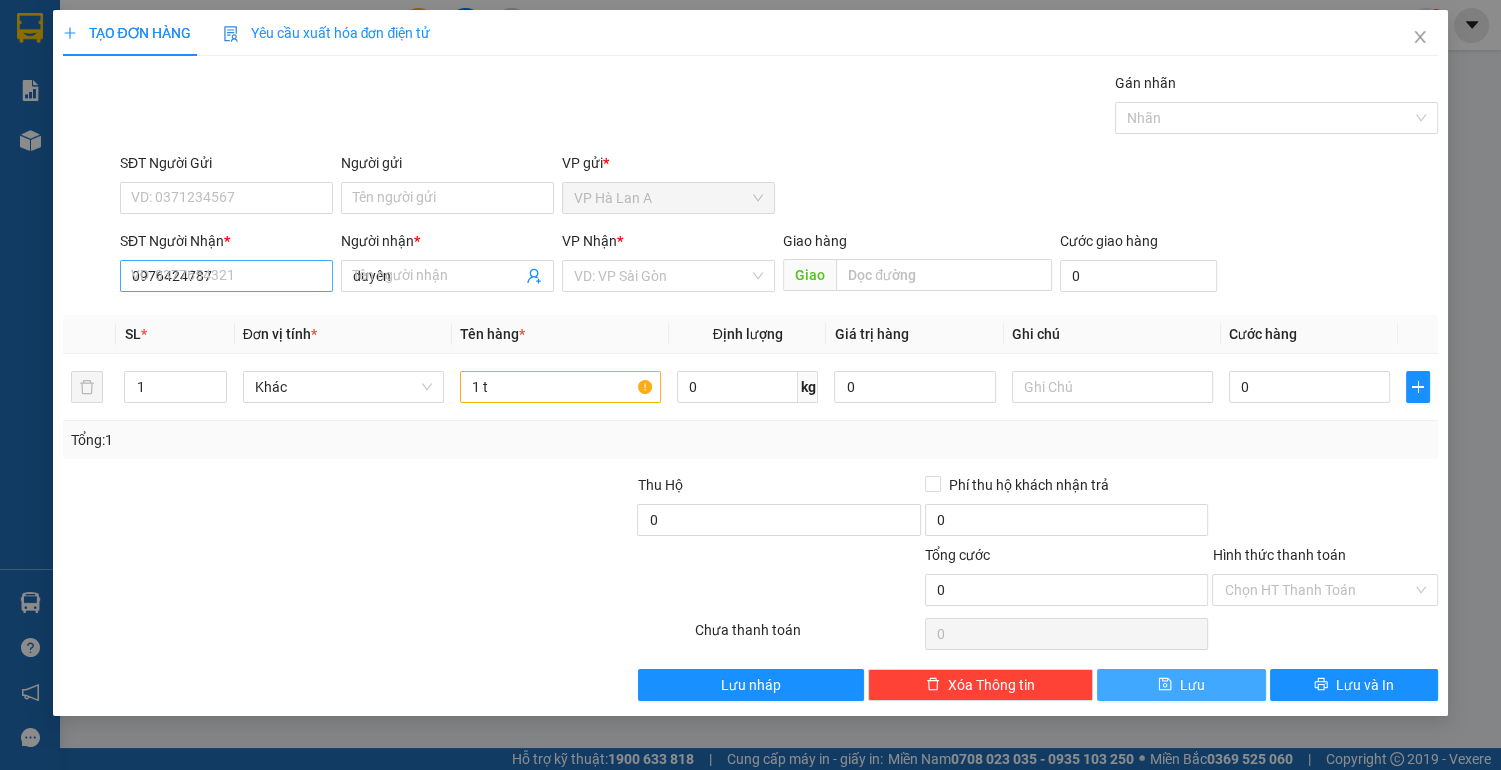 type 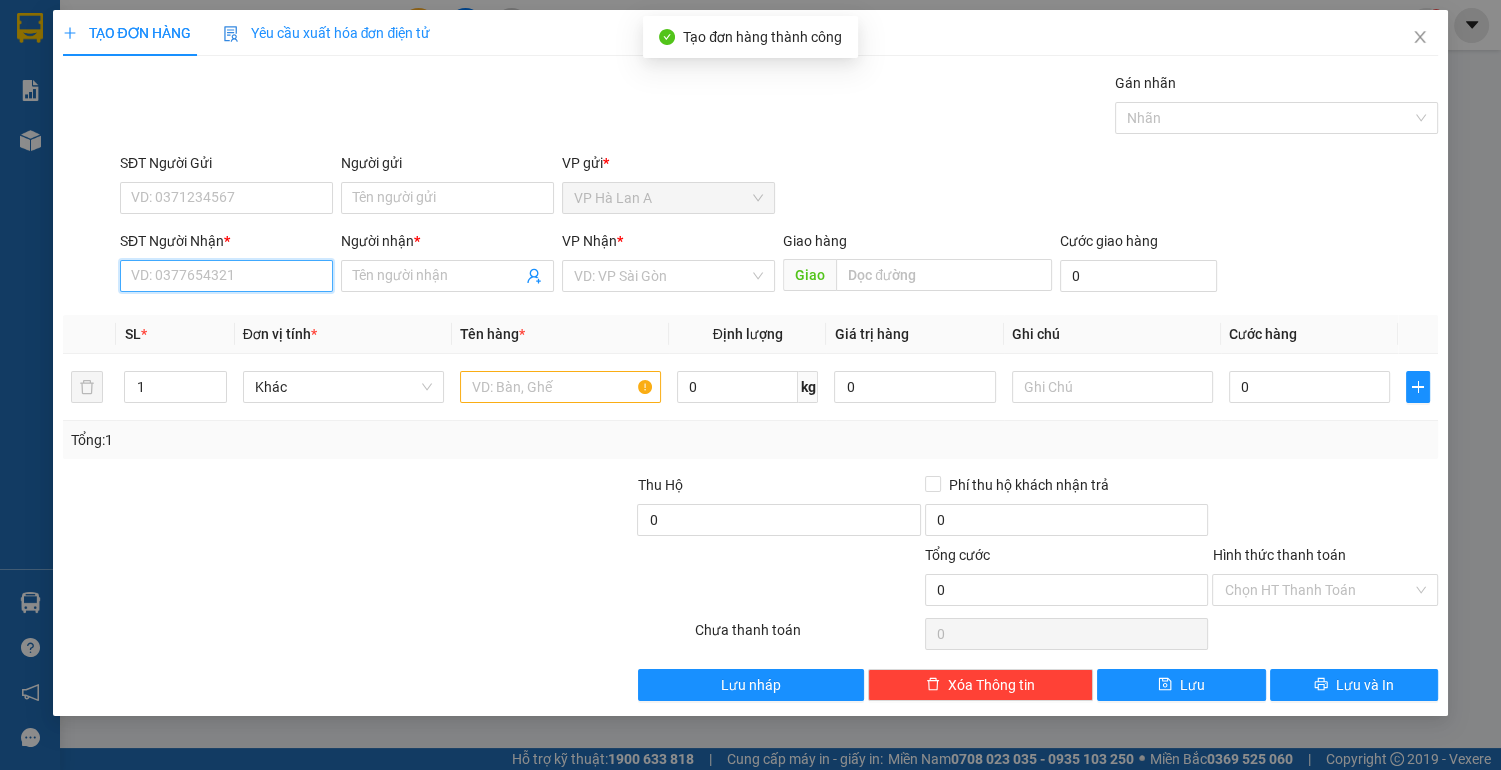 click on "SĐT Người Nhận  *" at bounding box center (226, 276) 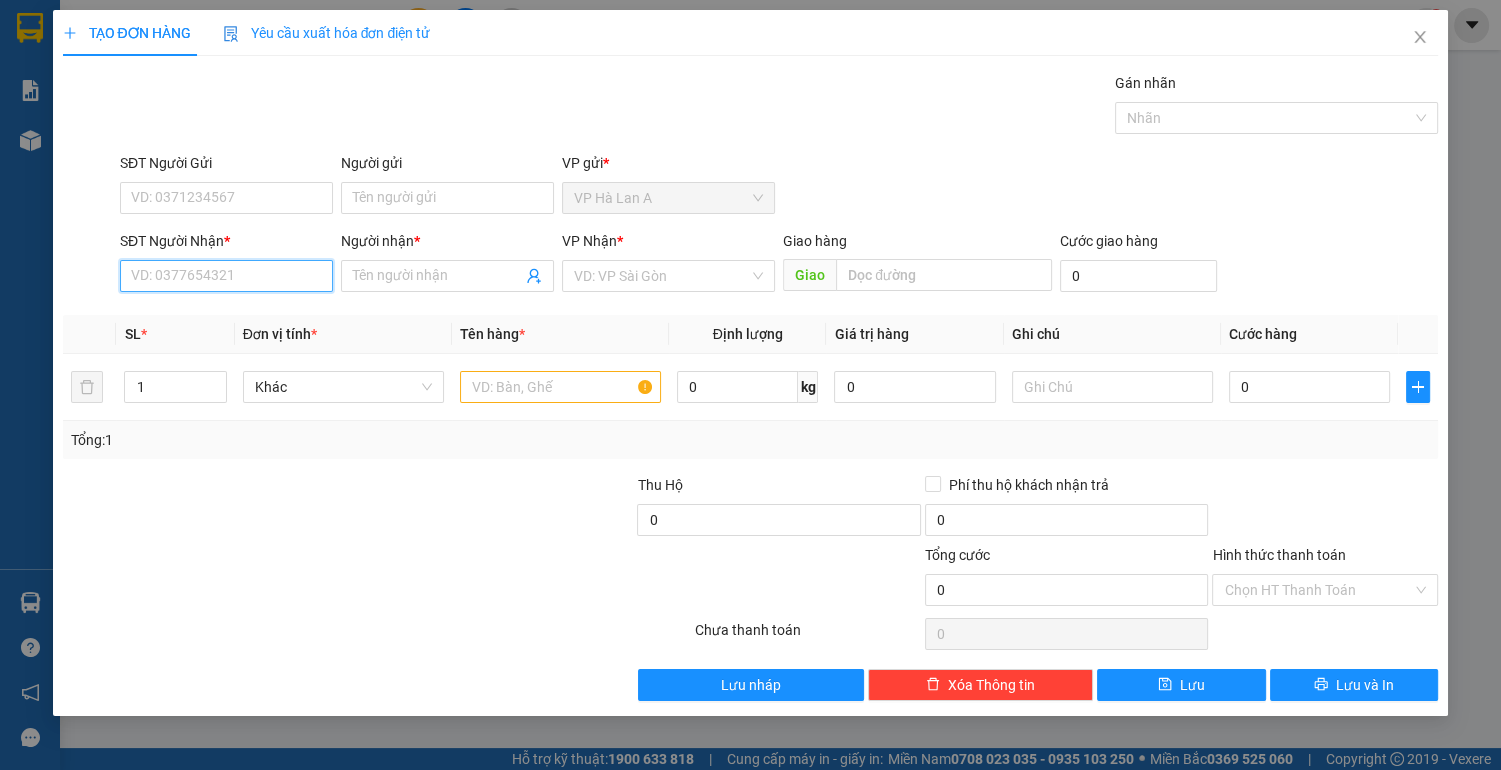 click on "SĐT Người Nhận  *" at bounding box center (226, 276) 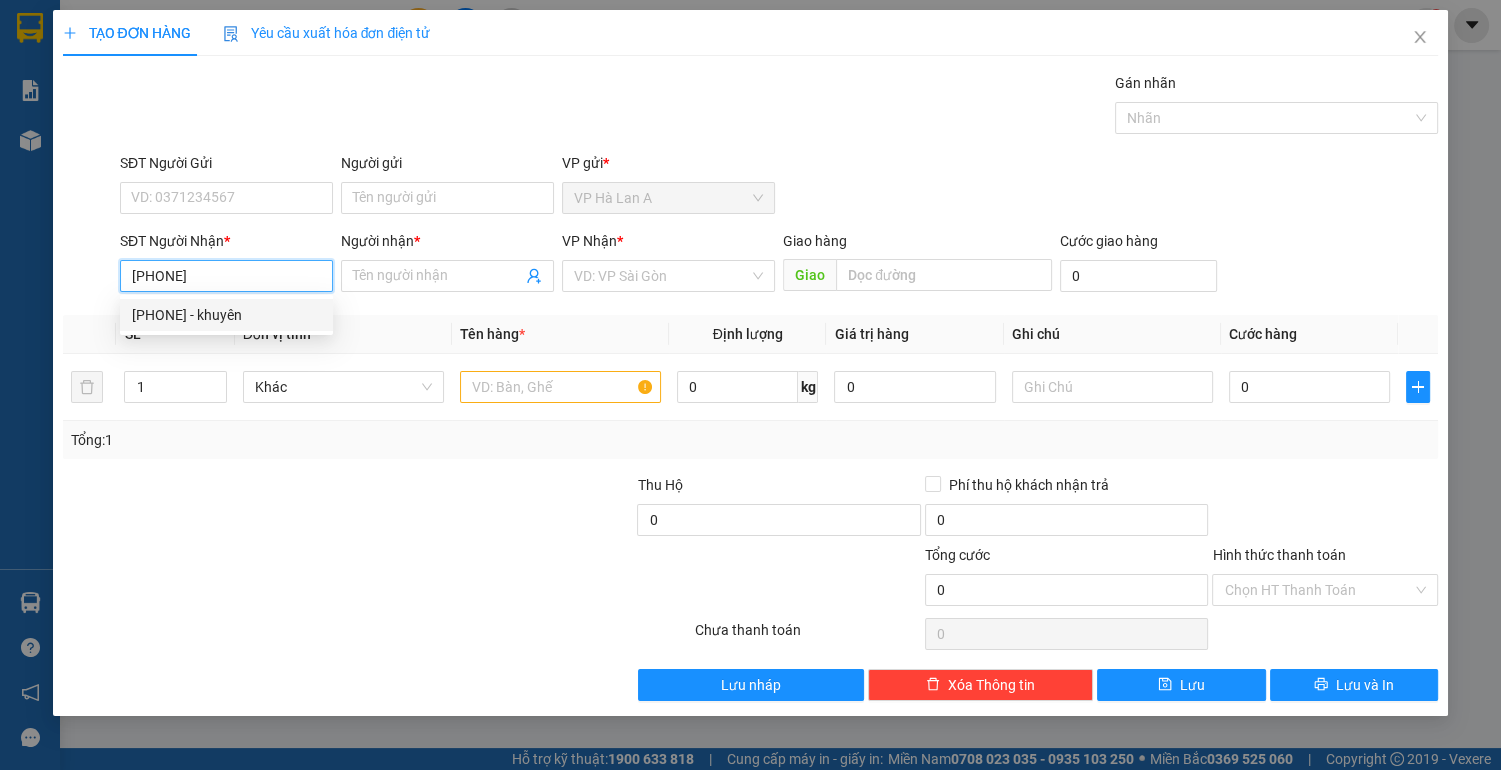 click on "[PHONE] - khuyên" at bounding box center [226, 315] 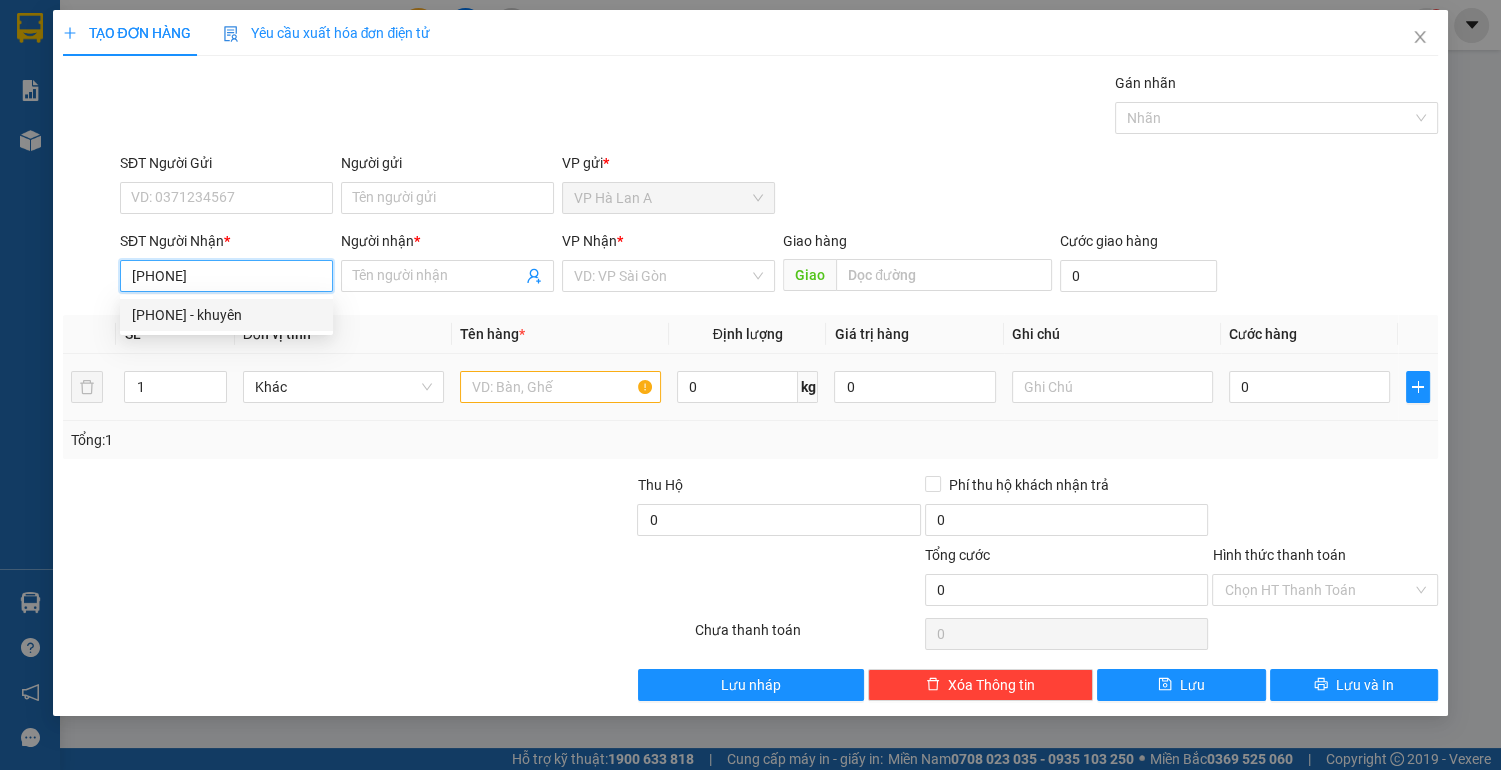type on "[PHONE]" 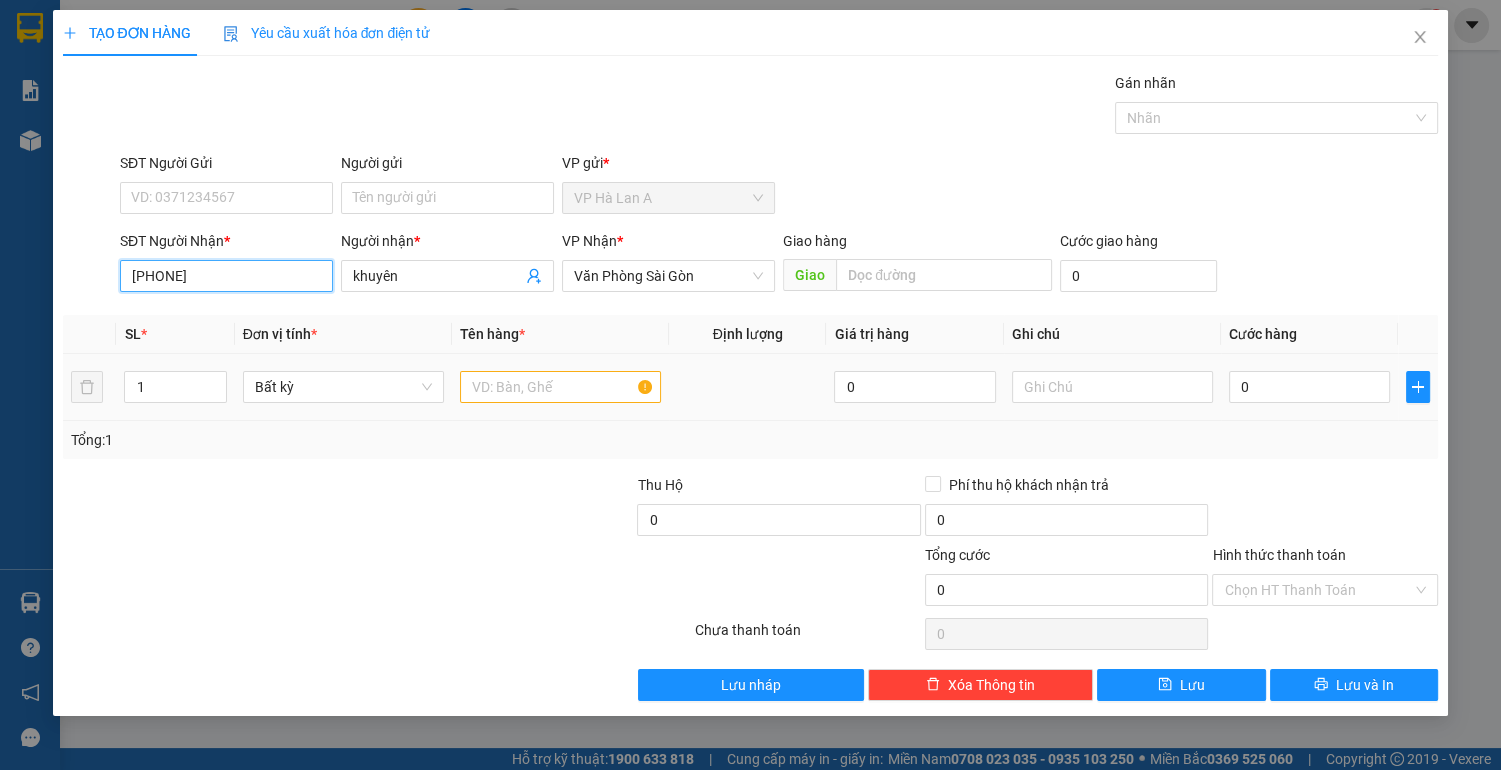 type on "[PHONE]" 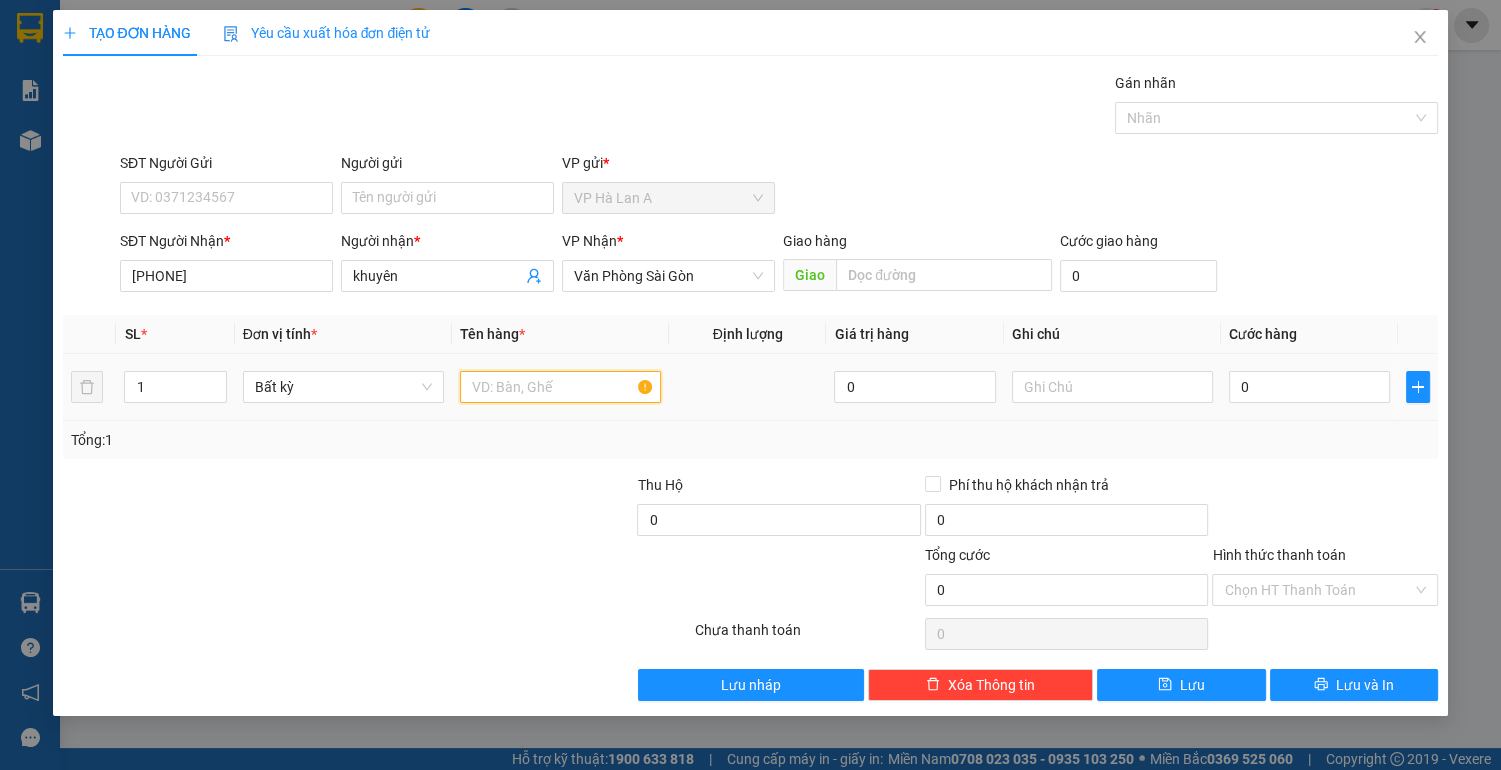 click at bounding box center (560, 387) 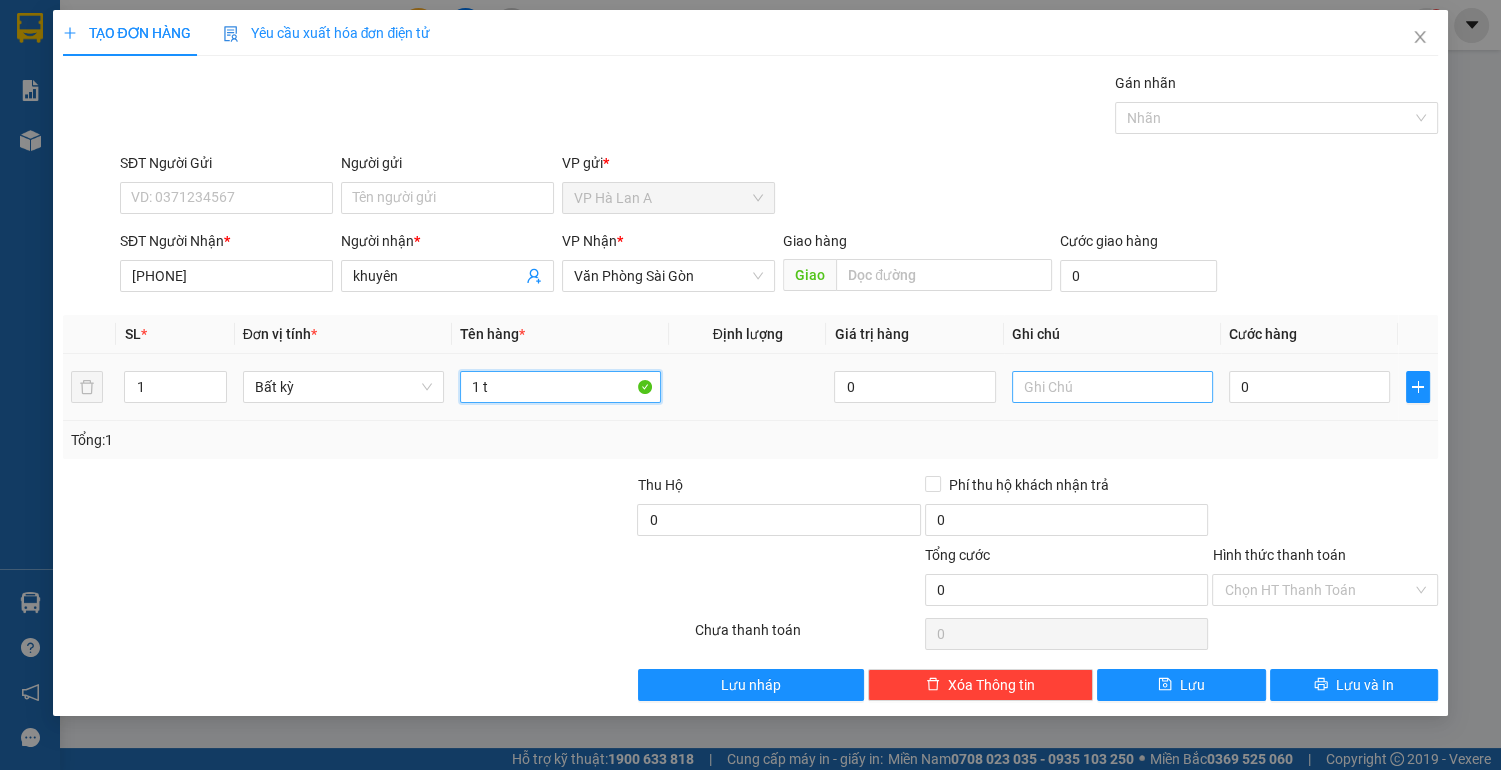 type on "1 t" 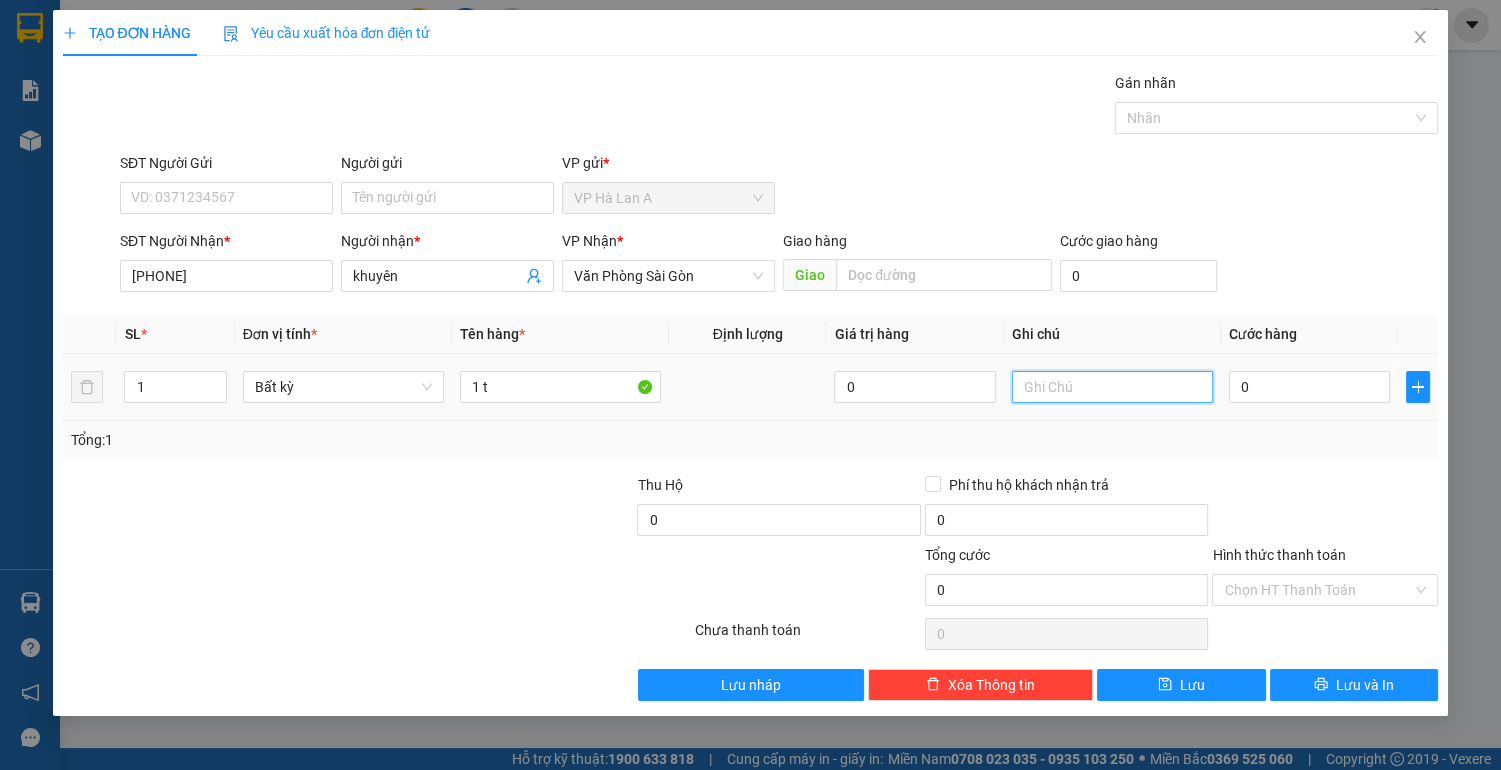 click at bounding box center (1112, 387) 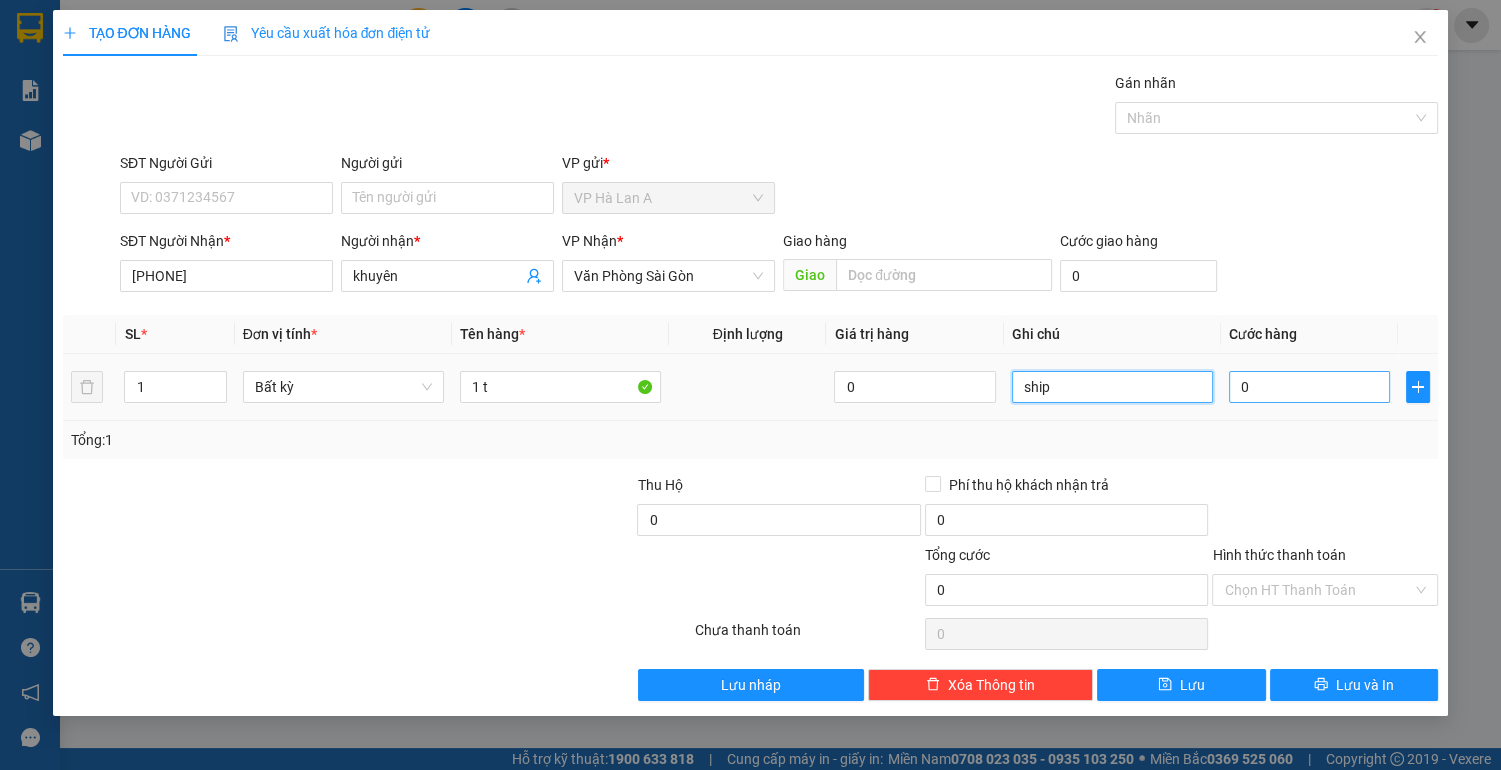 type on "ship" 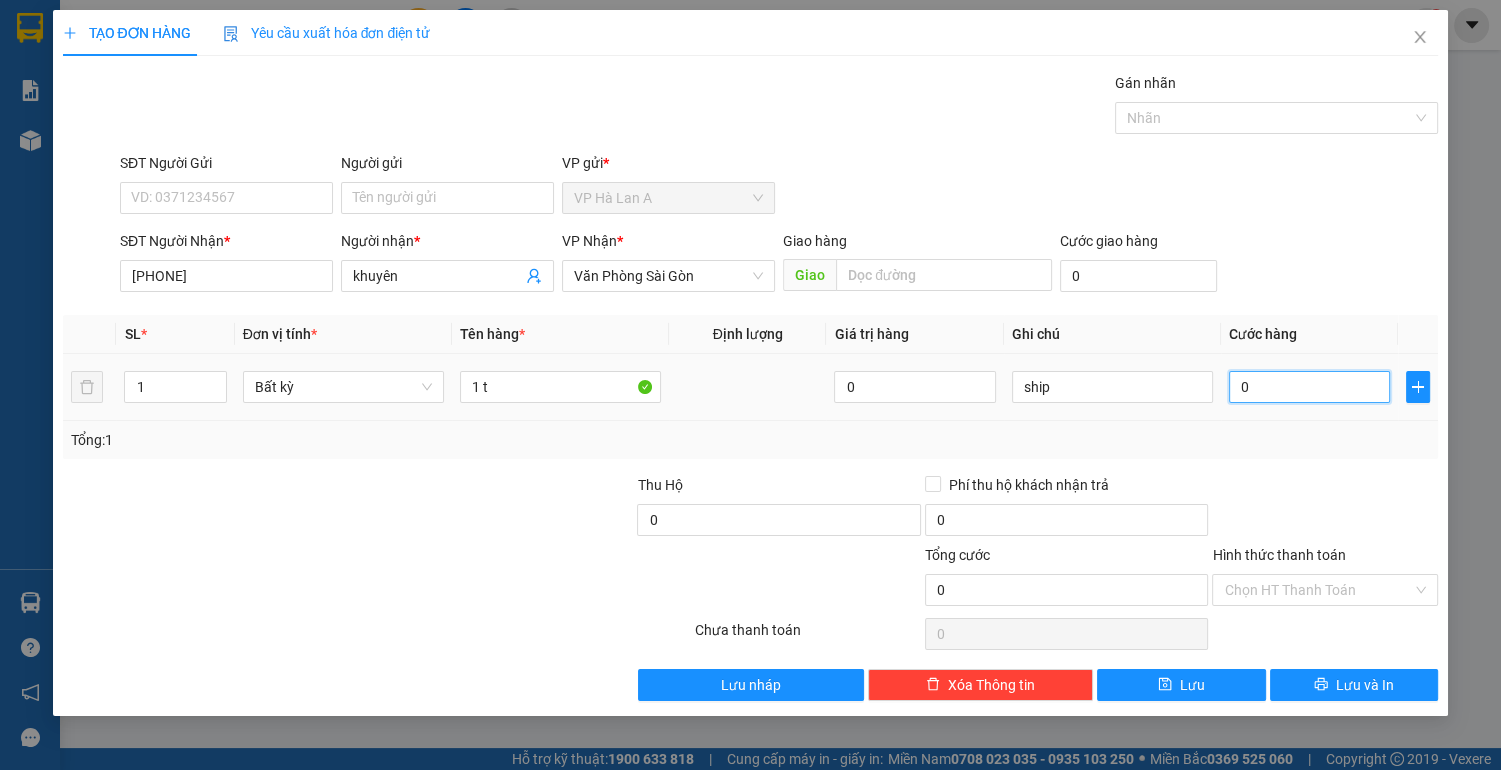 click on "0" at bounding box center [1310, 387] 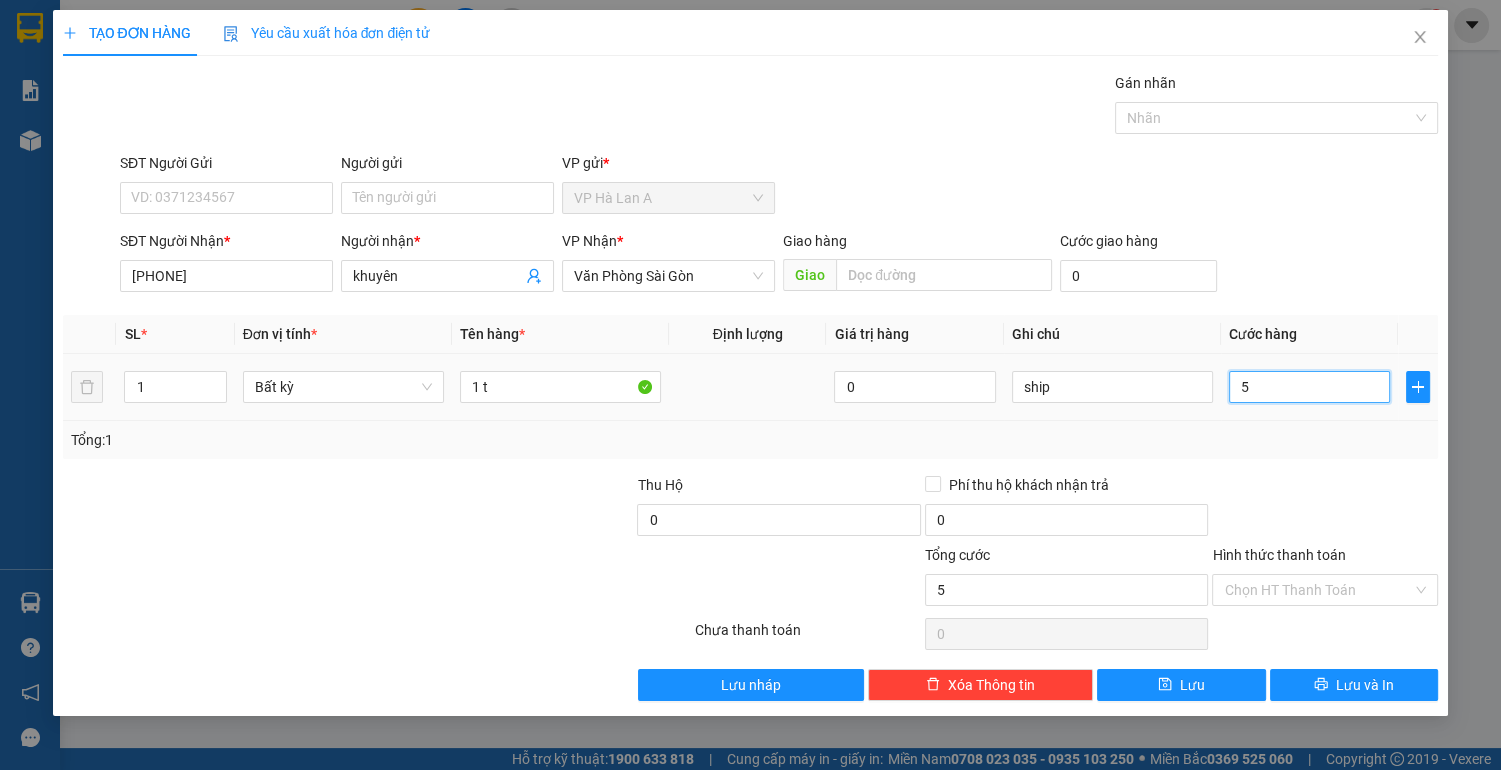 type on "5" 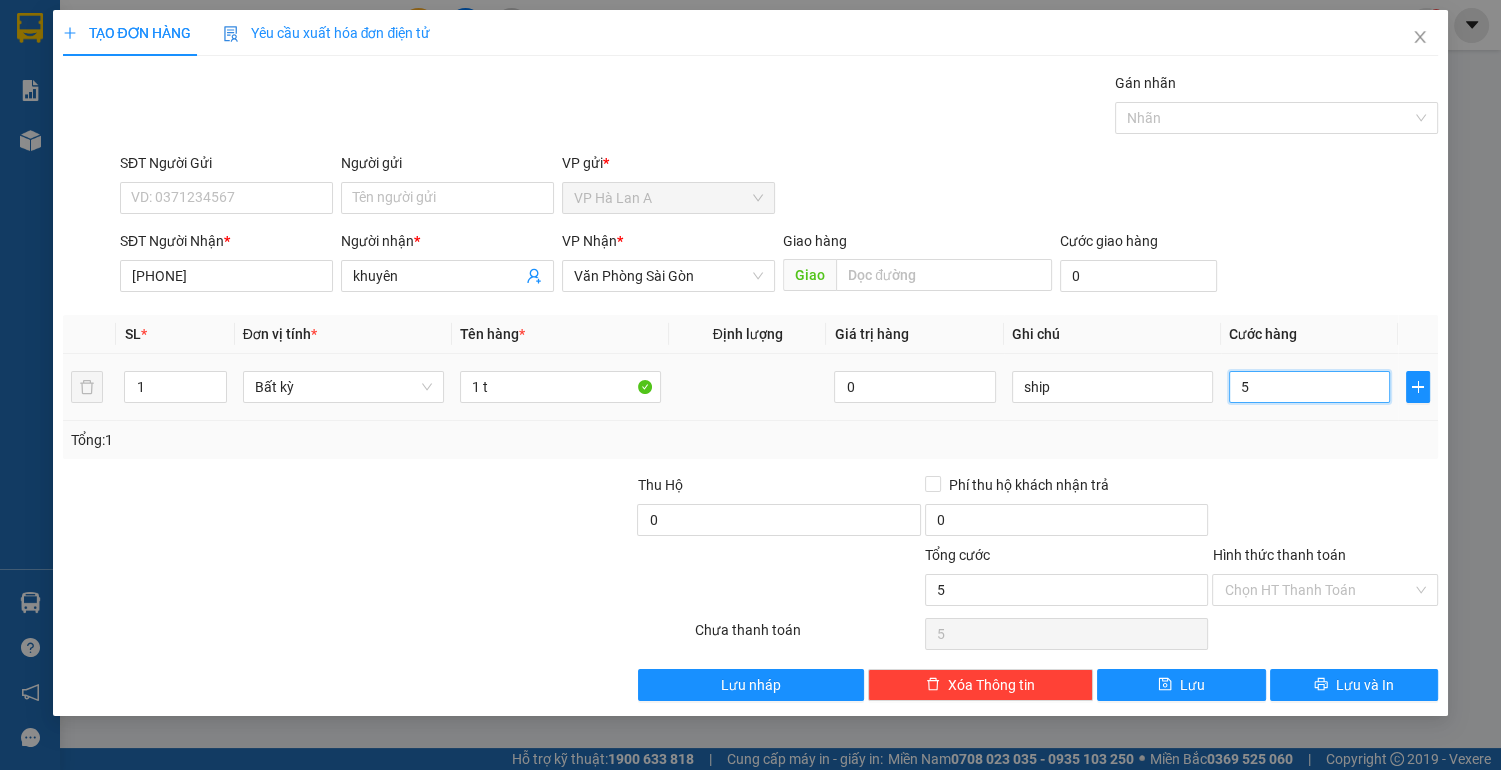 type on "50" 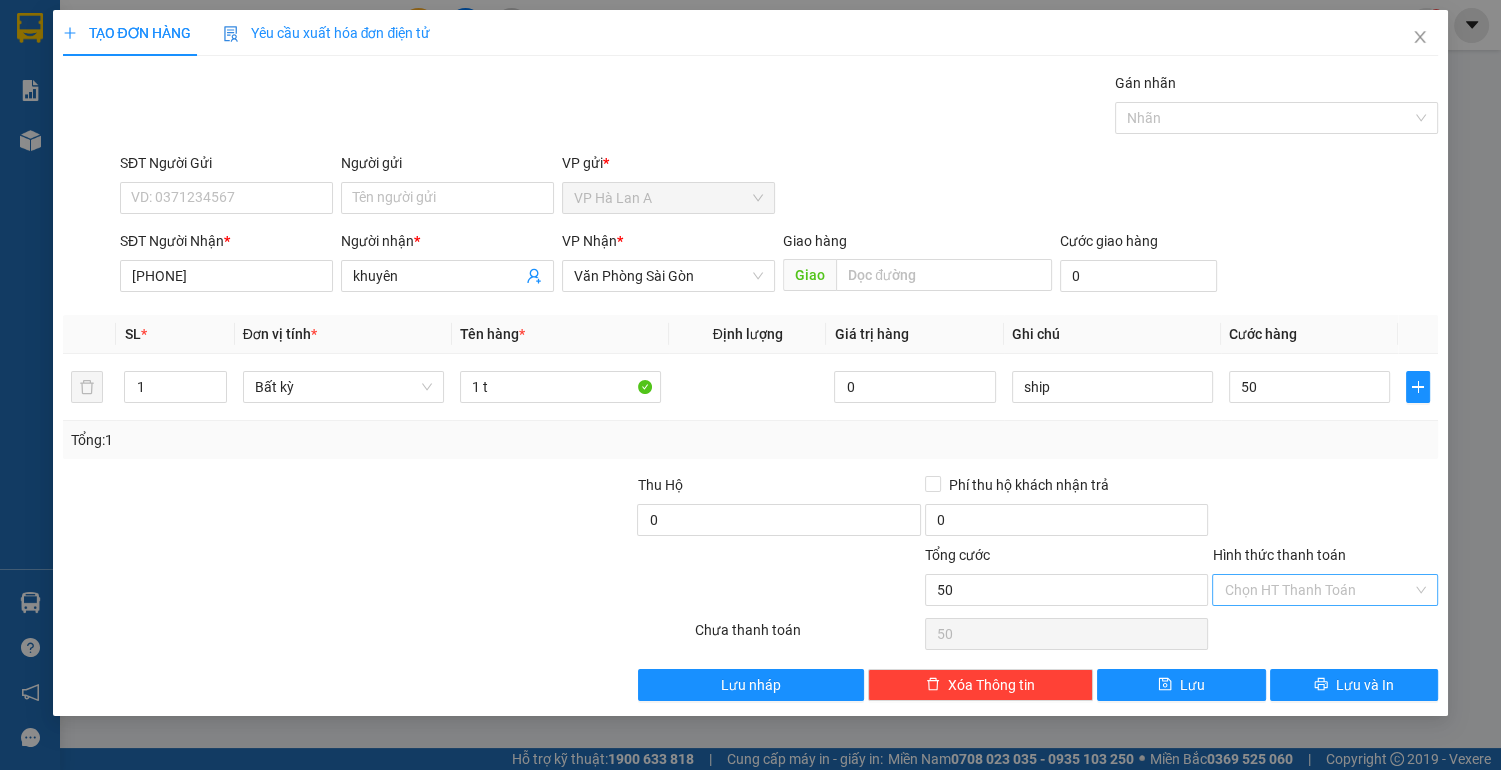 type on "50.000" 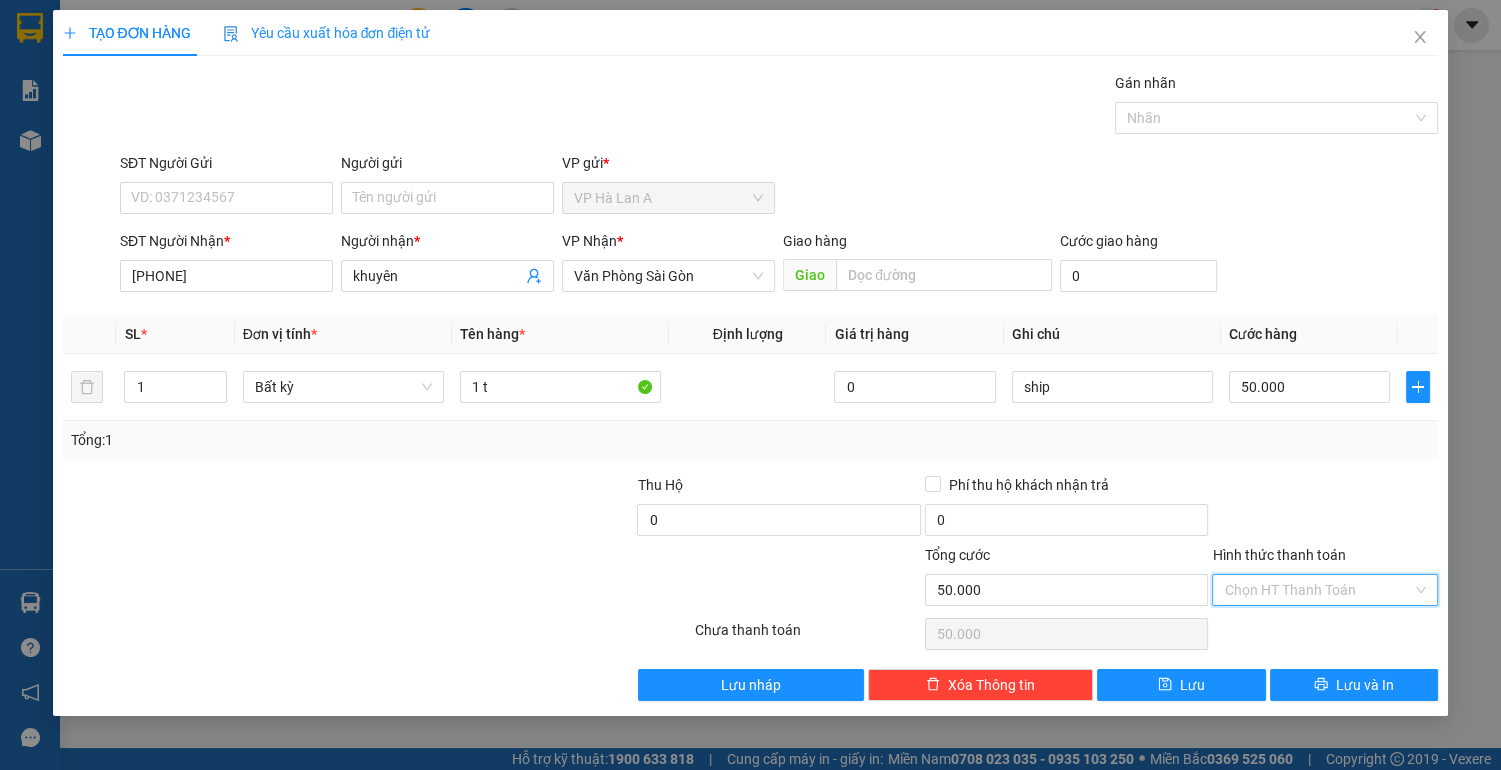 click on "Hình thức thanh toán" at bounding box center (1318, 590) 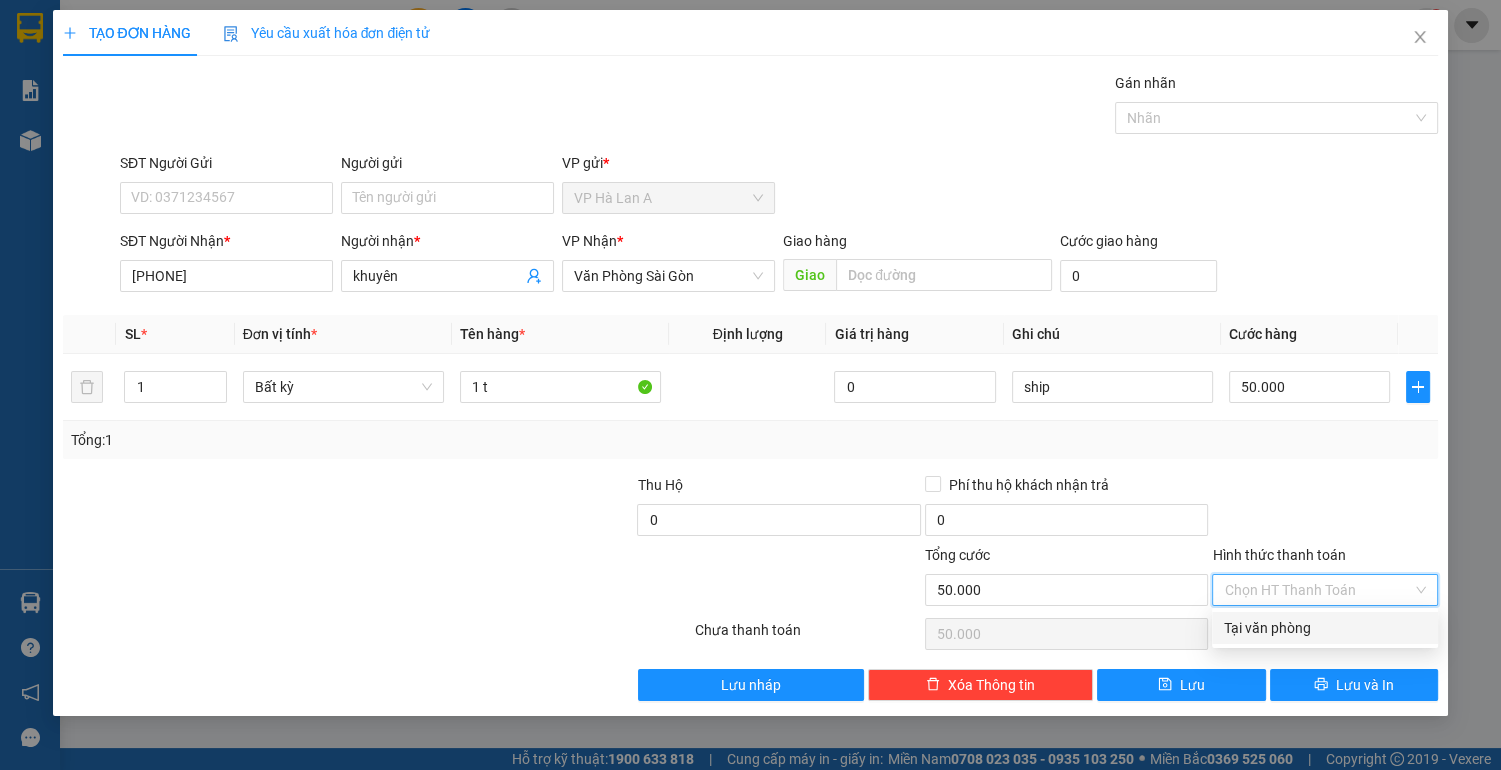 click on "Tại văn phòng" at bounding box center [1325, 628] 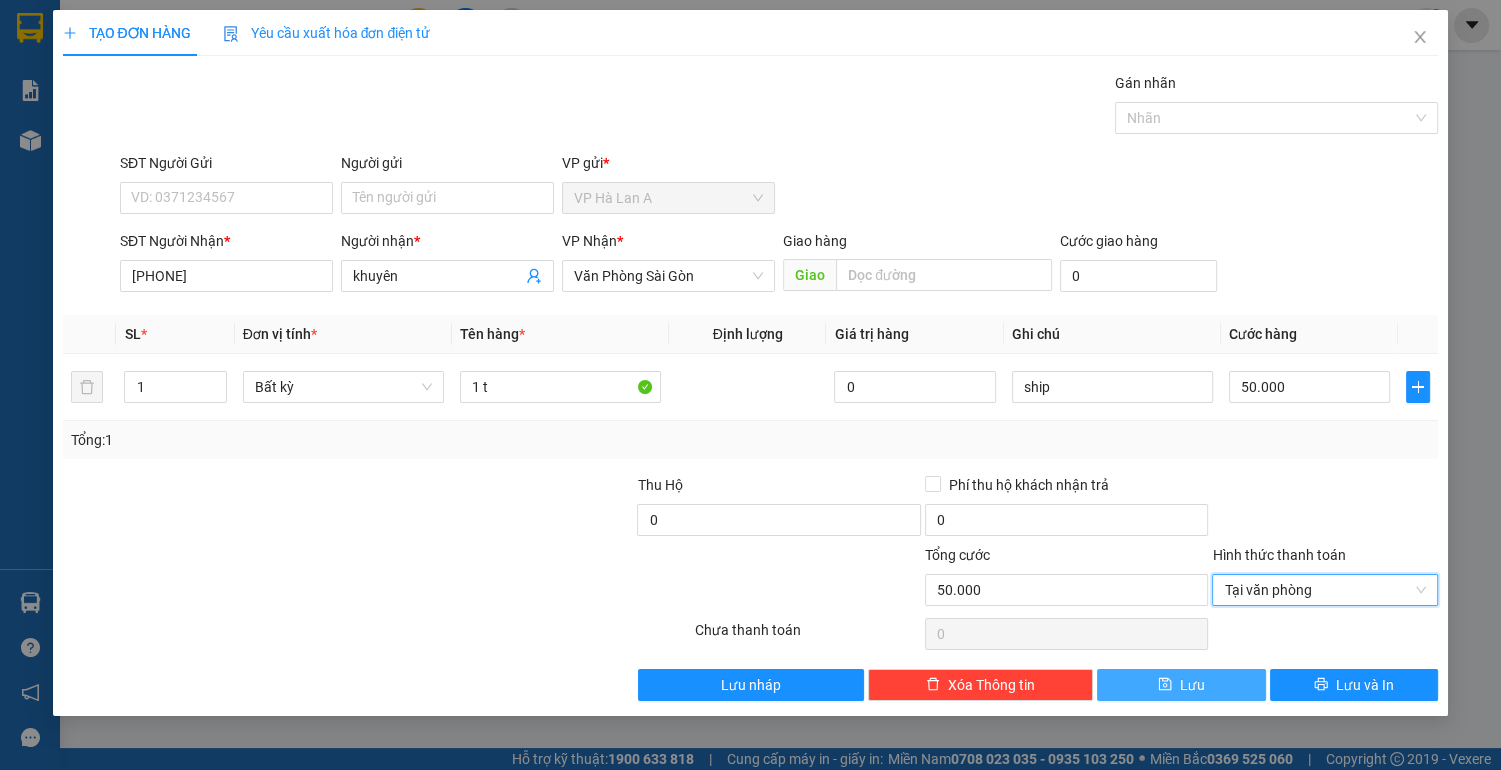 drag, startPoint x: 1224, startPoint y: 685, endPoint x: 1092, endPoint y: 644, distance: 138.22084 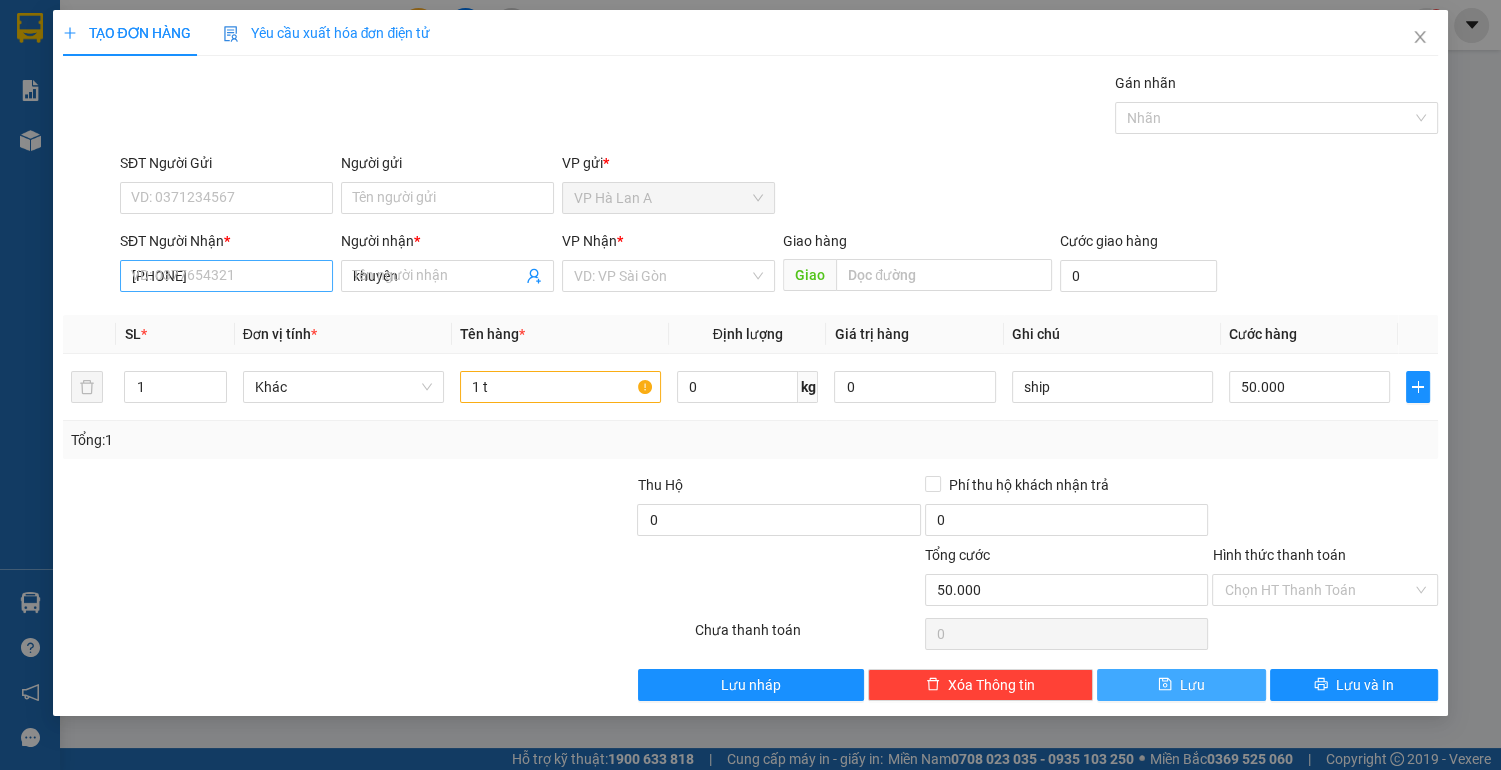 type 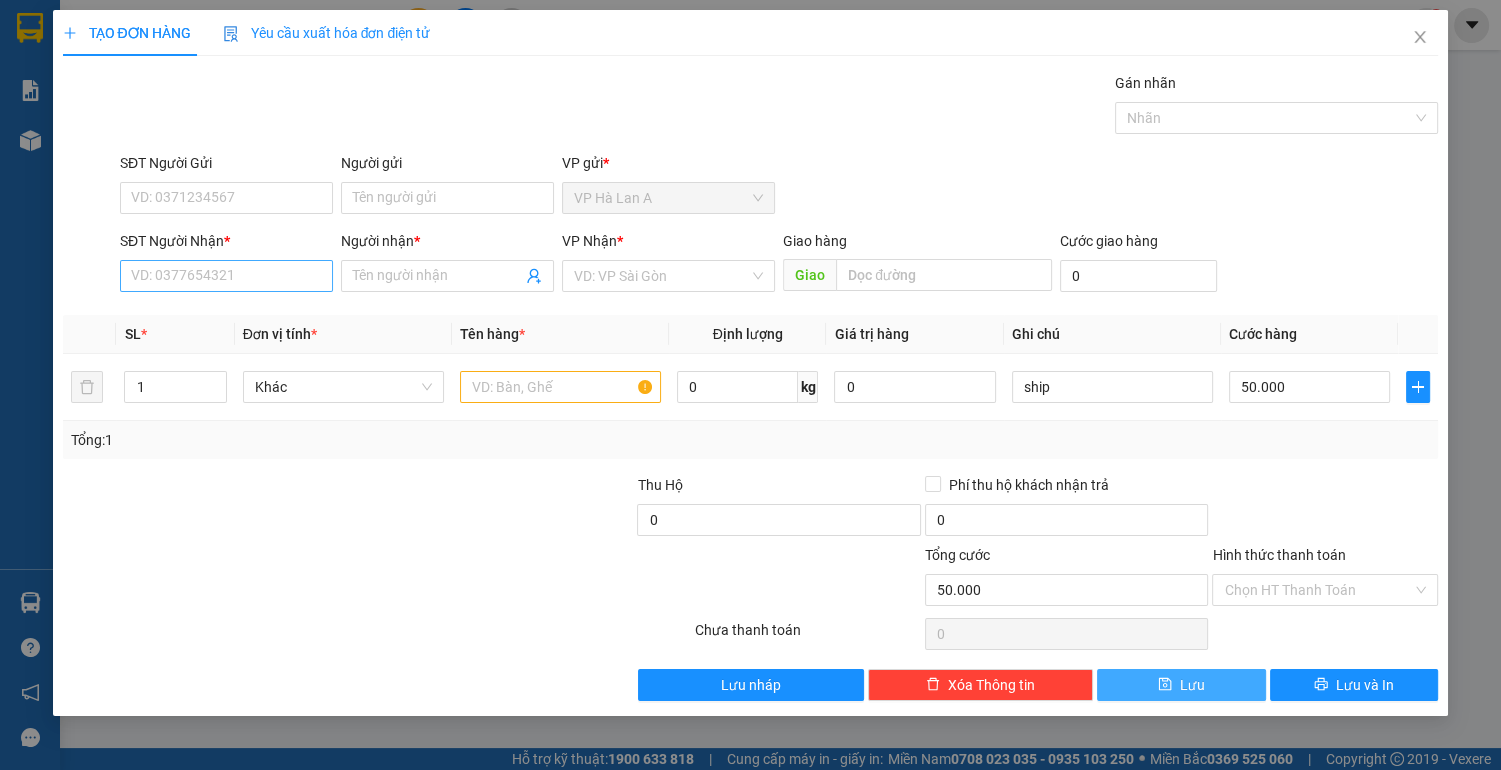 type 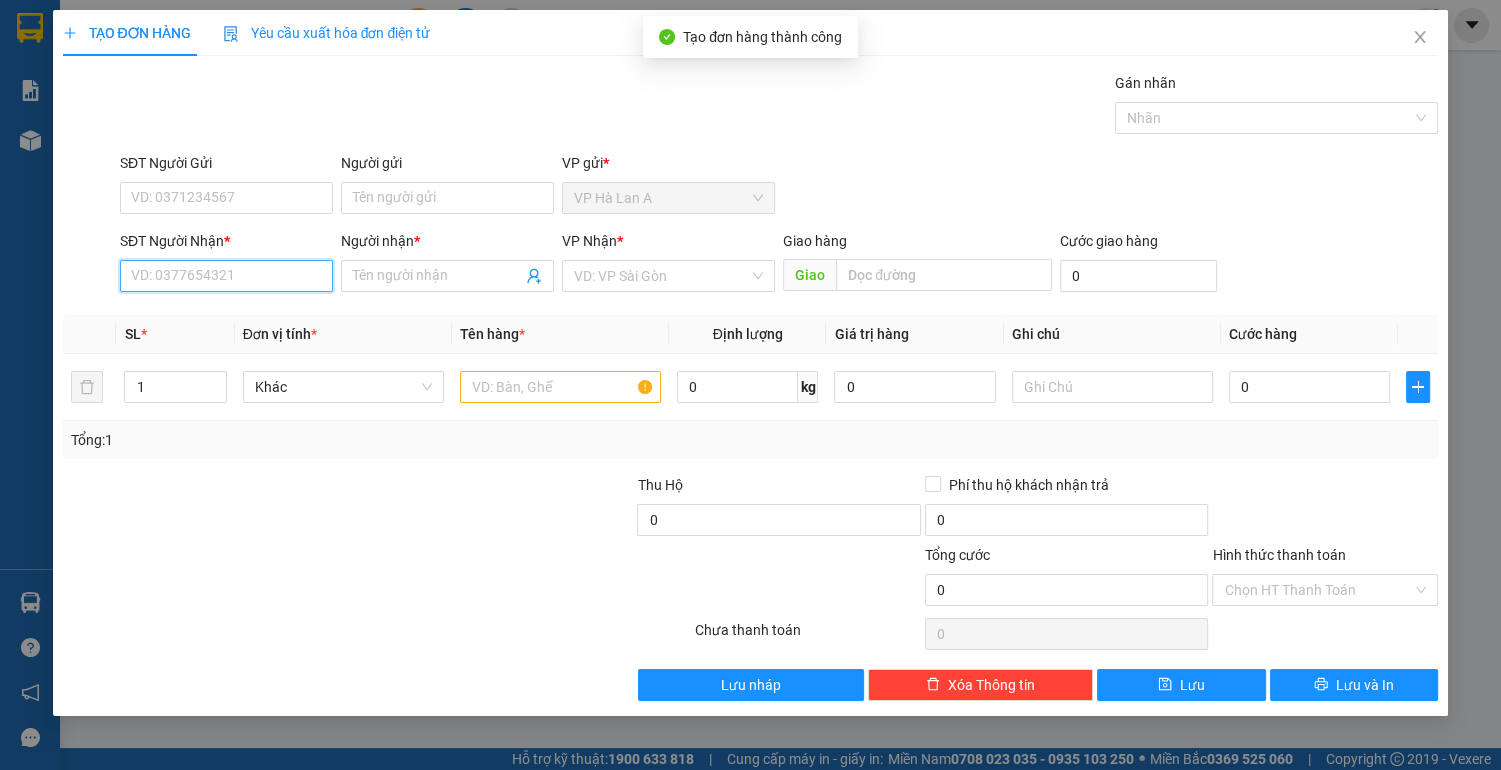 click on "SĐT Người Nhận  *" at bounding box center [226, 276] 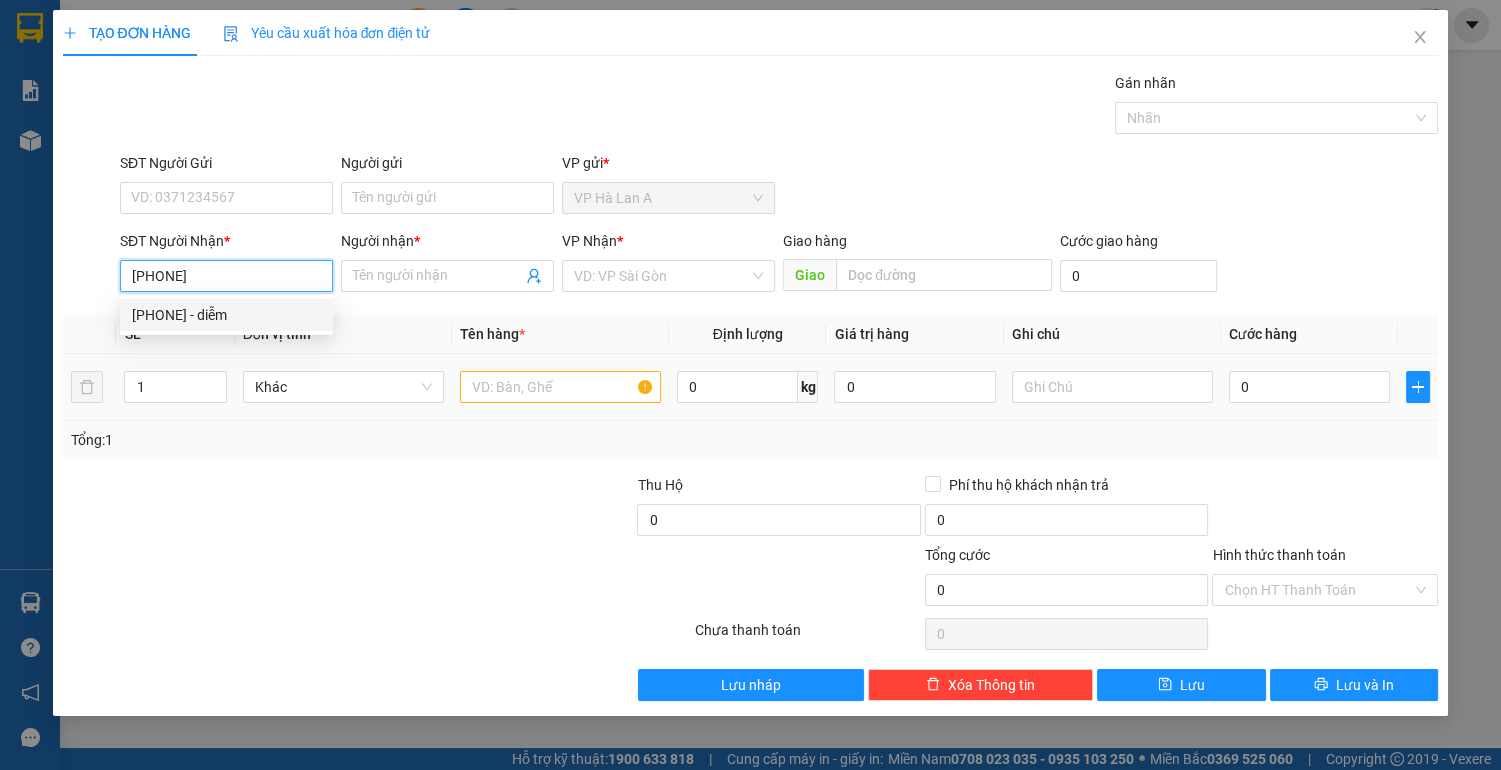 drag, startPoint x: 244, startPoint y: 313, endPoint x: 502, endPoint y: 372, distance: 264.66016 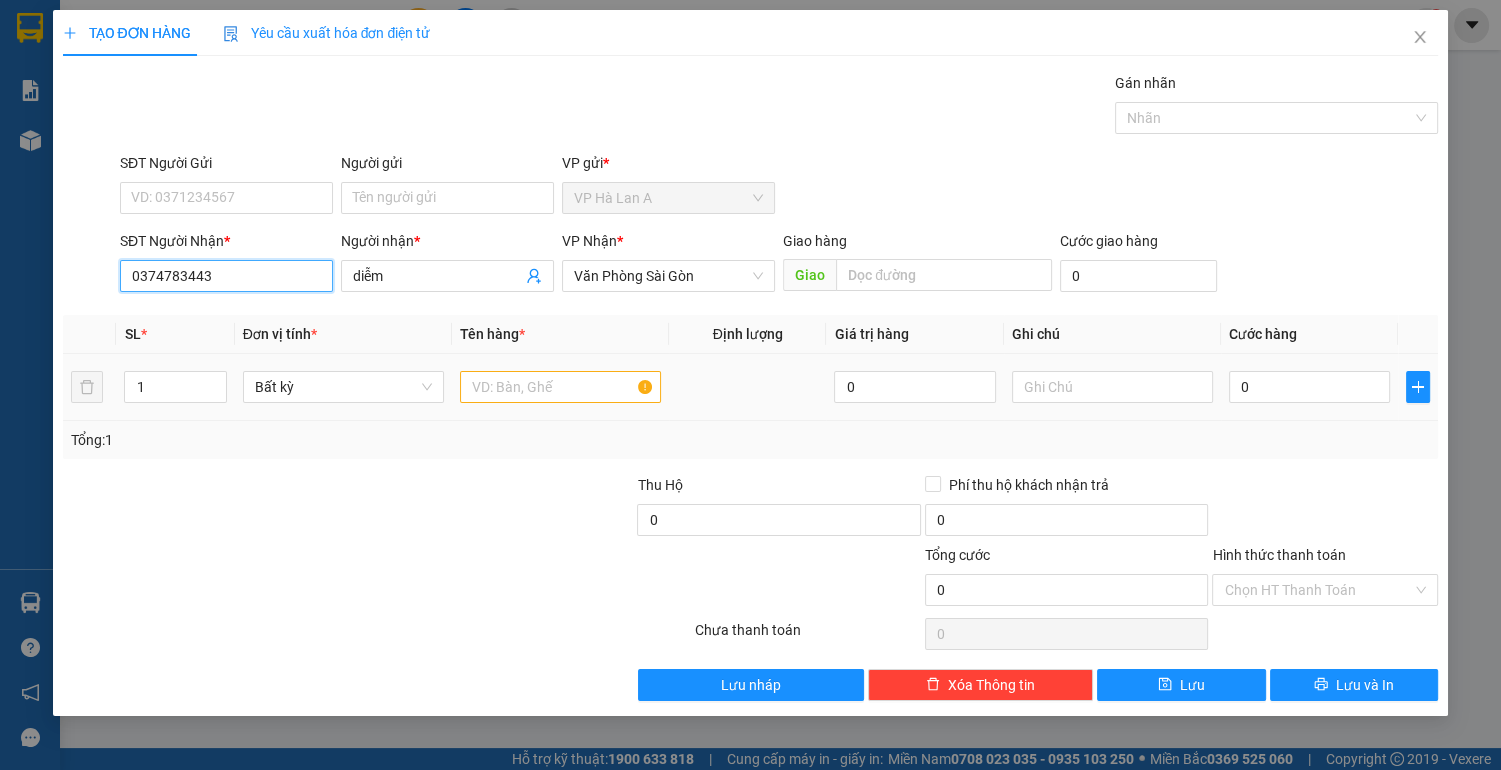 type on "0374783443" 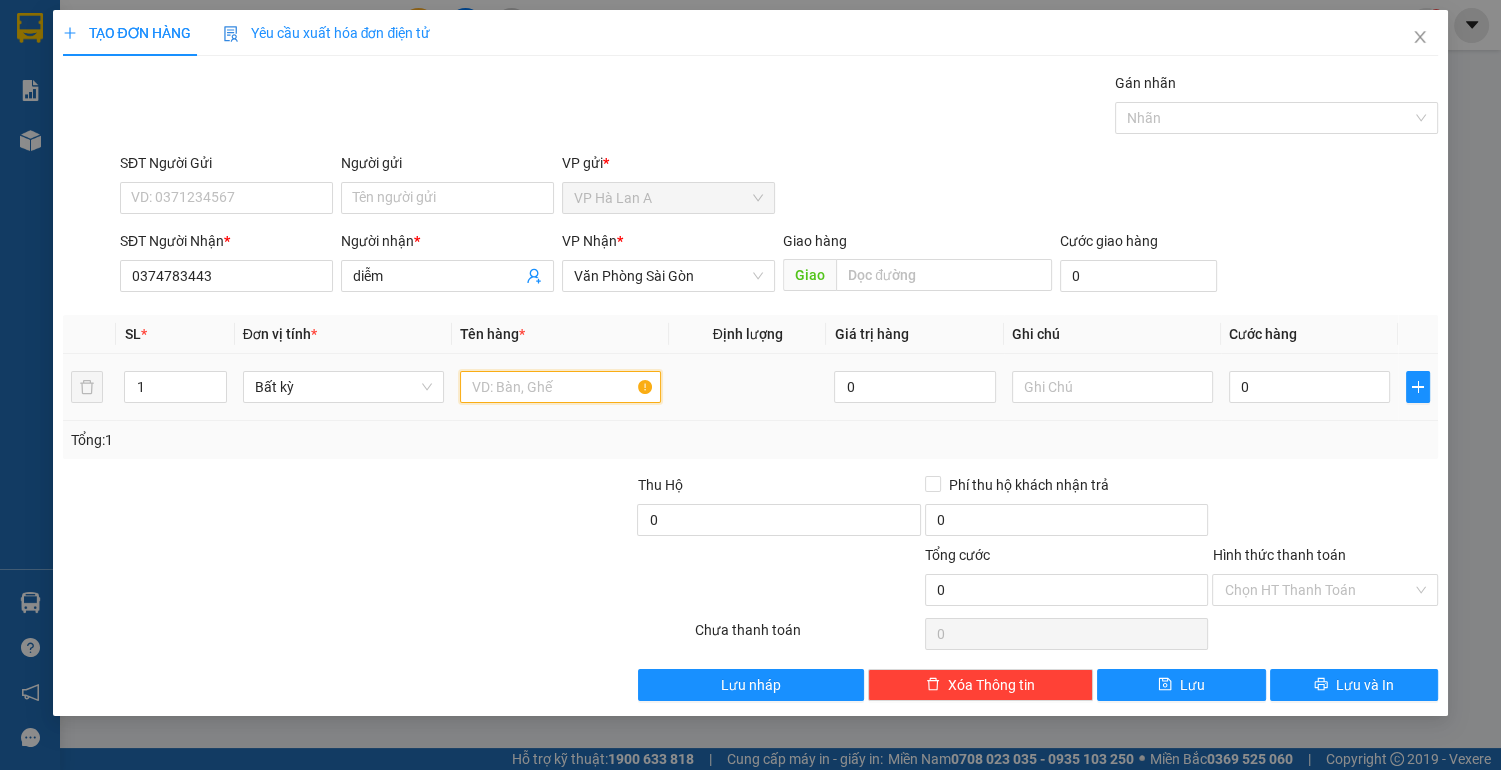 click at bounding box center [560, 387] 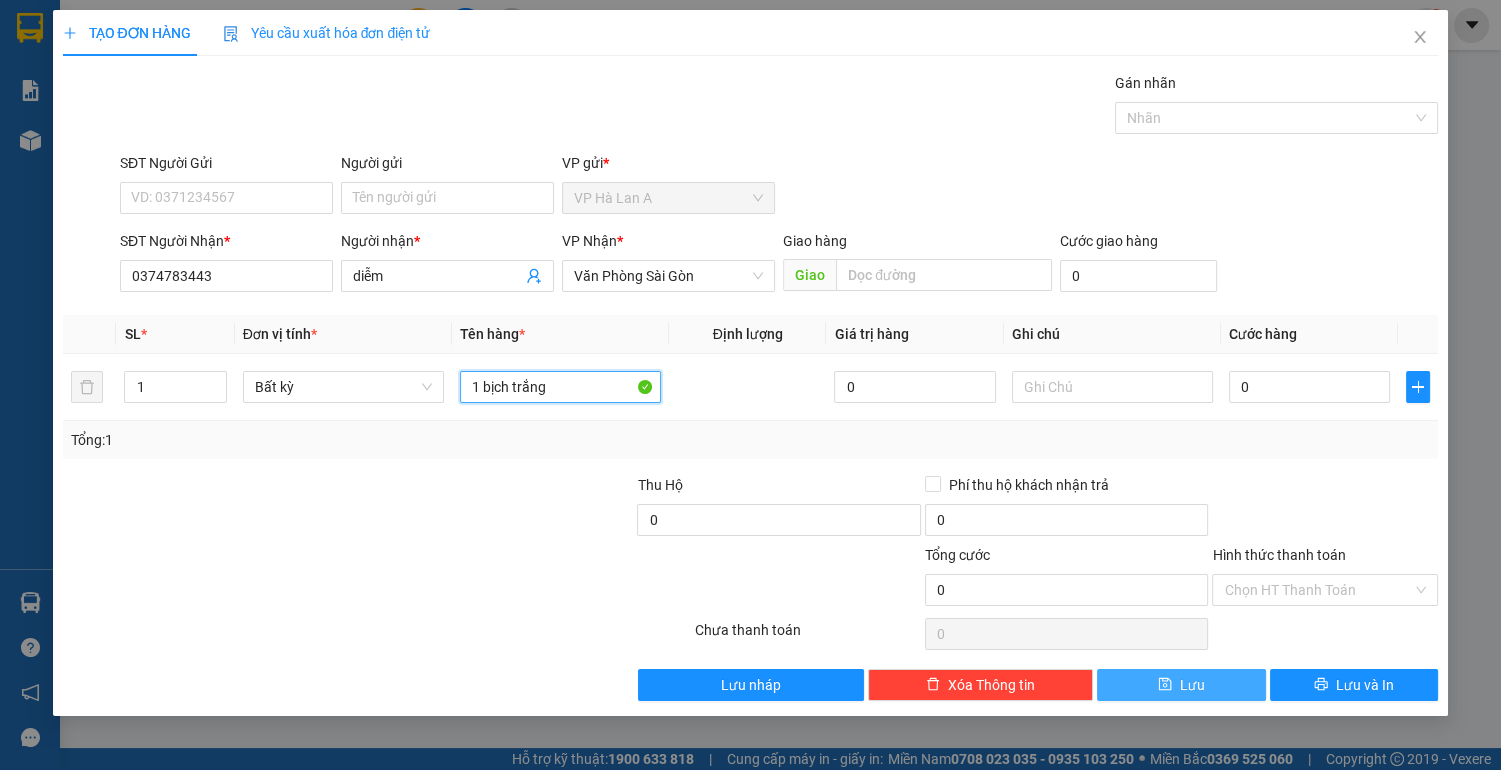 type on "1 bịch trắng" 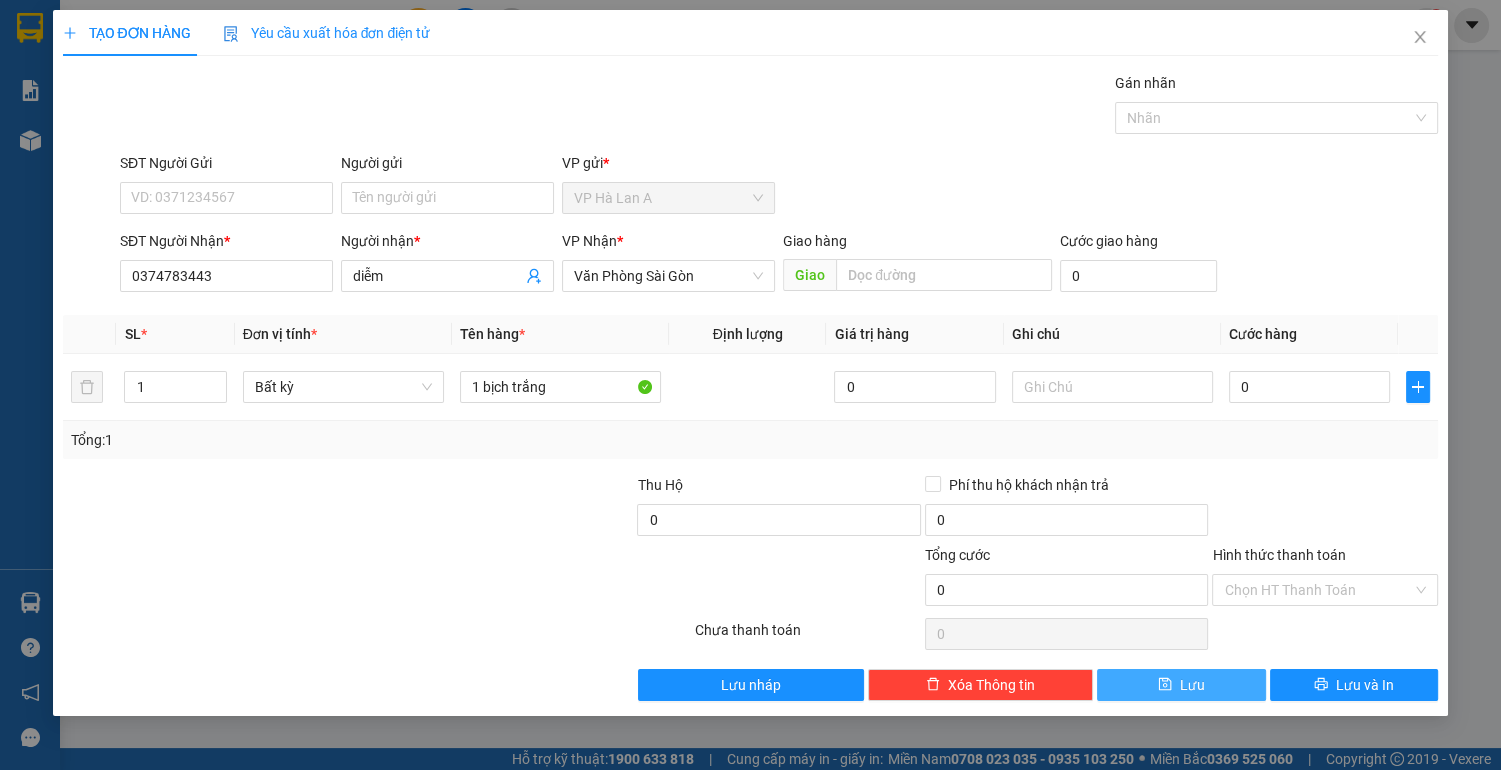click on "Lưu" at bounding box center (1181, 685) 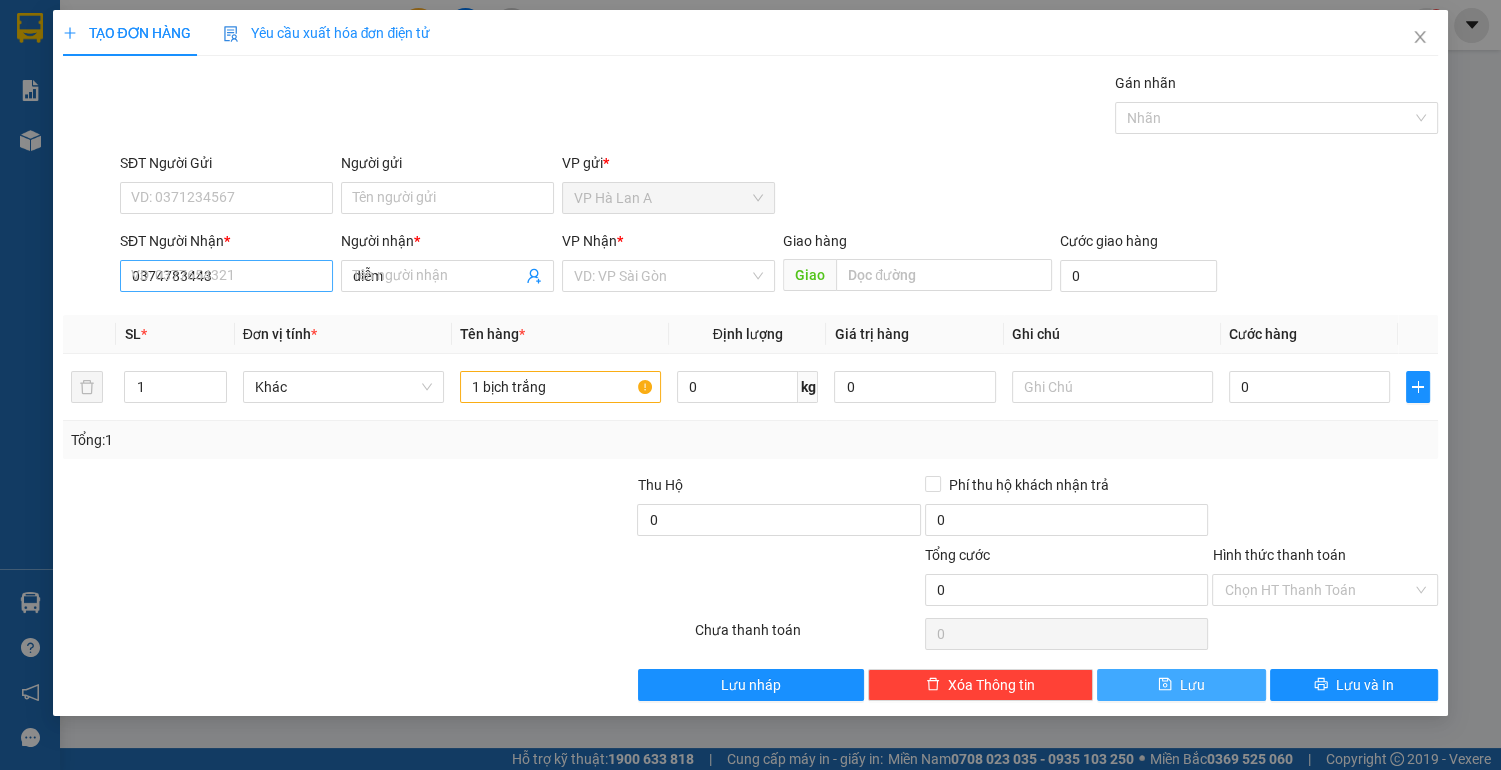 type 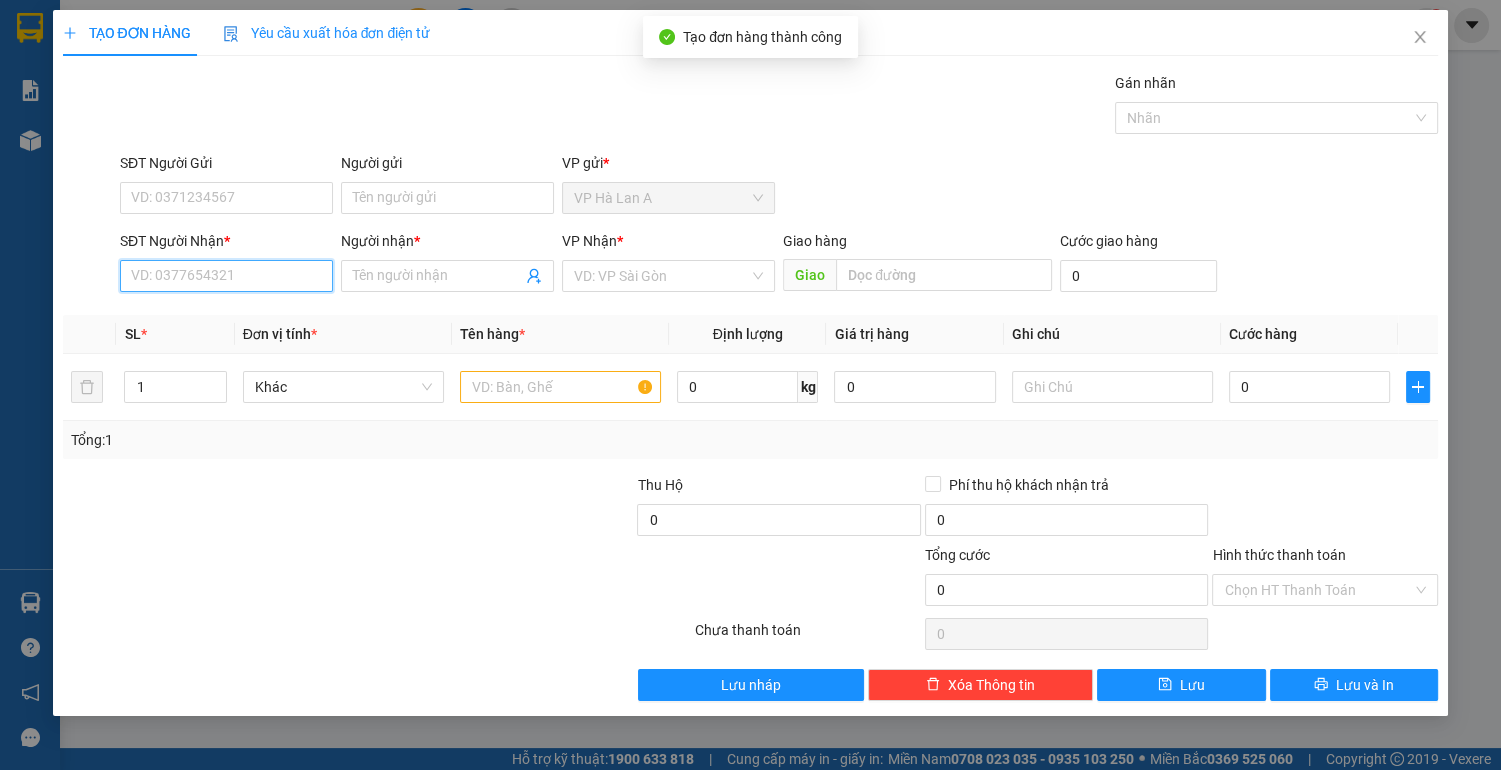 click on "SĐT Người Nhận  *" at bounding box center (226, 276) 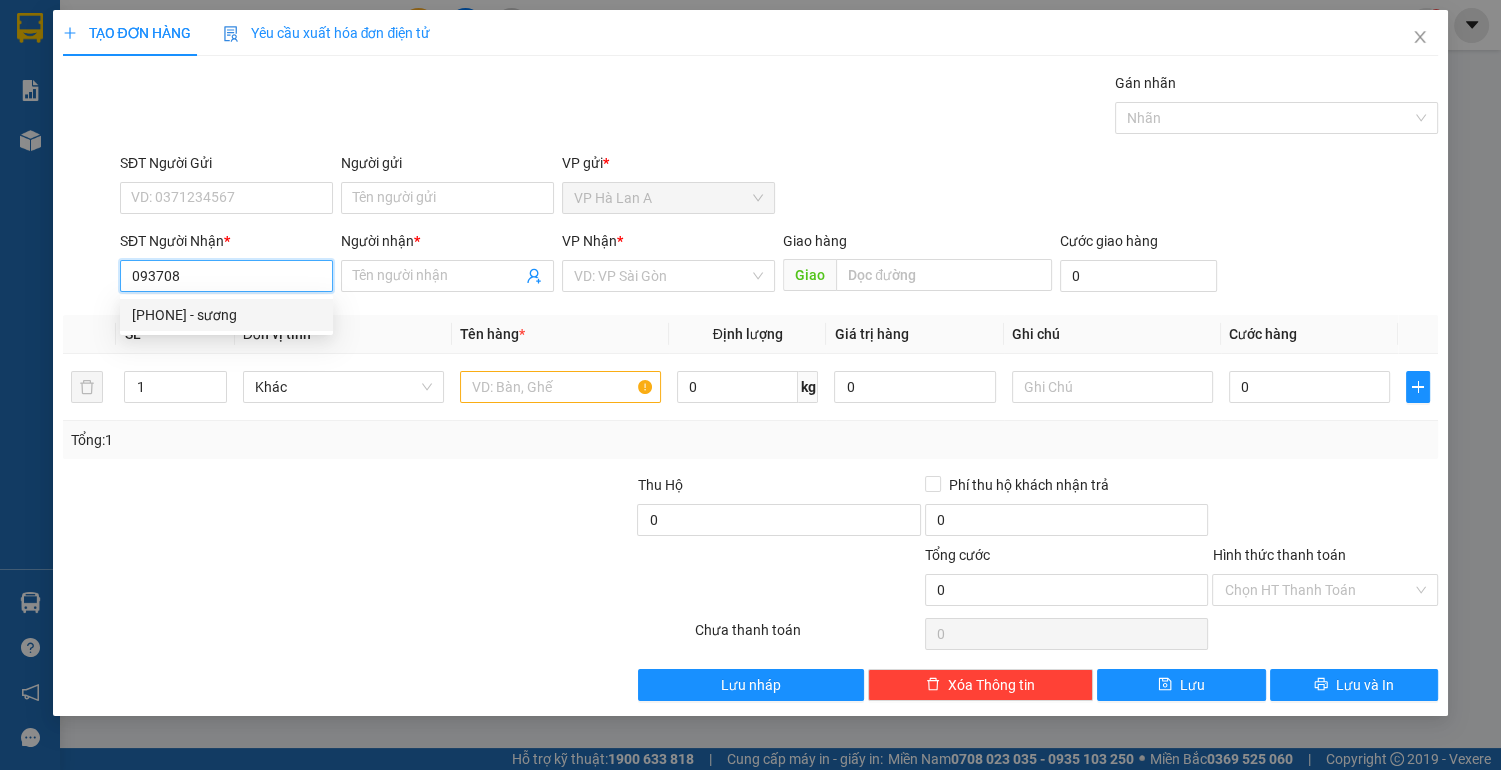 drag, startPoint x: 290, startPoint y: 324, endPoint x: 376, endPoint y: 344, distance: 88.29496 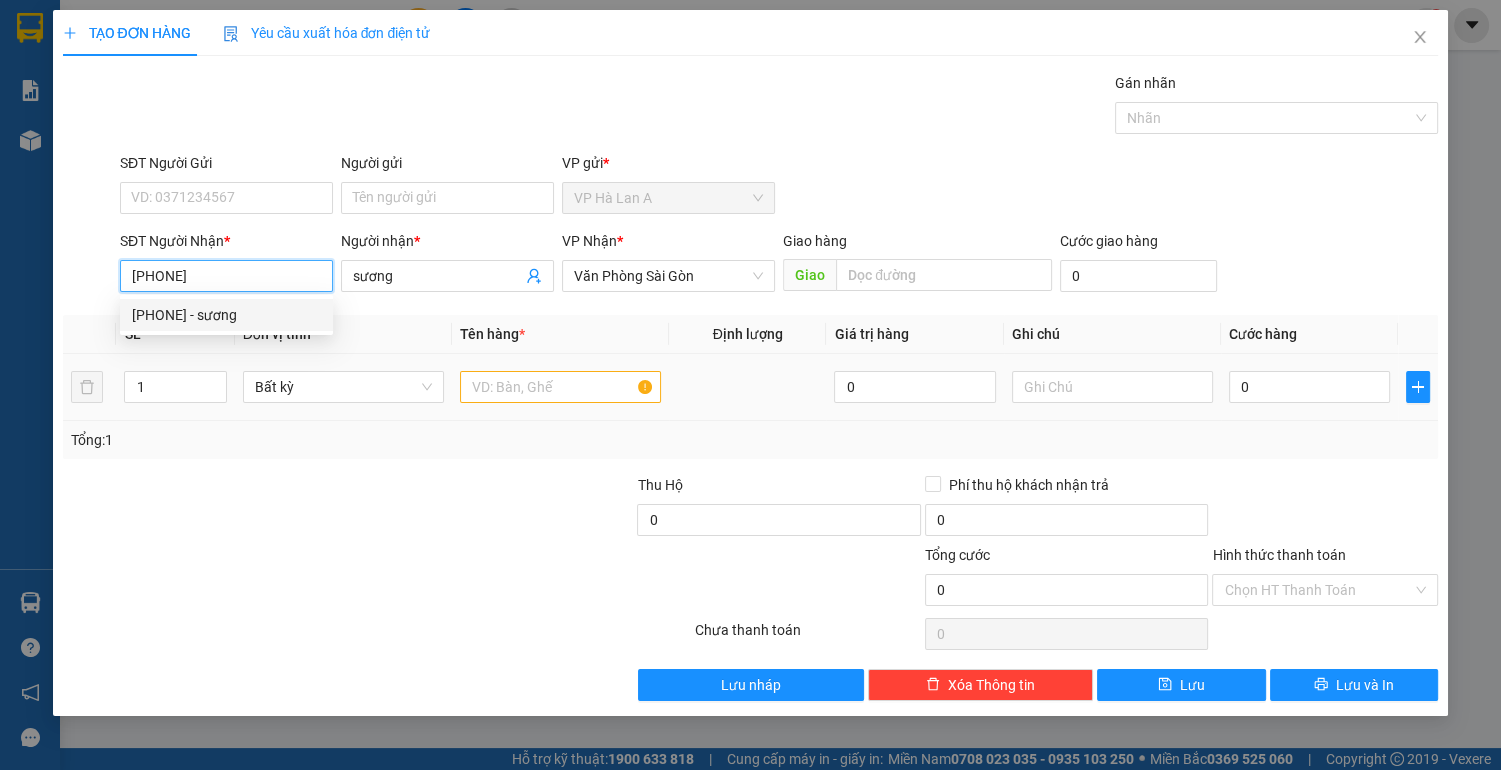 type on "[PHONE]" 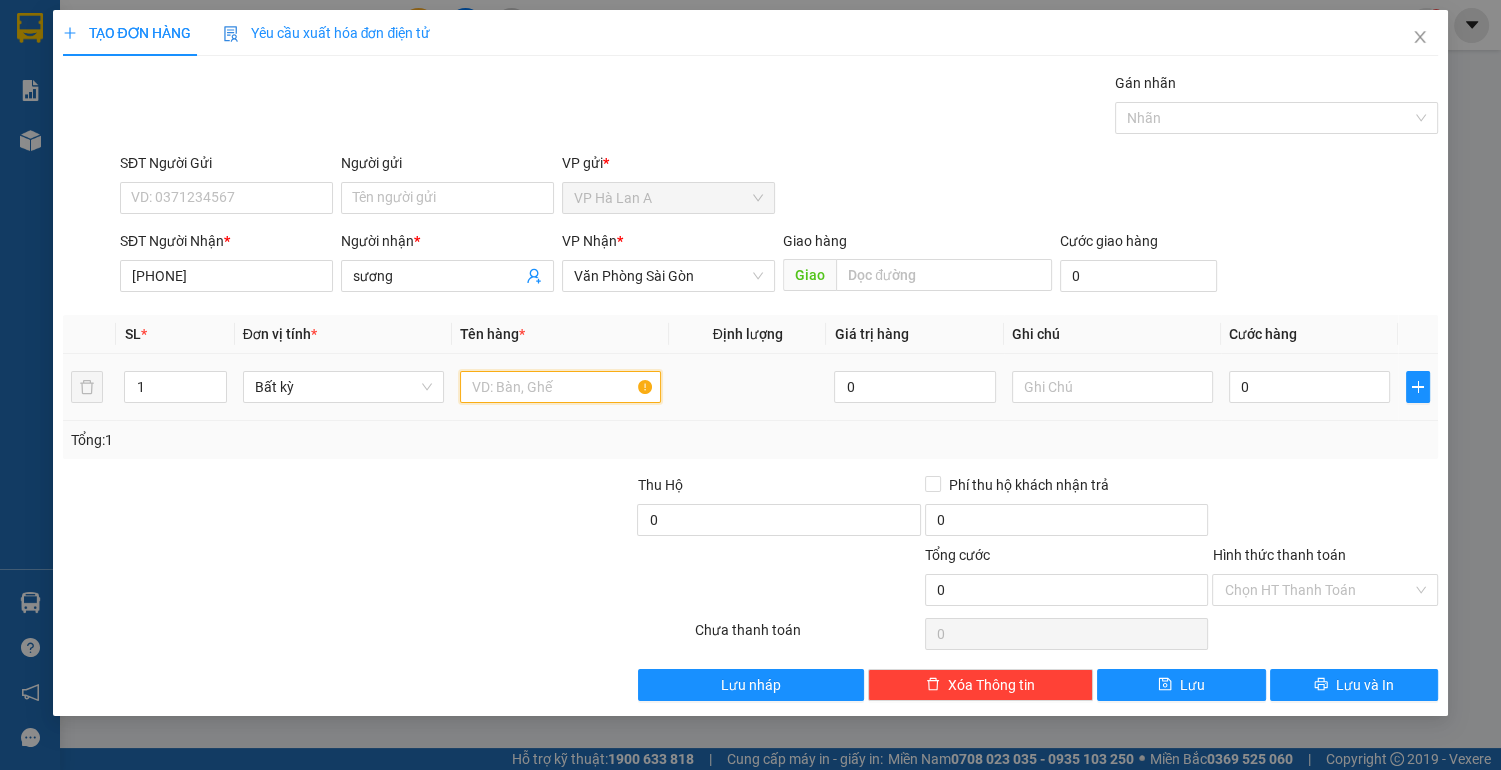 click at bounding box center (560, 387) 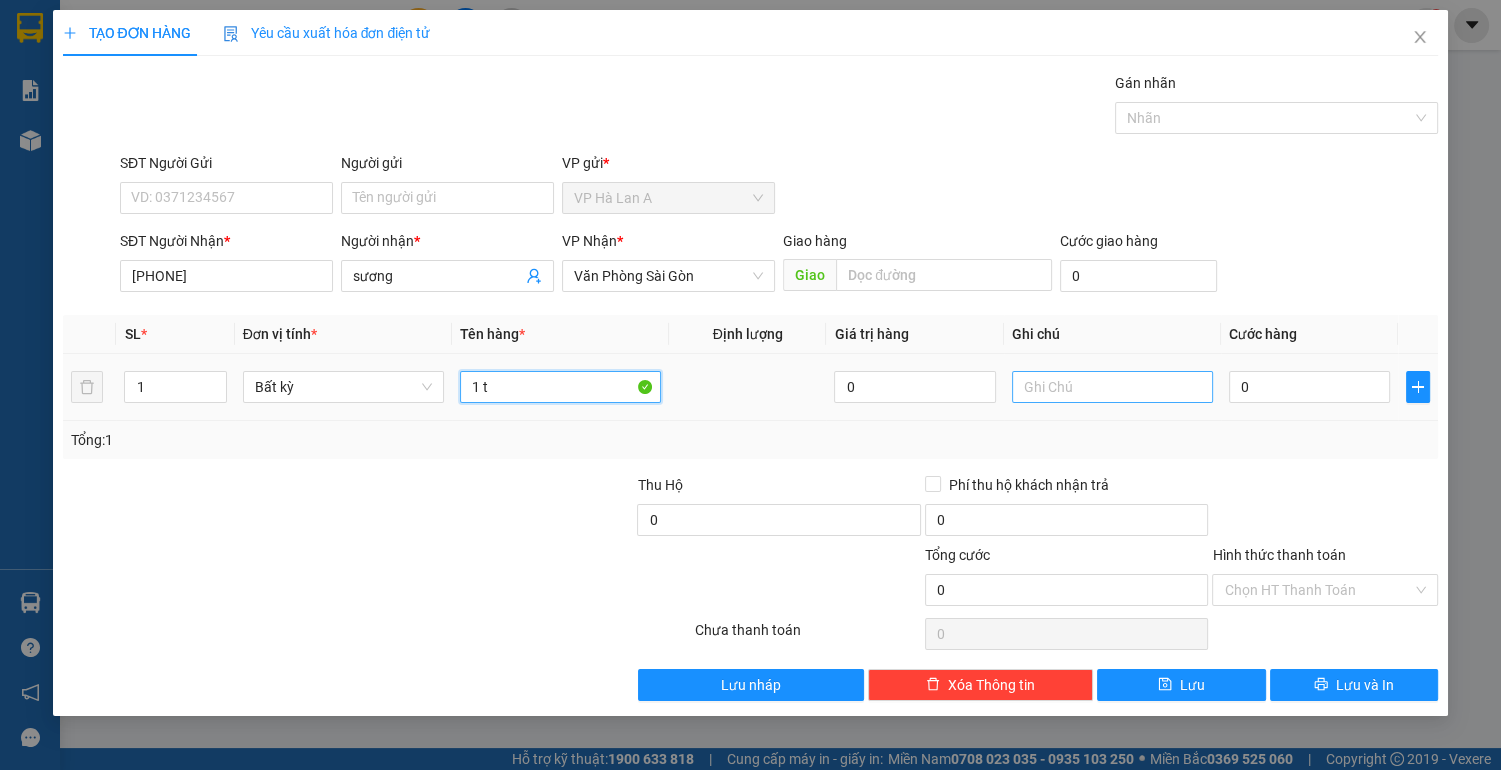 type on "1 t" 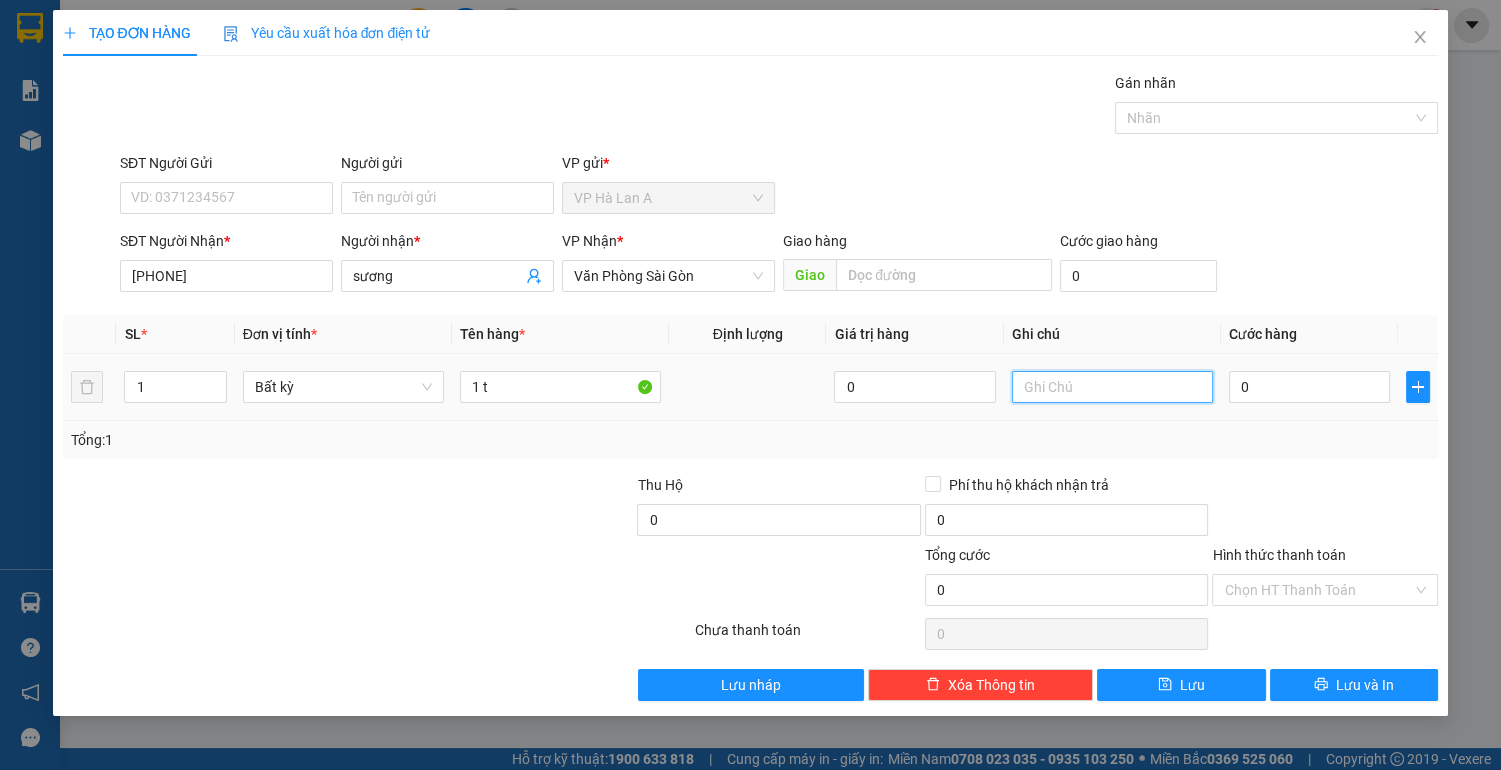 click at bounding box center (1112, 387) 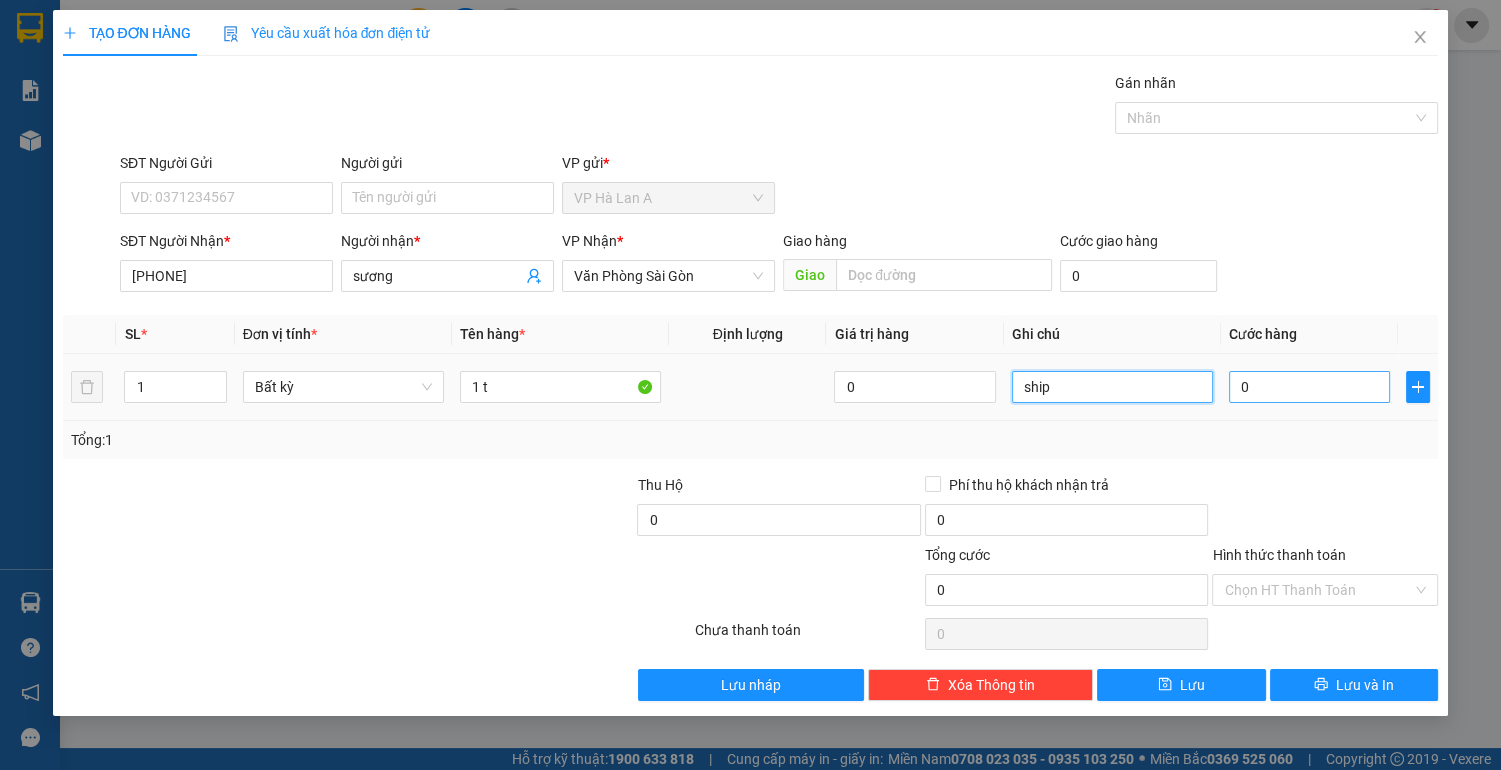 type on "ship" 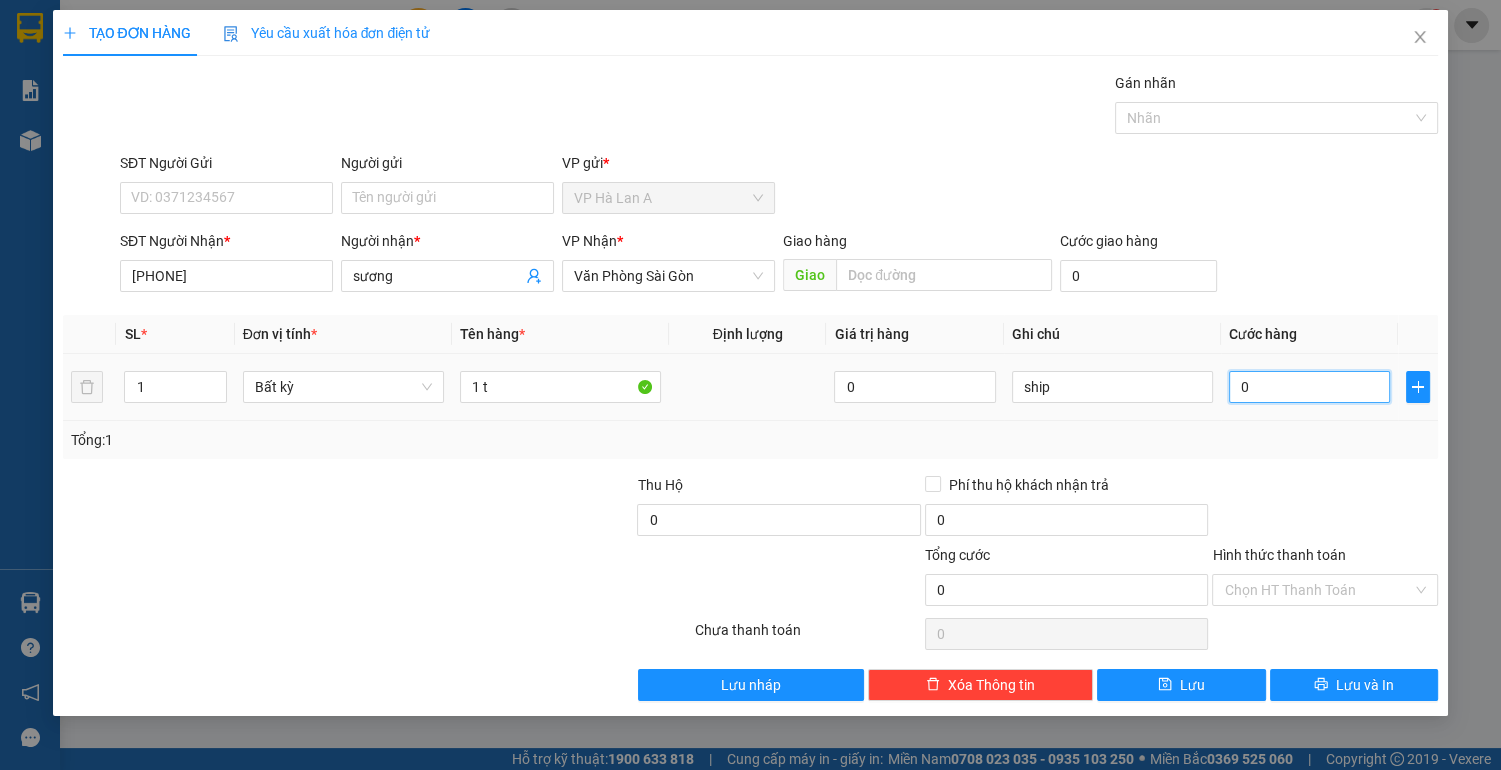 click on "0" at bounding box center (1310, 387) 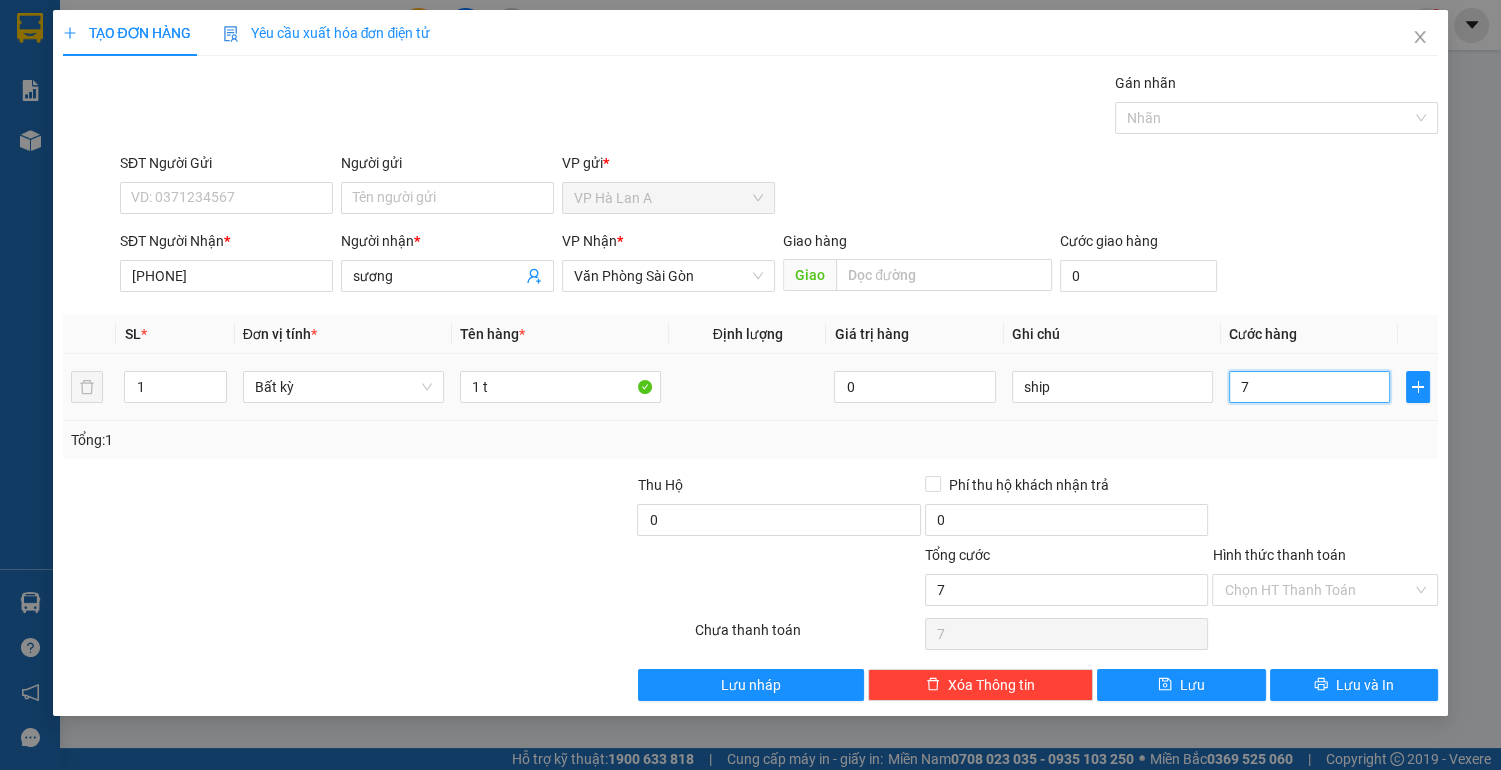 type on "70" 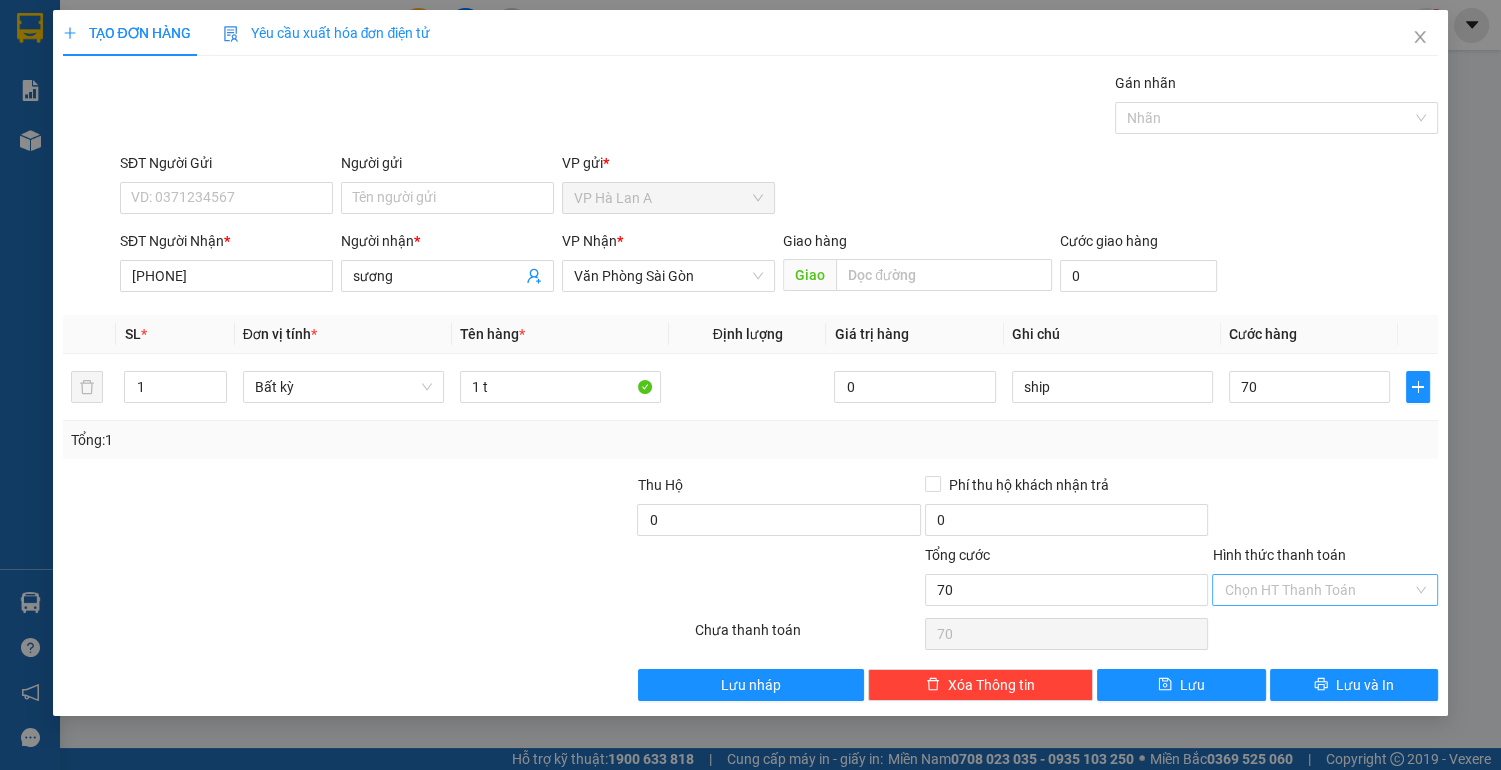 type on "70.000" 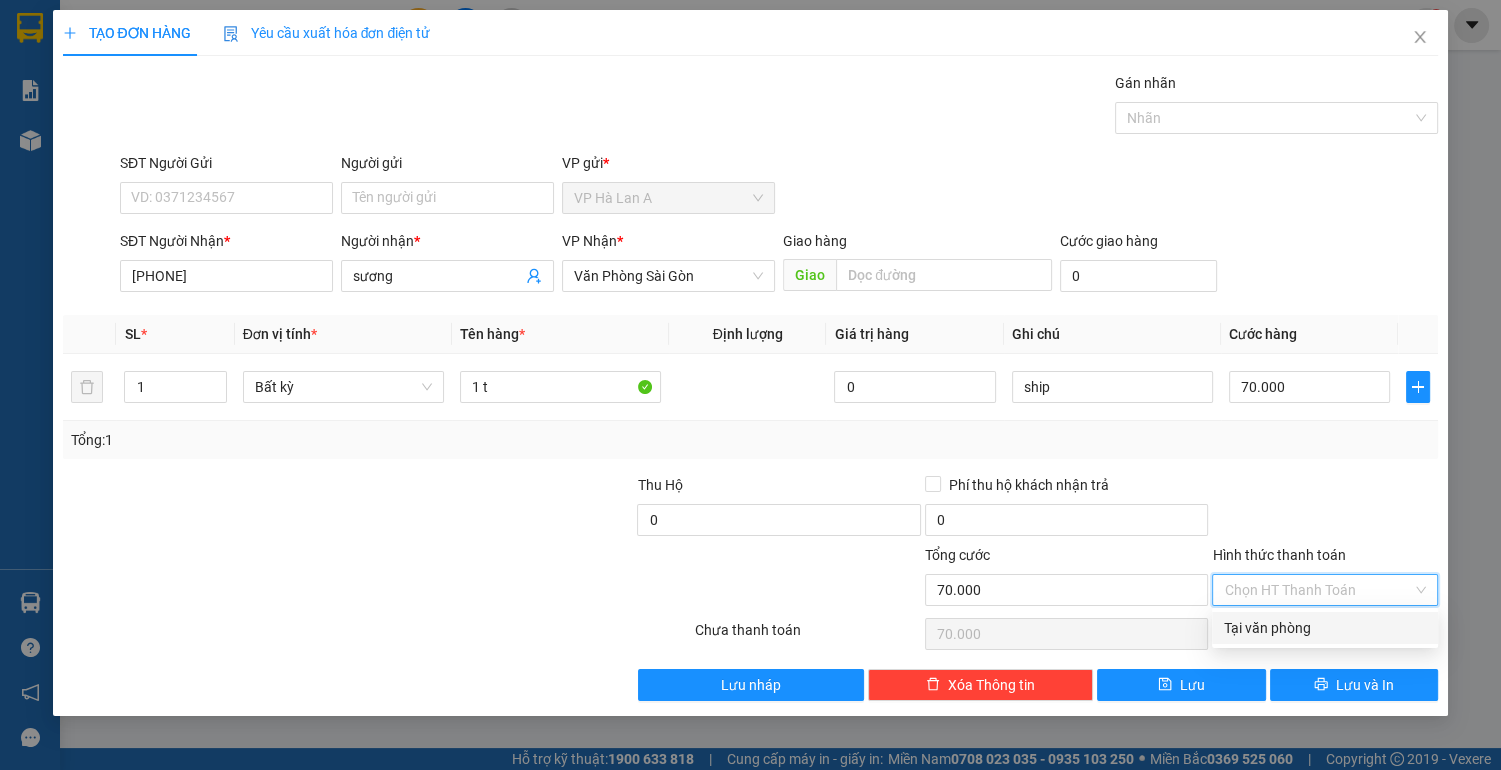 click on "Hình thức thanh toán" at bounding box center [1318, 590] 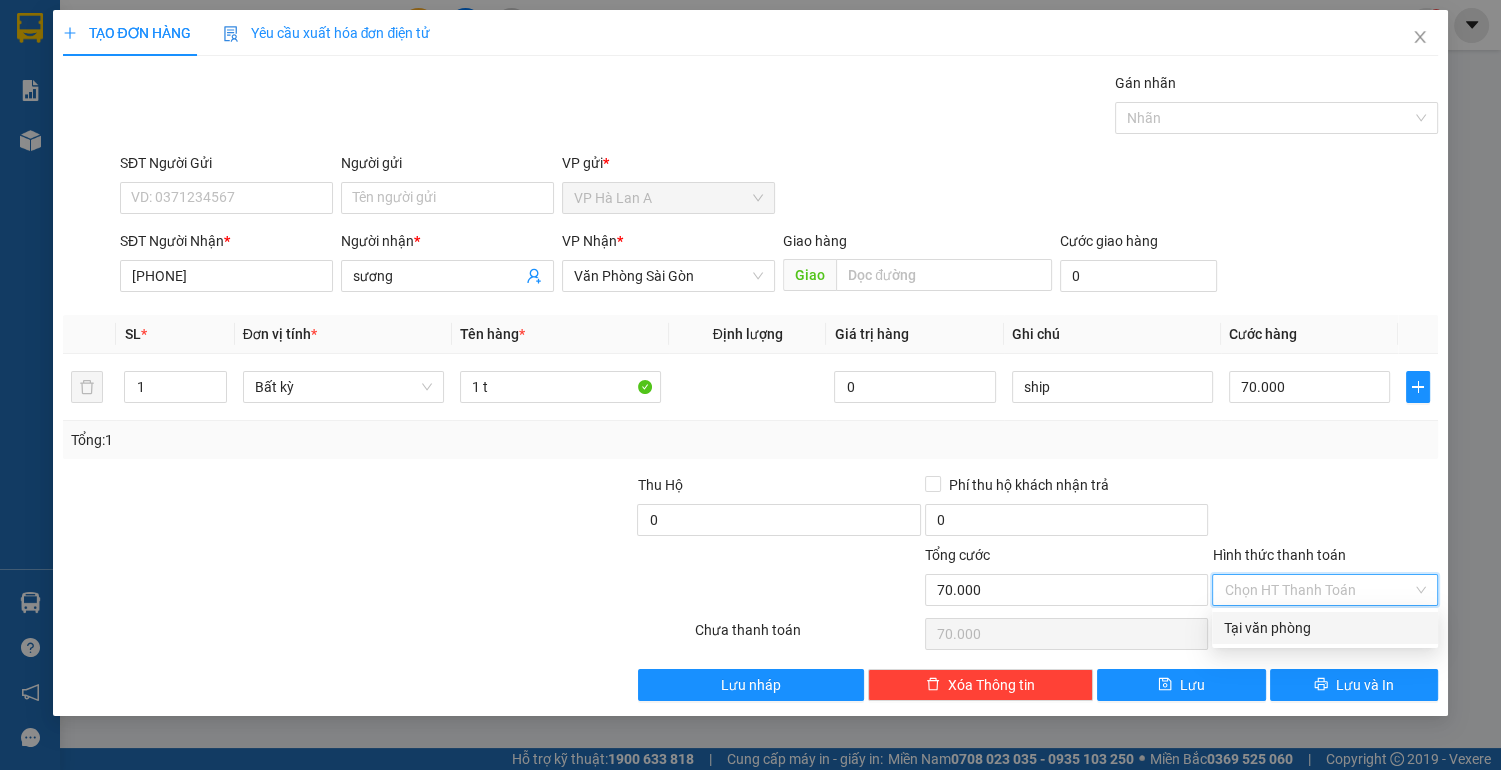 click on "Tại văn phòng" at bounding box center [1325, 628] 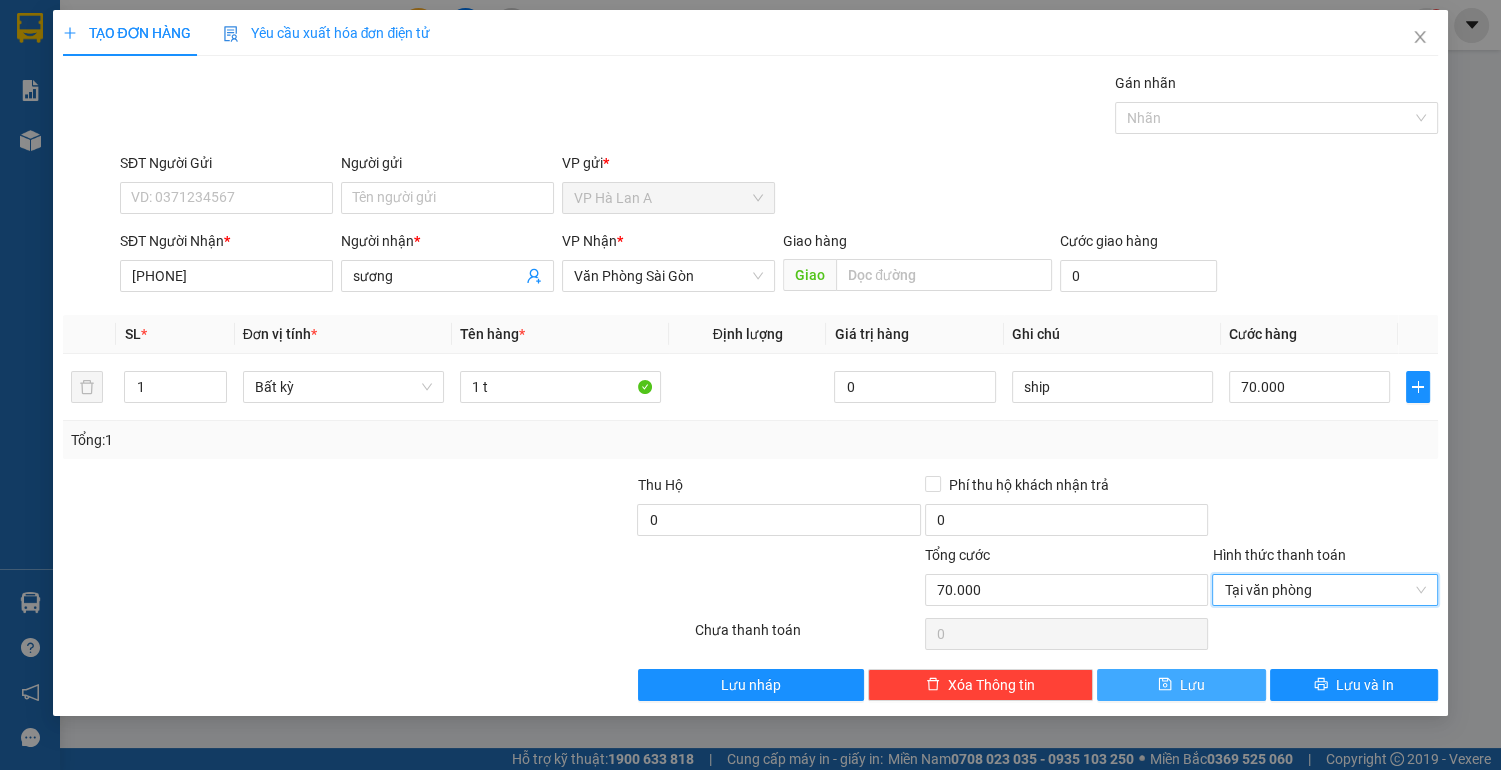 drag, startPoint x: 1214, startPoint y: 682, endPoint x: 1131, endPoint y: 651, distance: 88.60023 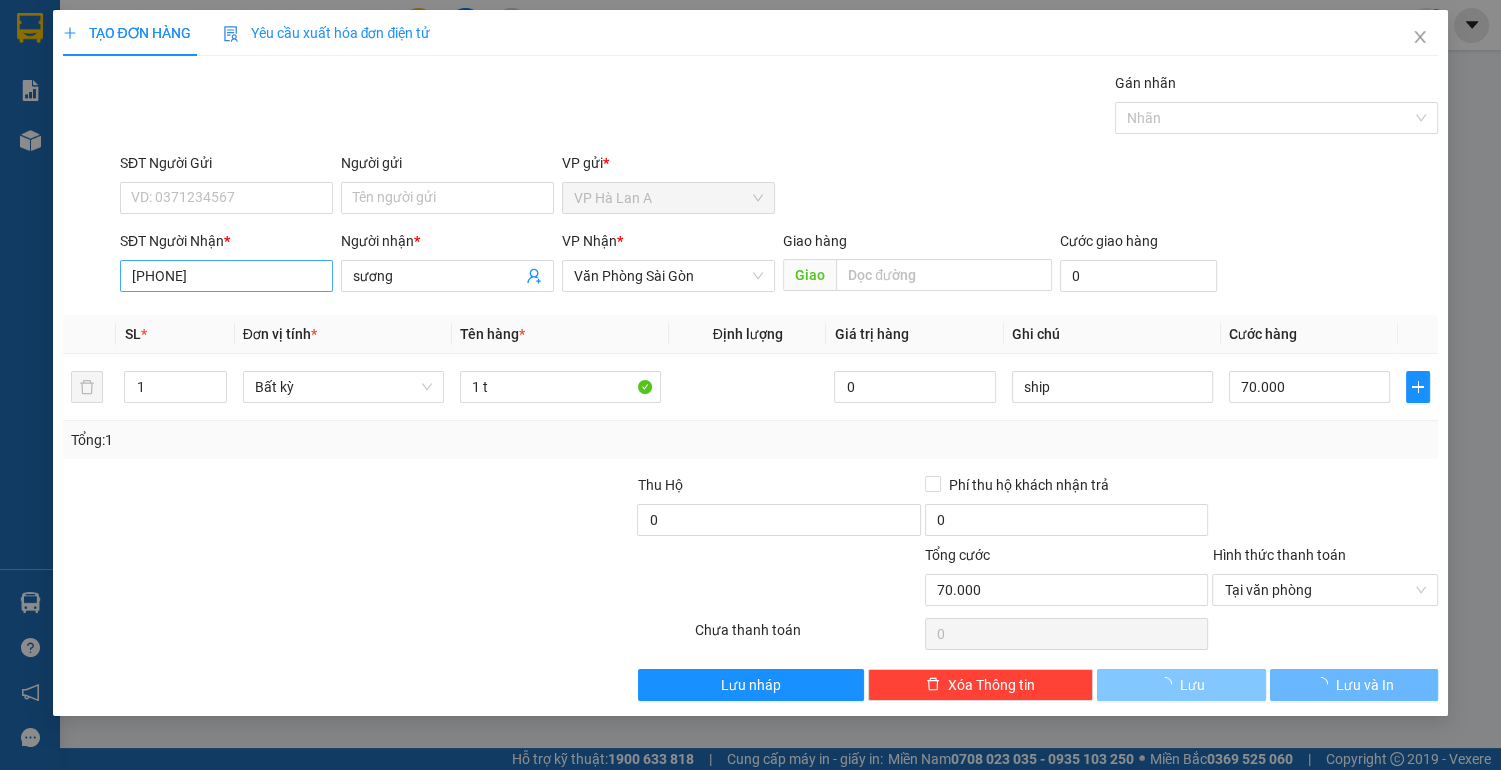 type 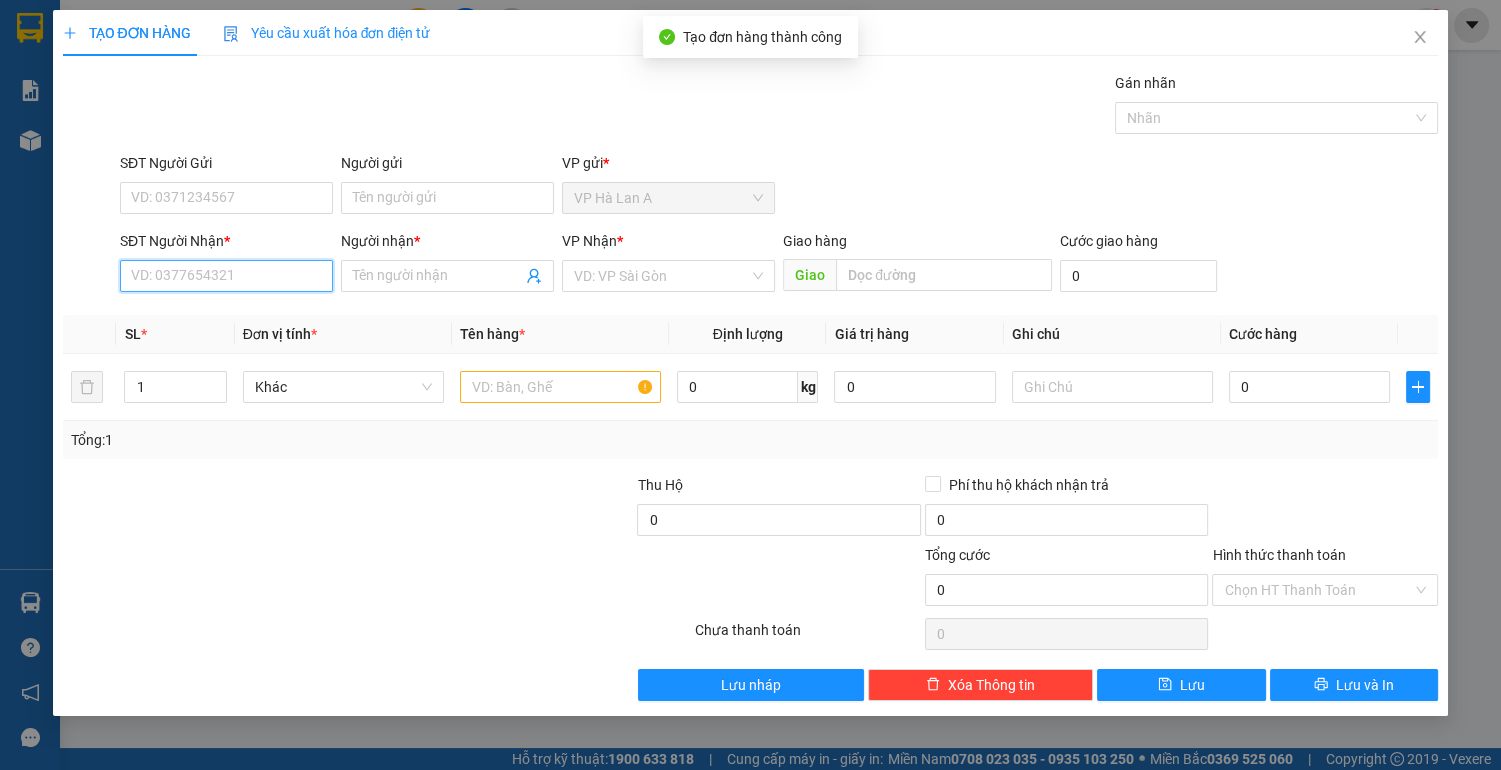 click on "SĐT Người Nhận  *" at bounding box center [226, 276] 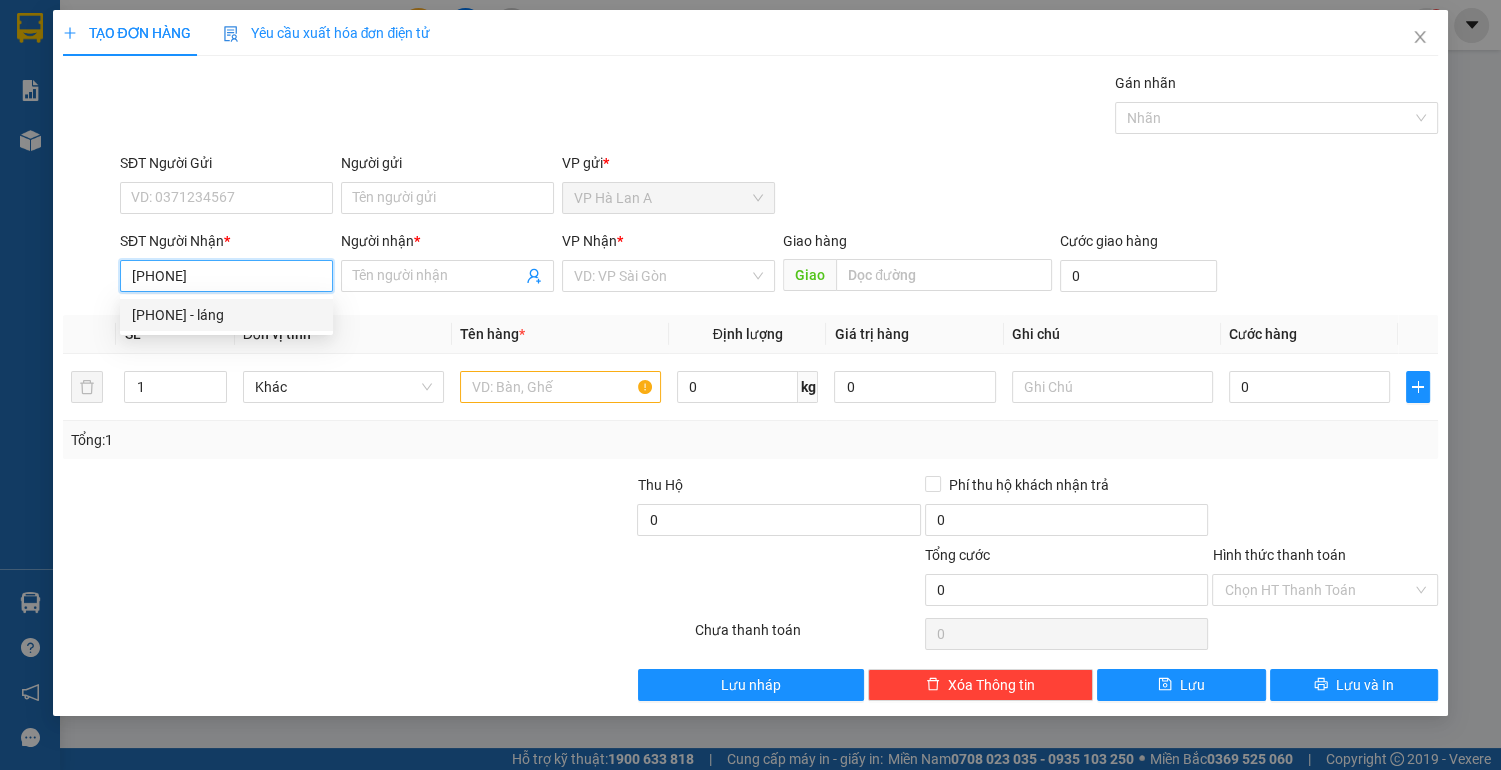 click on "[PHONE] - láng" at bounding box center (226, 315) 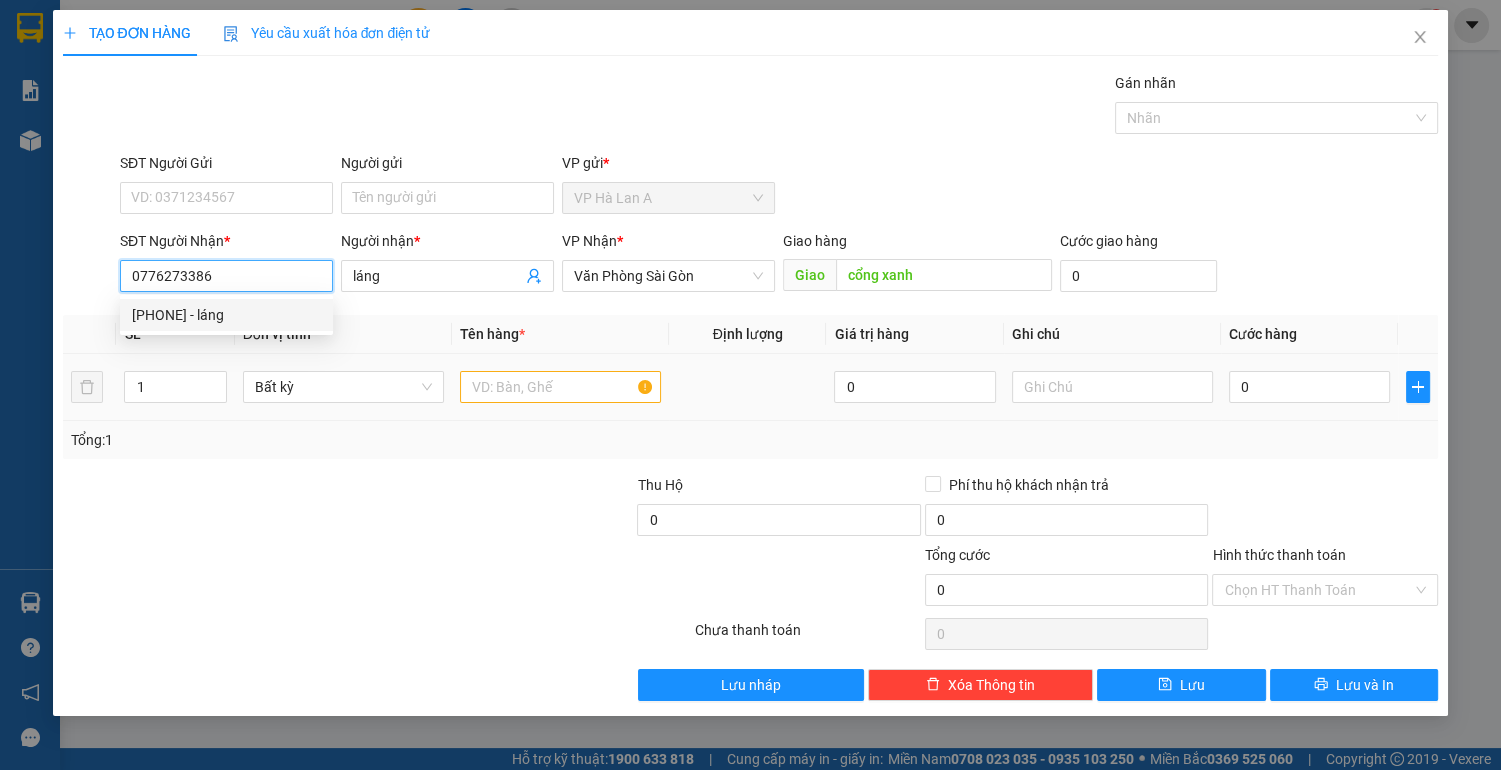 type on "0776273386" 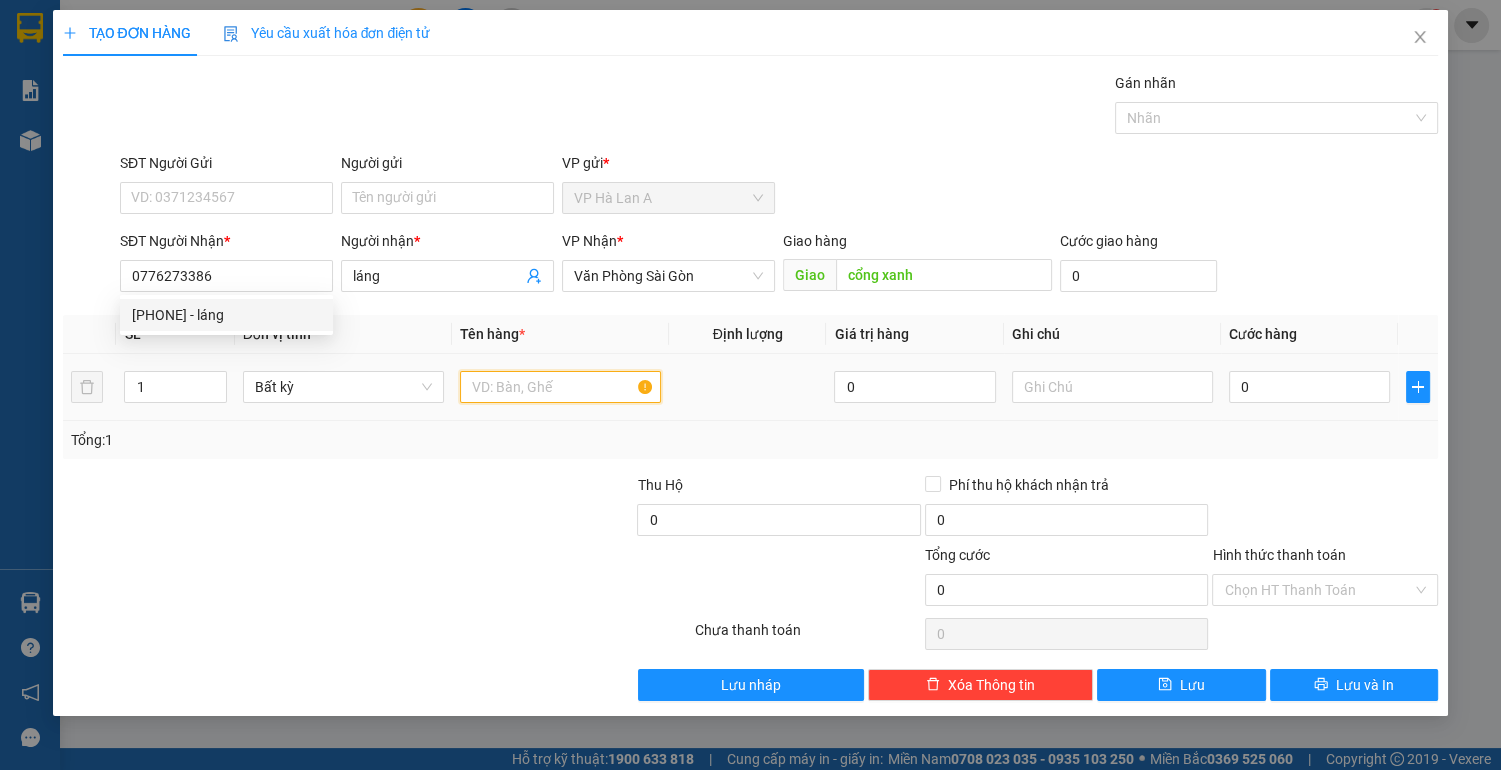 click at bounding box center [560, 387] 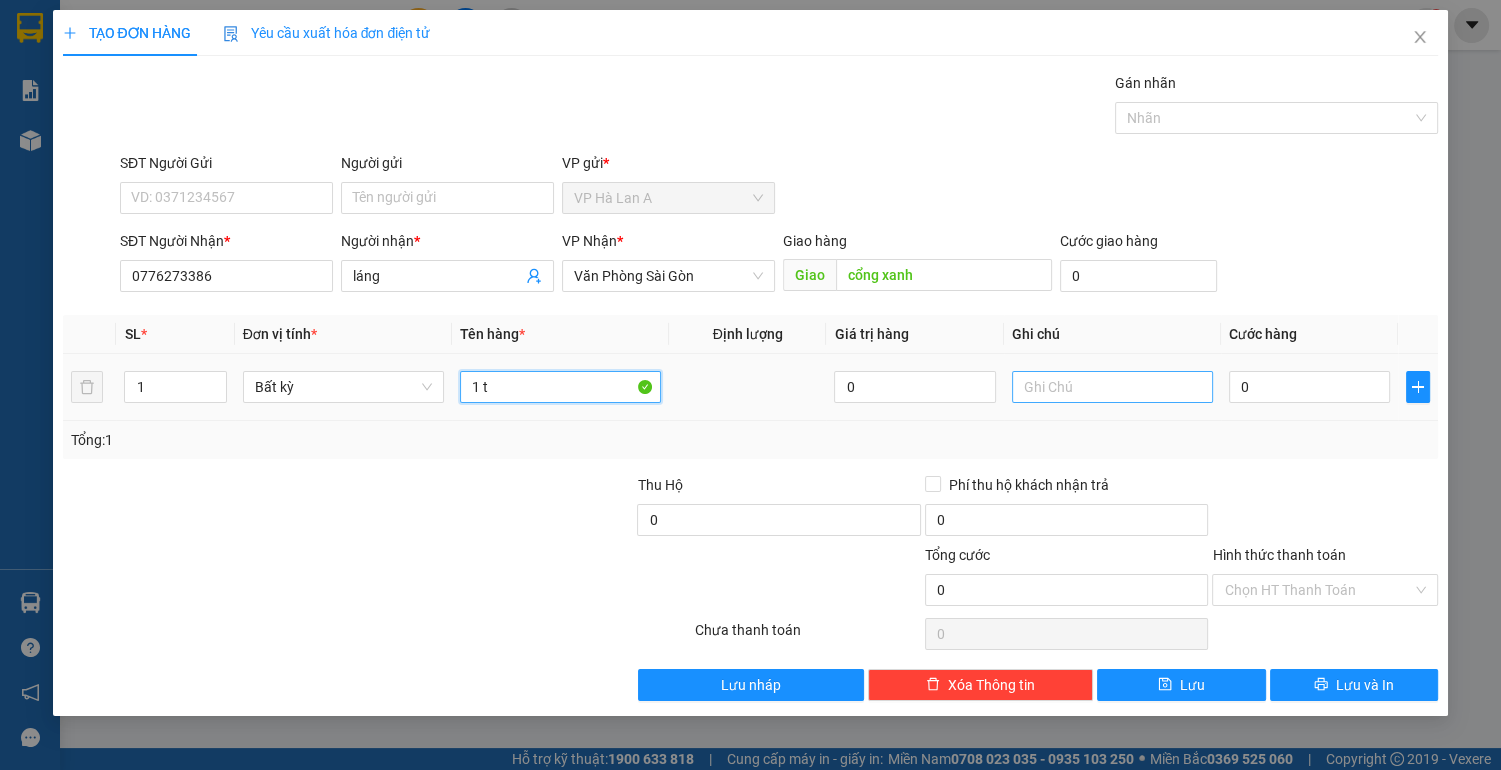type on "1 t" 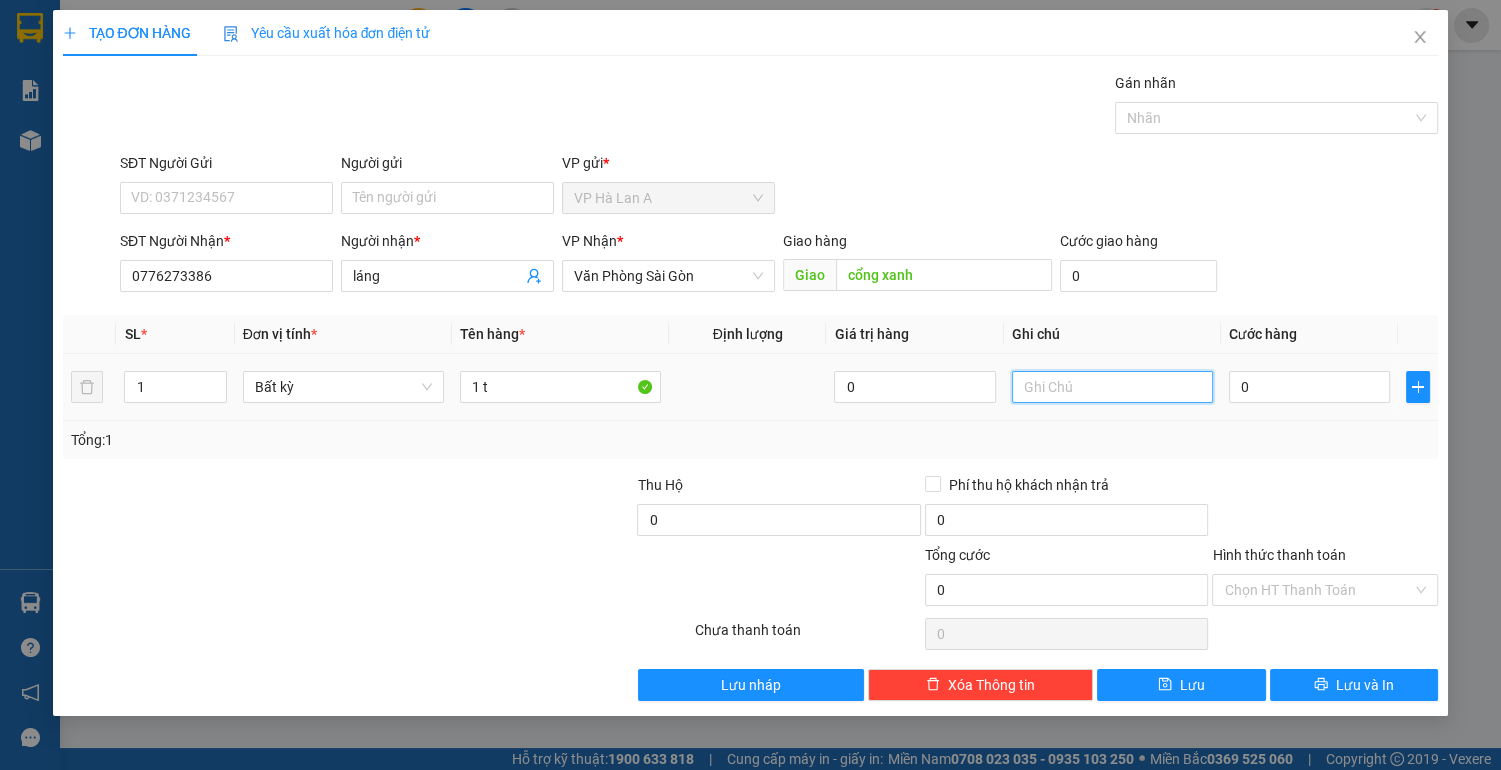 click at bounding box center [1112, 387] 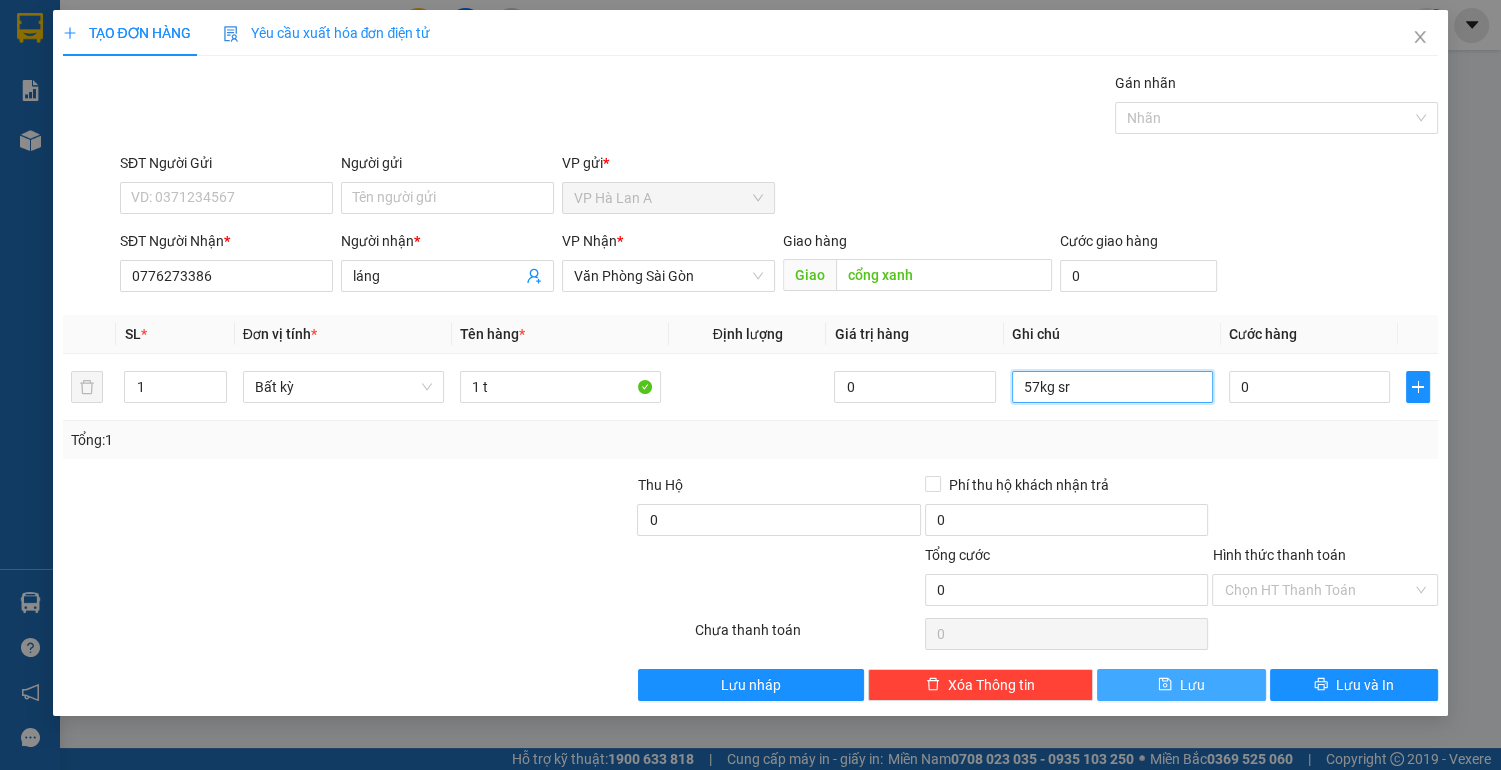 type on "57kg sr" 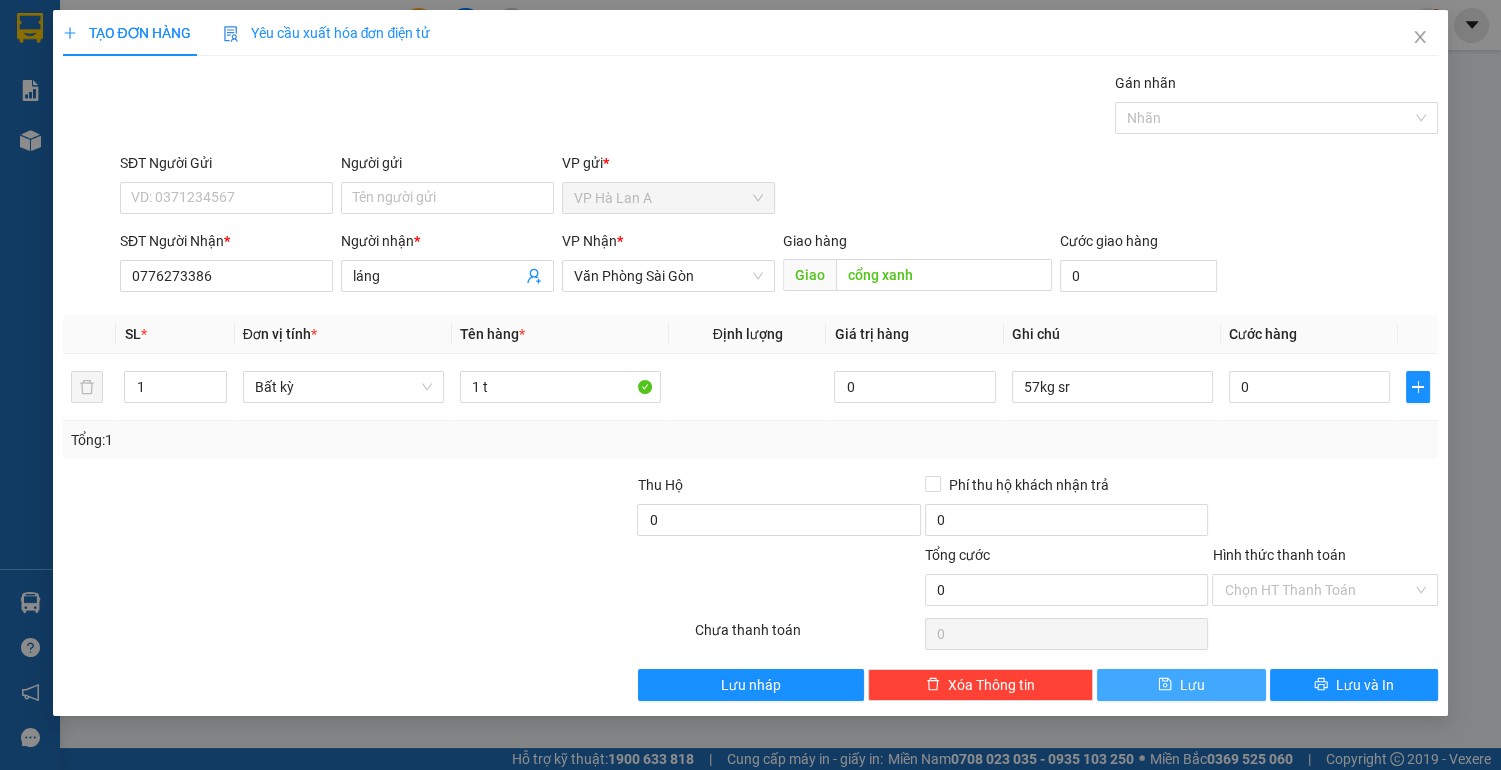 click on "Lưu" at bounding box center [1181, 685] 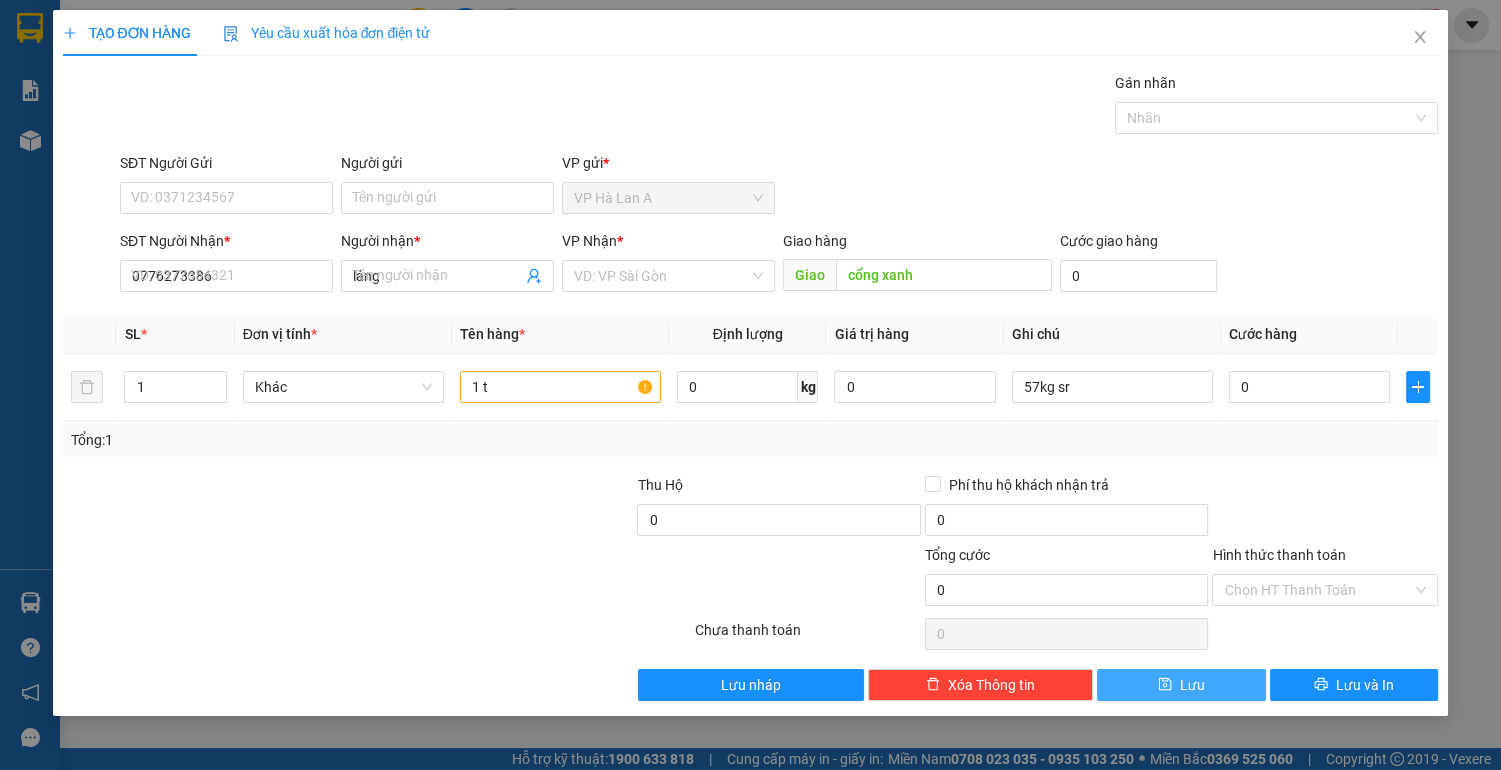 type 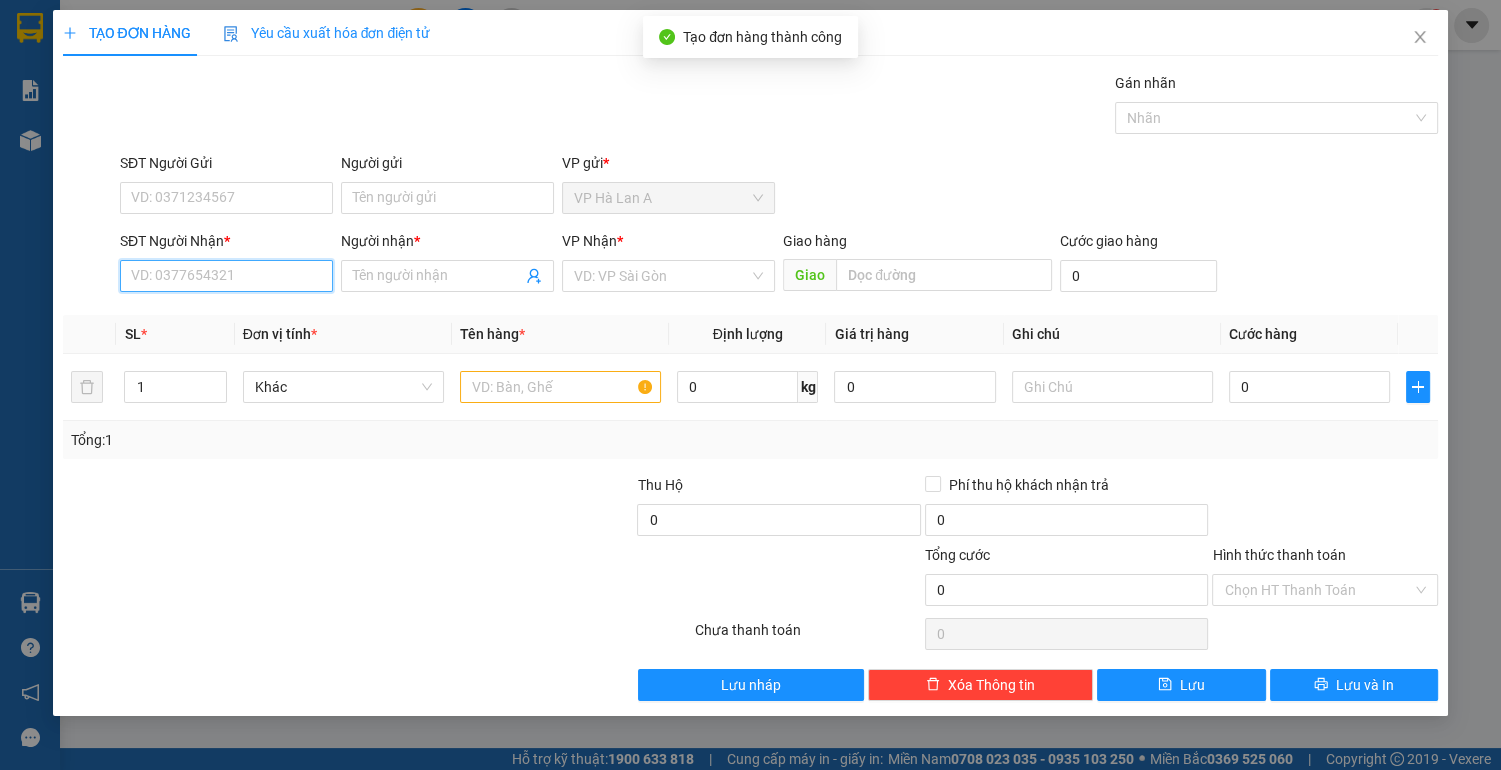 click on "SĐT Người Nhận  *" at bounding box center [226, 276] 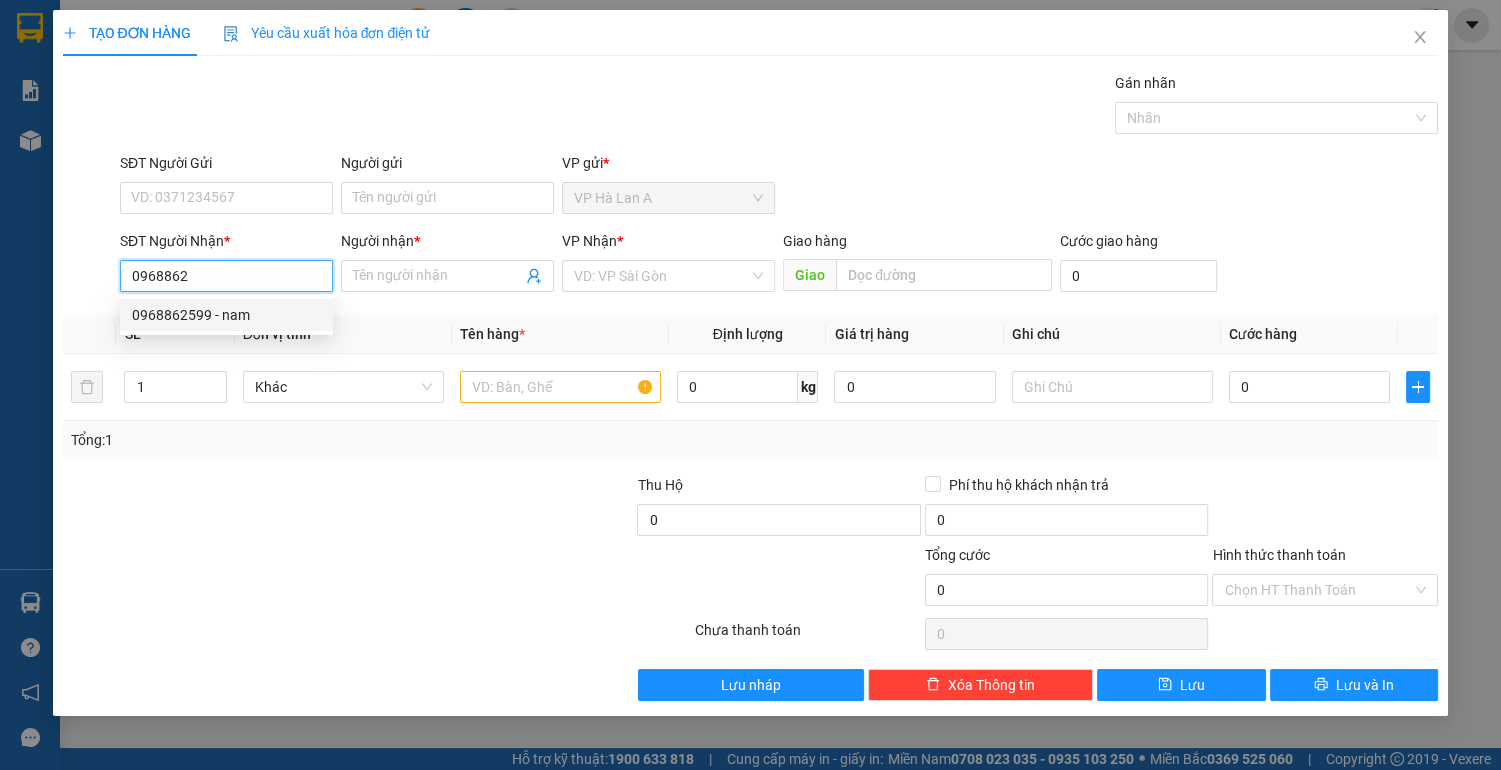 drag, startPoint x: 253, startPoint y: 305, endPoint x: 264, endPoint y: 313, distance: 13.601471 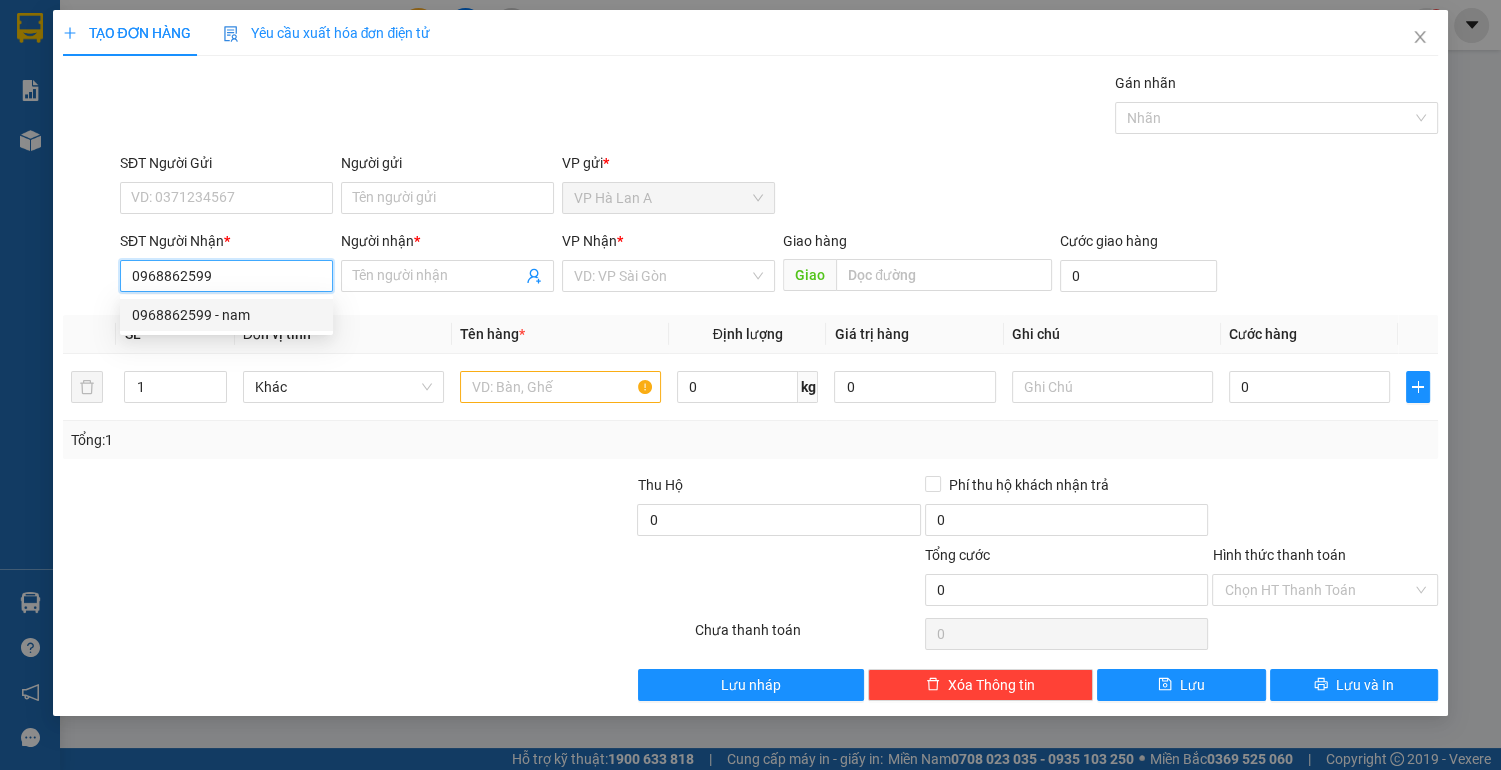 type on "nam" 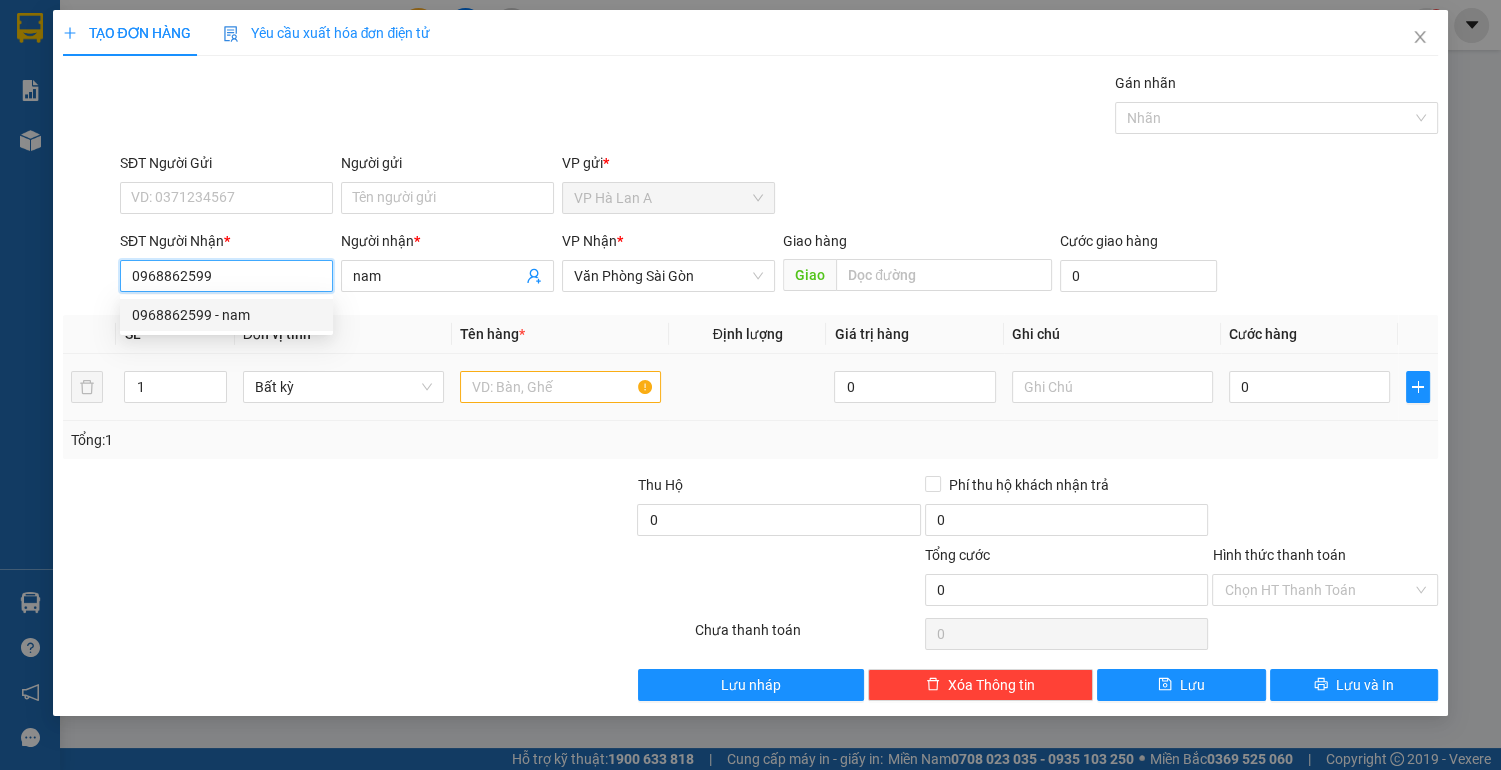 type on "0968862599" 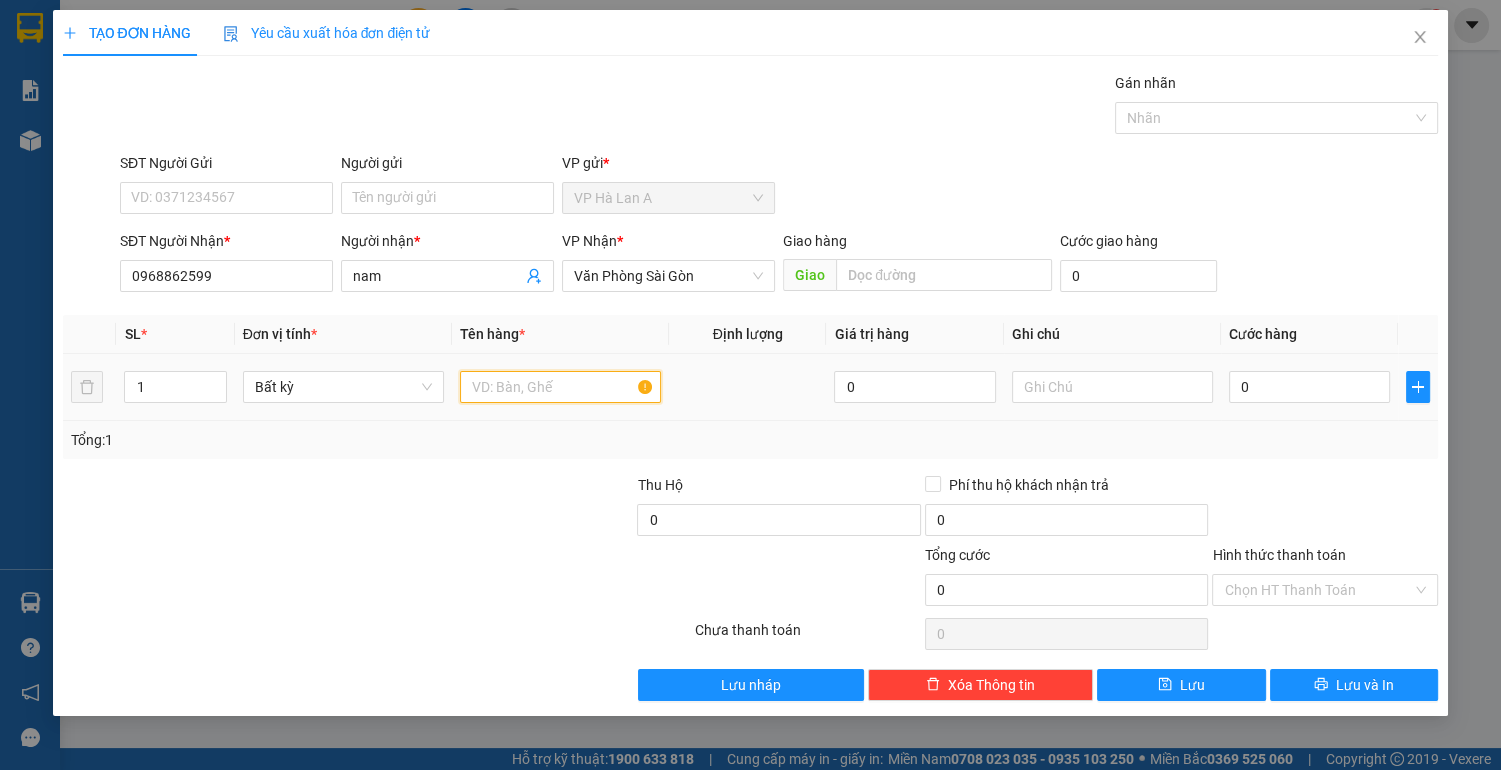click at bounding box center (560, 387) 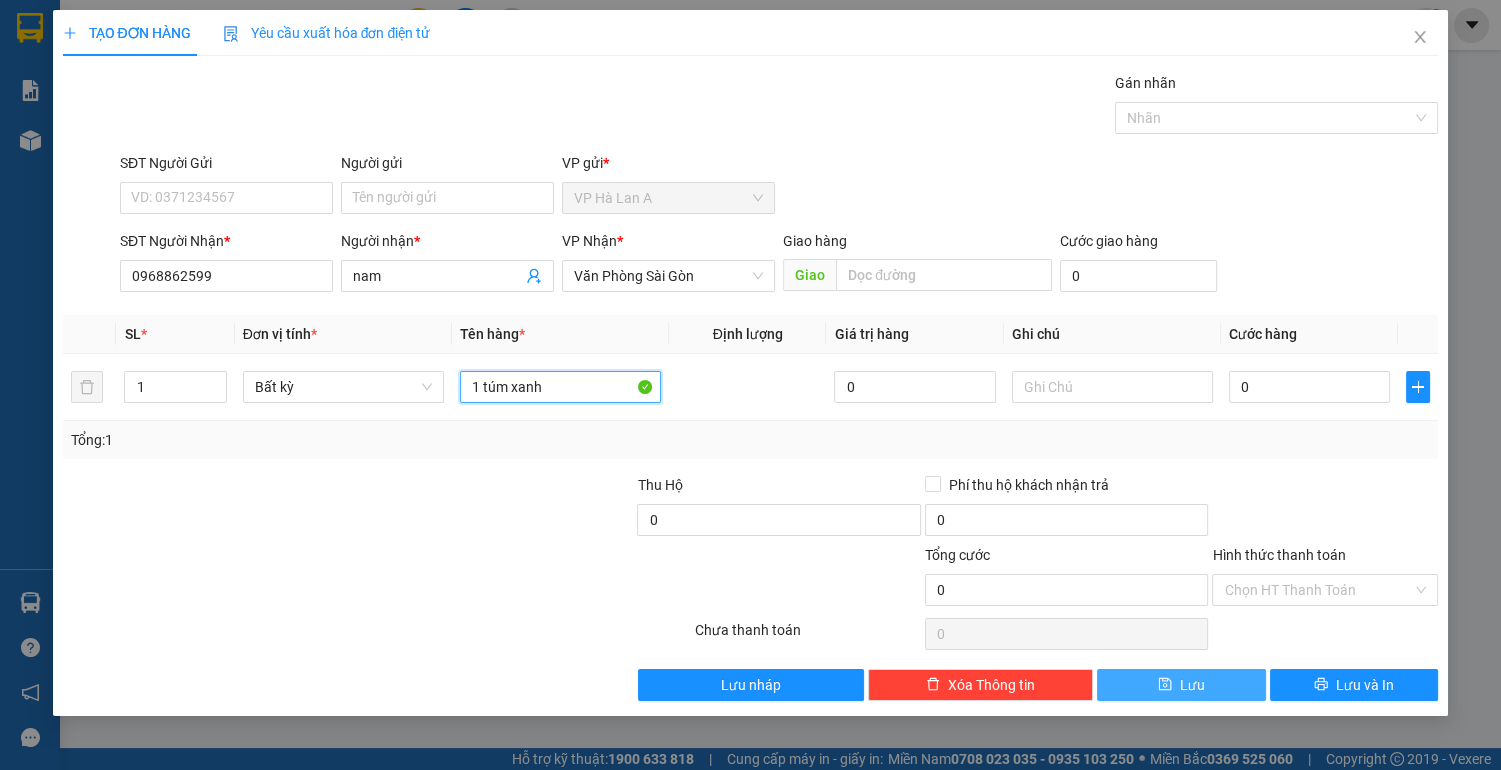 type on "1 túm xanh" 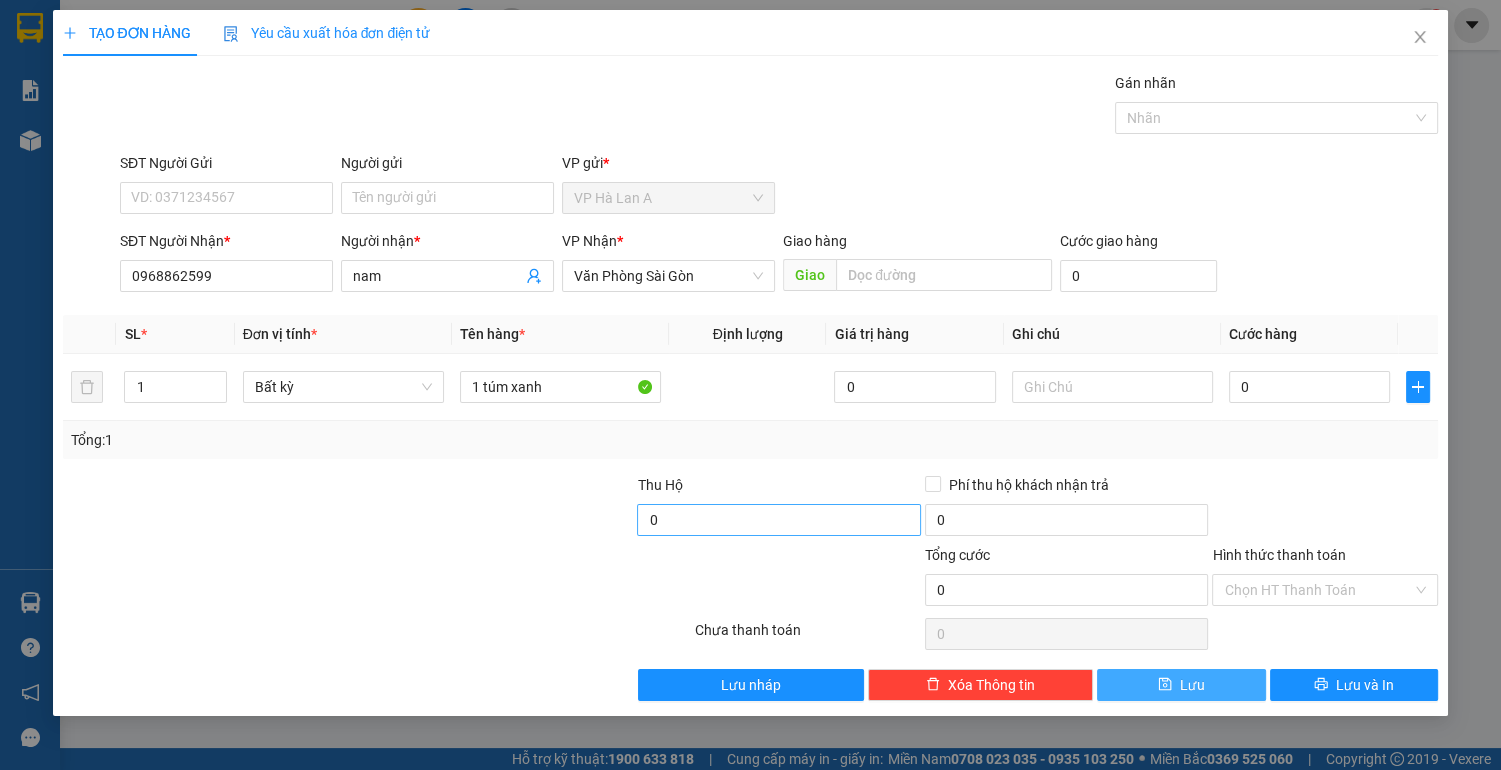 drag, startPoint x: 1151, startPoint y: 684, endPoint x: 912, endPoint y: 532, distance: 283.24017 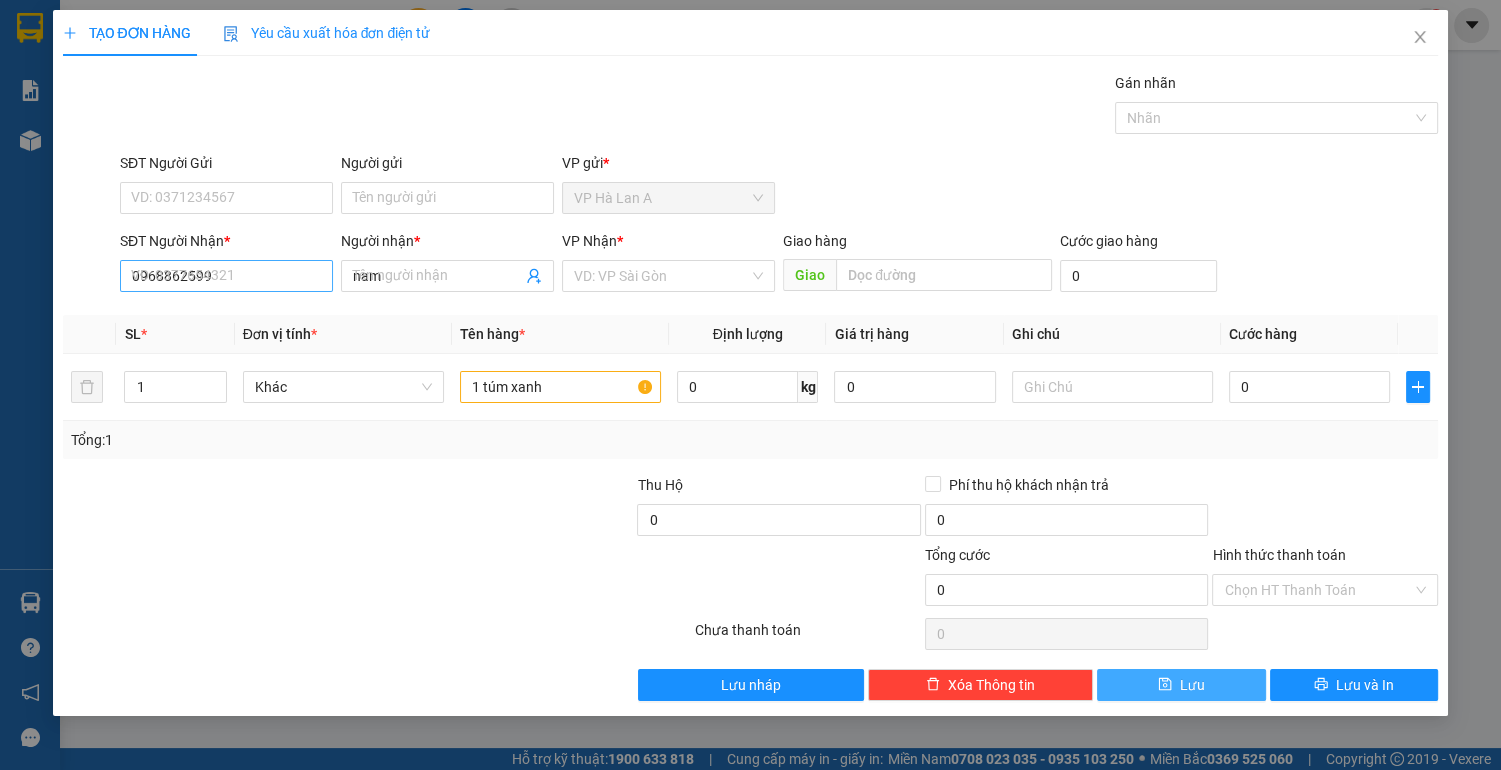 type 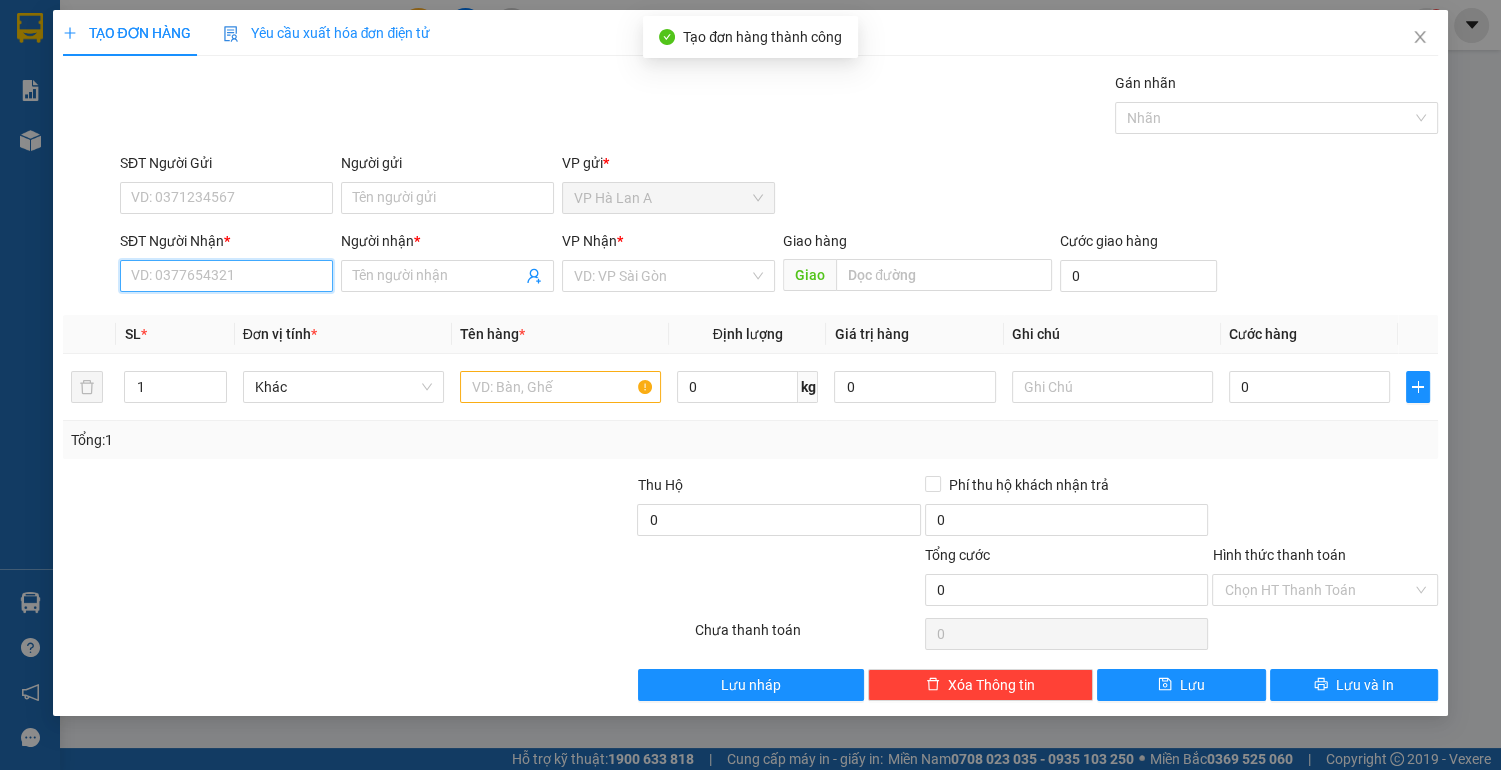 click on "SĐT Người Nhận  *" at bounding box center (226, 276) 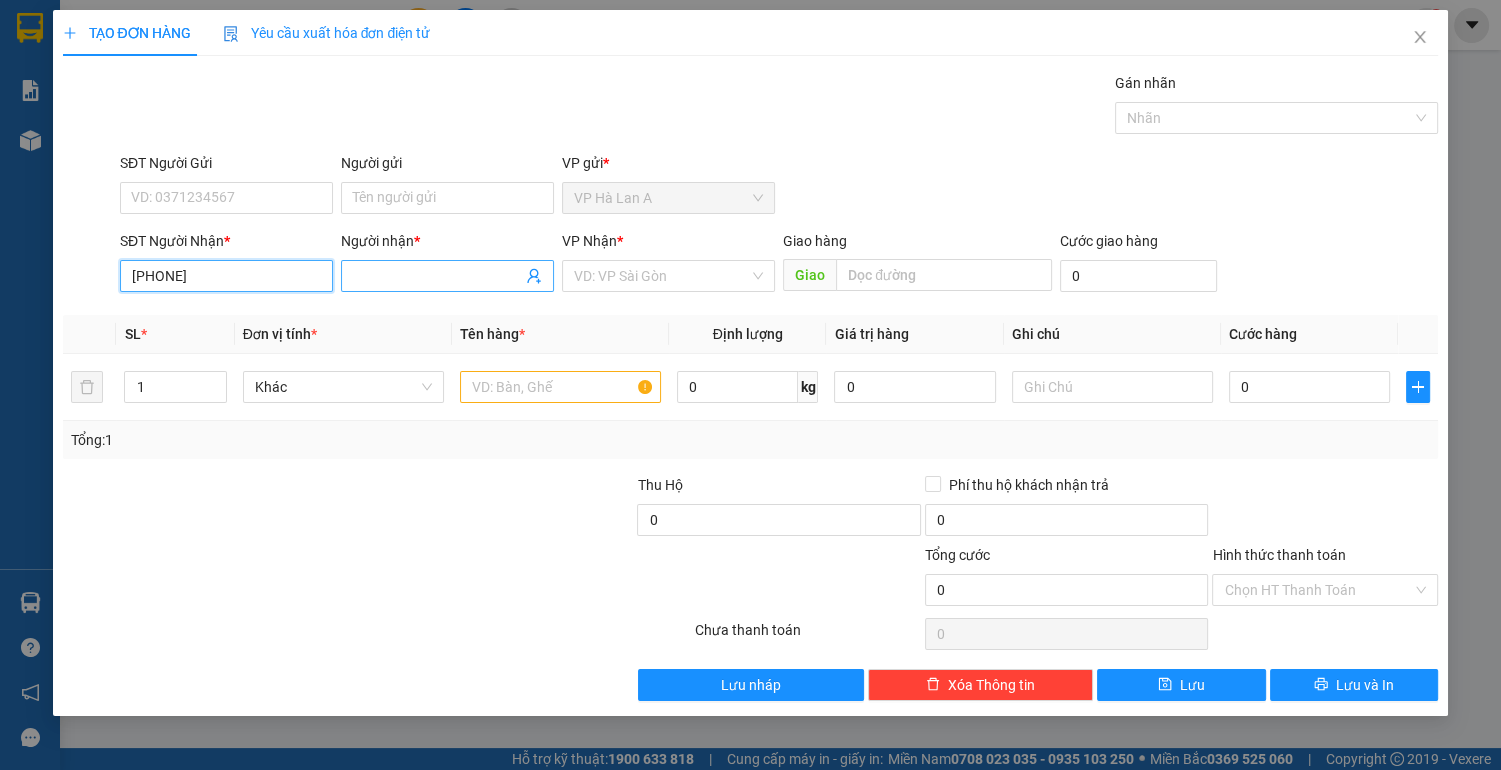 type on "[PHONE]" 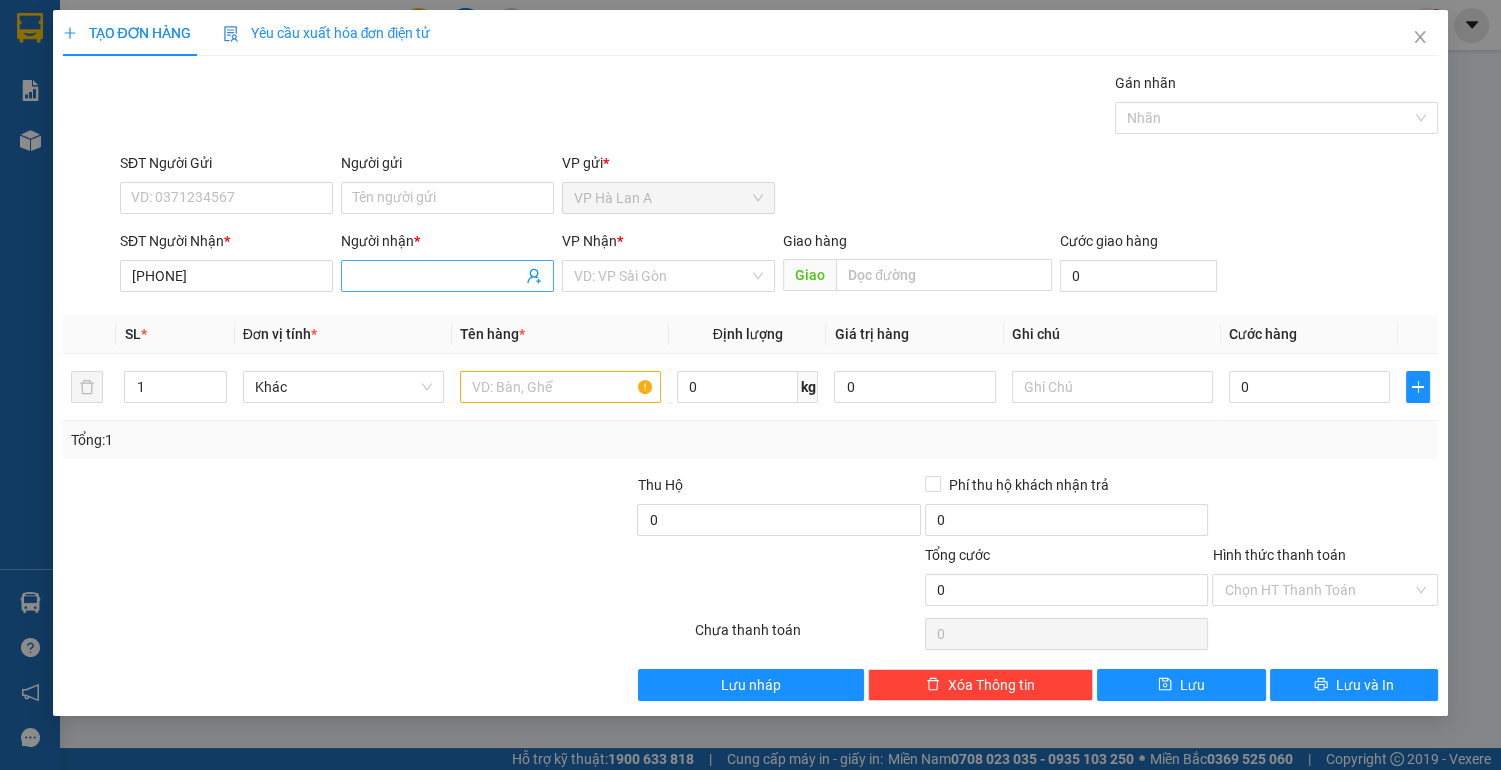 click on "Người nhận  *" at bounding box center [437, 276] 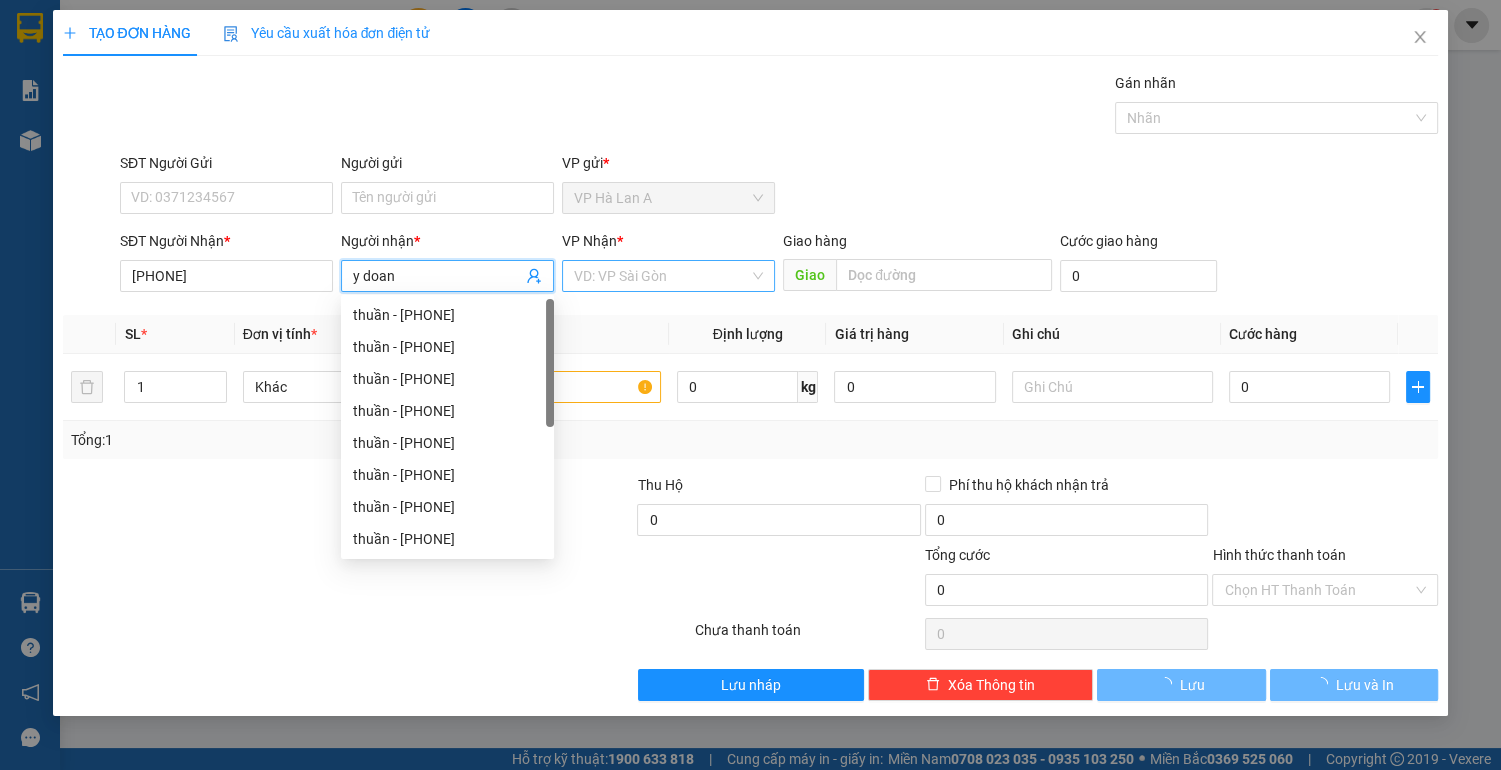 type on "y doan" 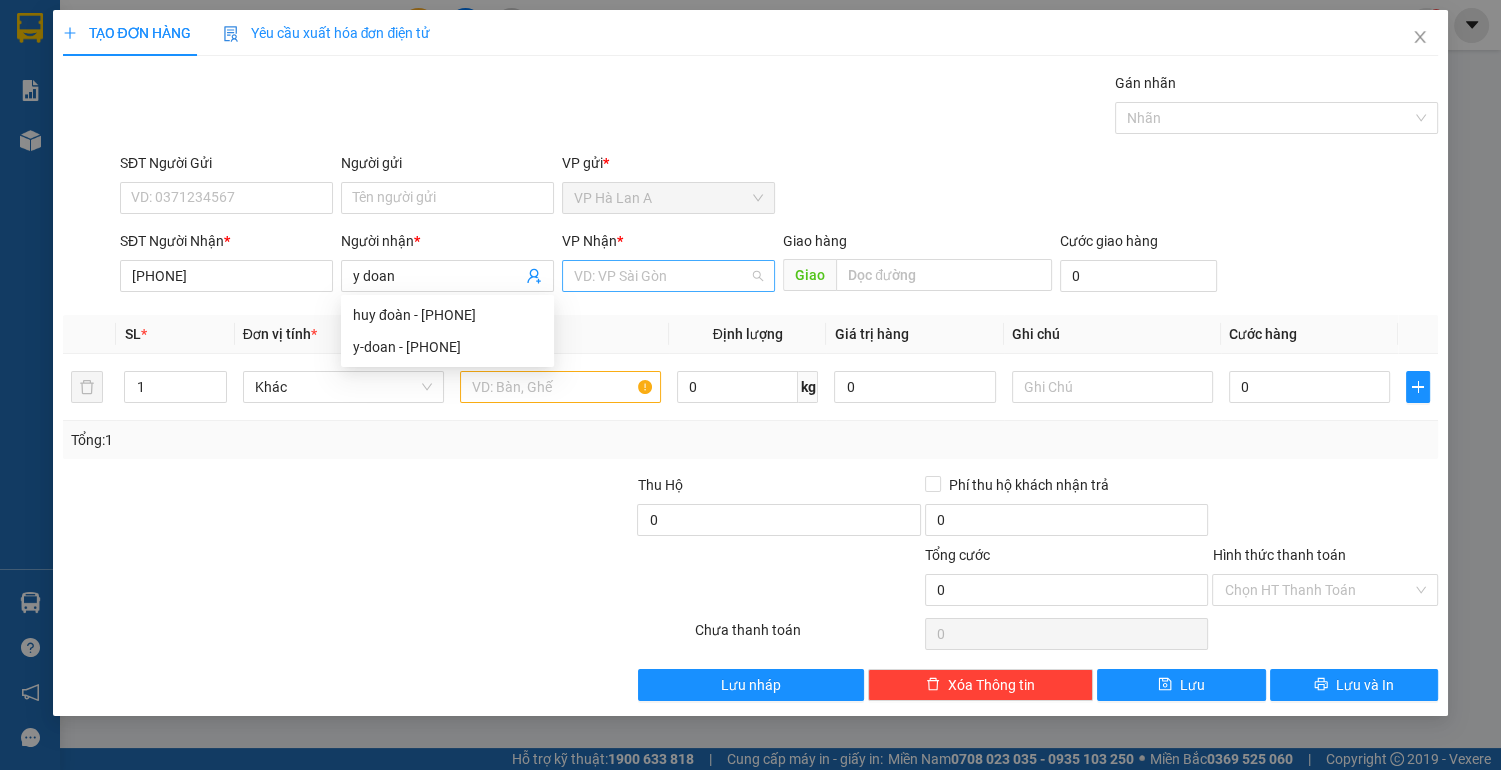 click at bounding box center (661, 276) 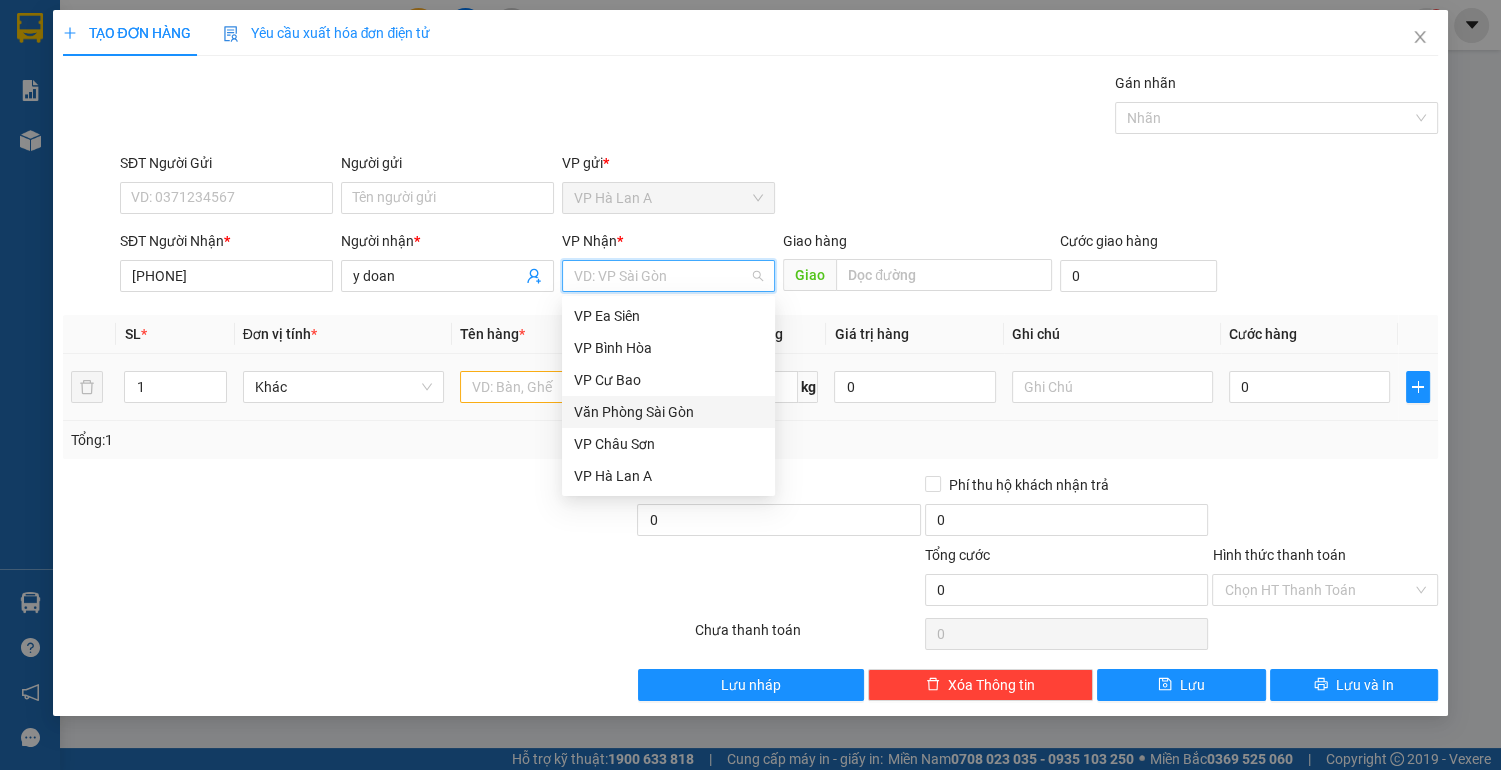 drag, startPoint x: 664, startPoint y: 407, endPoint x: 449, endPoint y: 385, distance: 216.12265 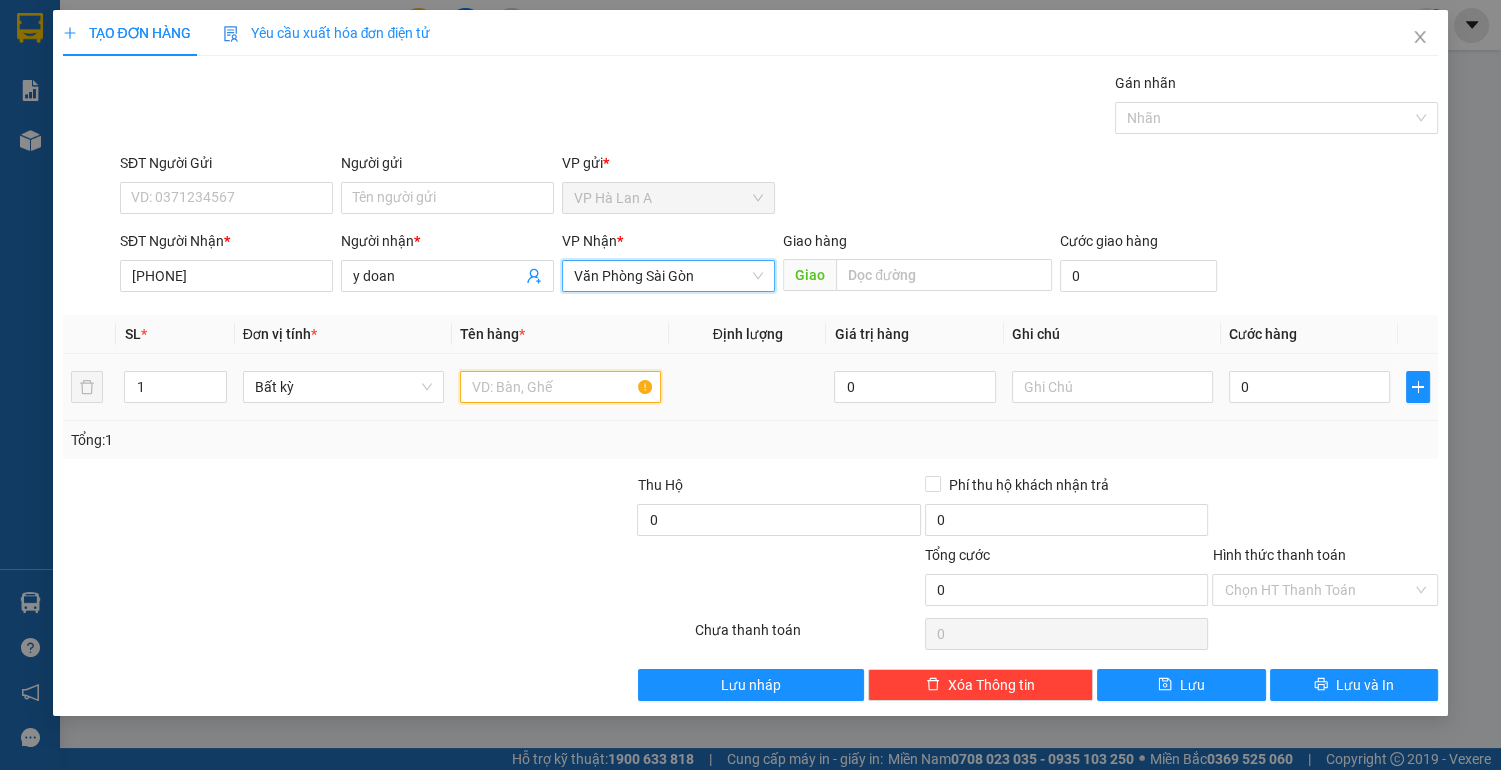 click at bounding box center [560, 387] 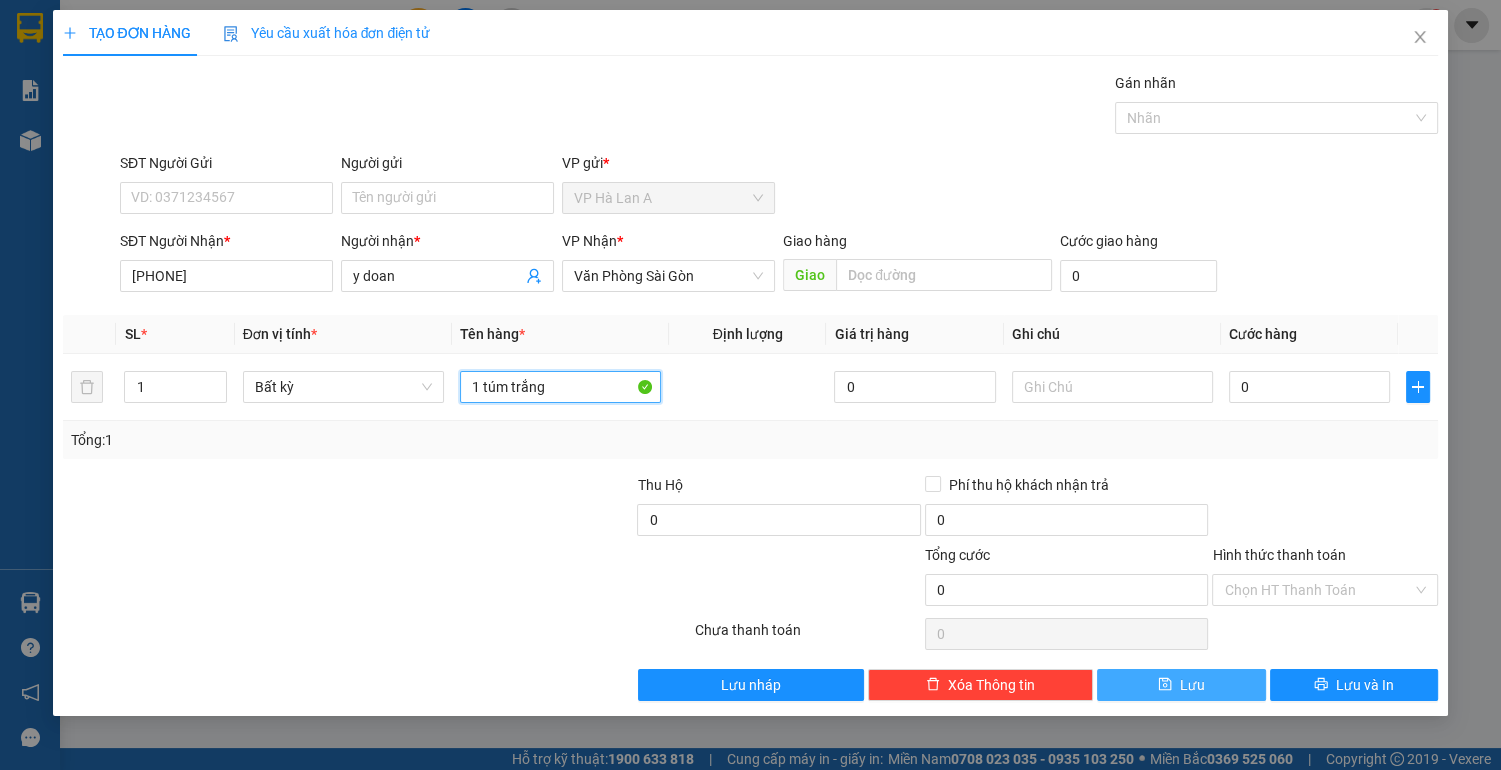 type on "1 túm trắng" 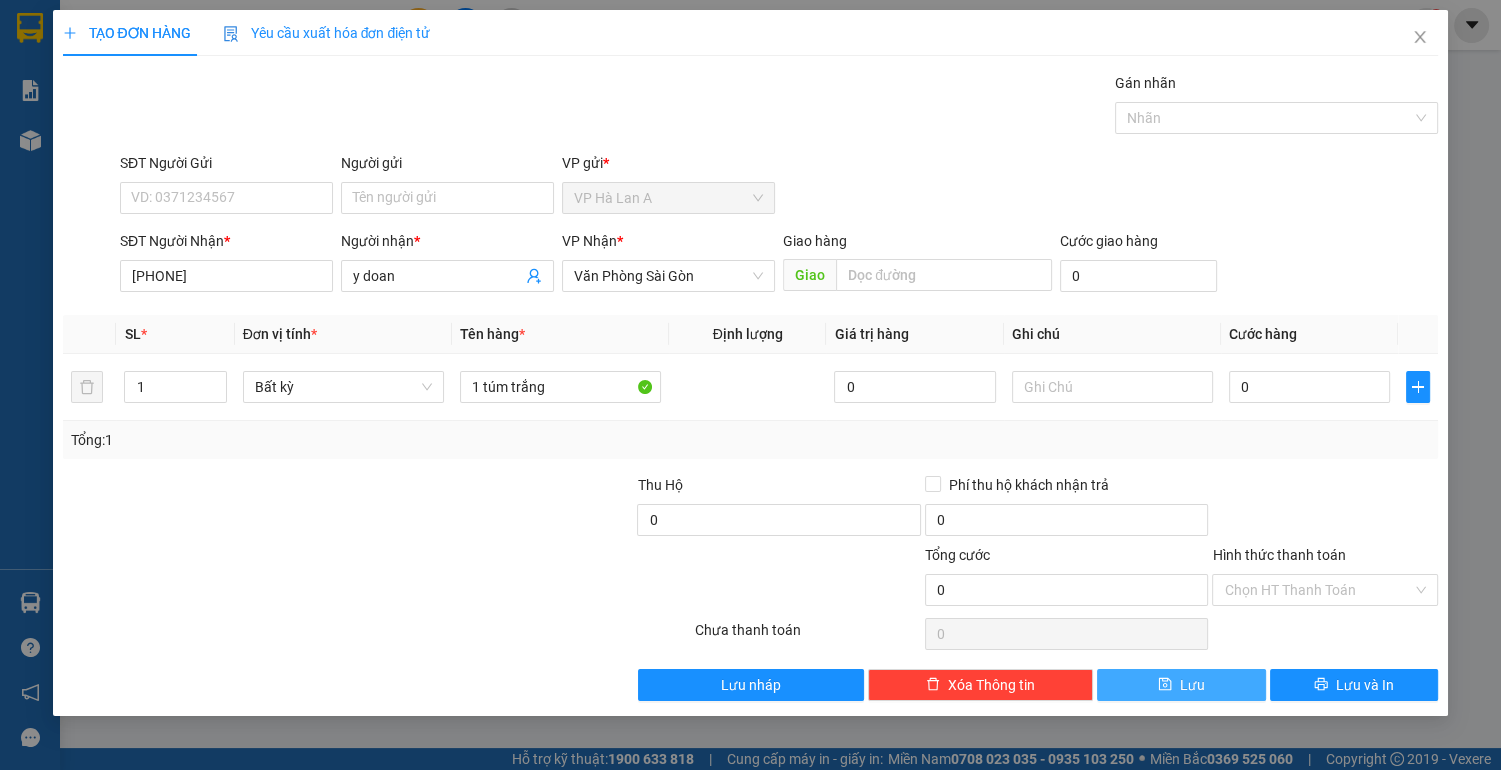 drag, startPoint x: 1127, startPoint y: 684, endPoint x: 906, endPoint y: 618, distance: 230.64474 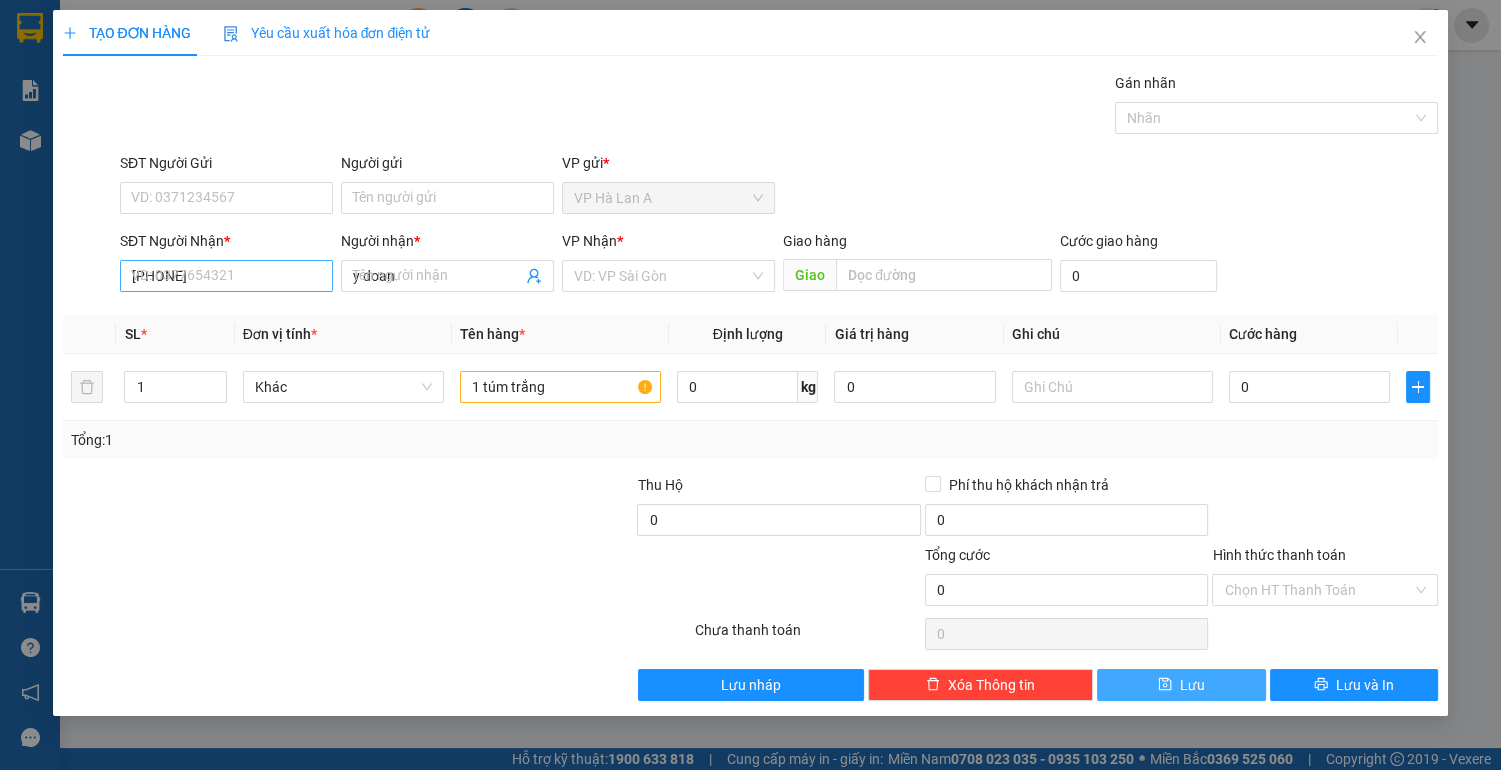 type 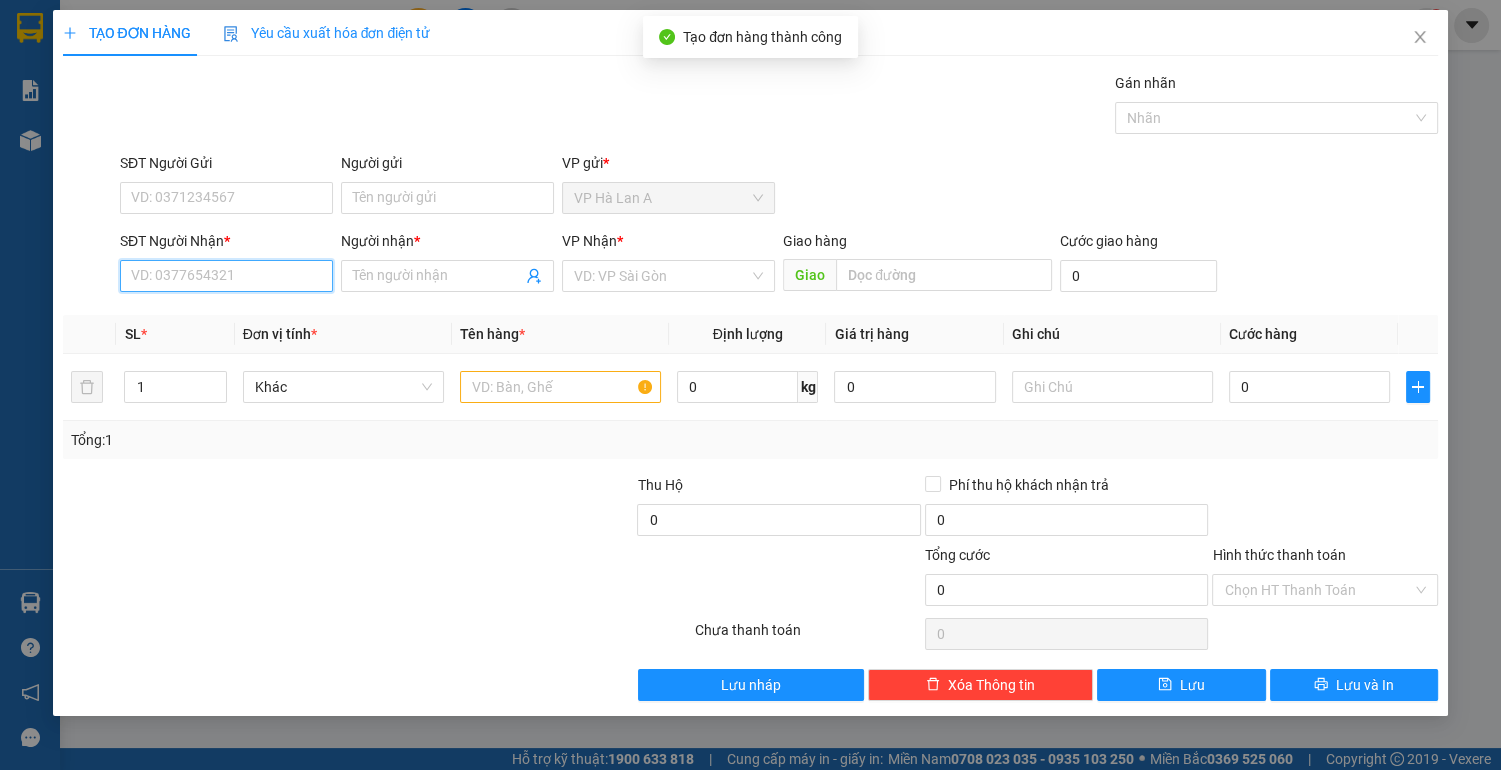 click on "SĐT Người Nhận  *" at bounding box center (226, 276) 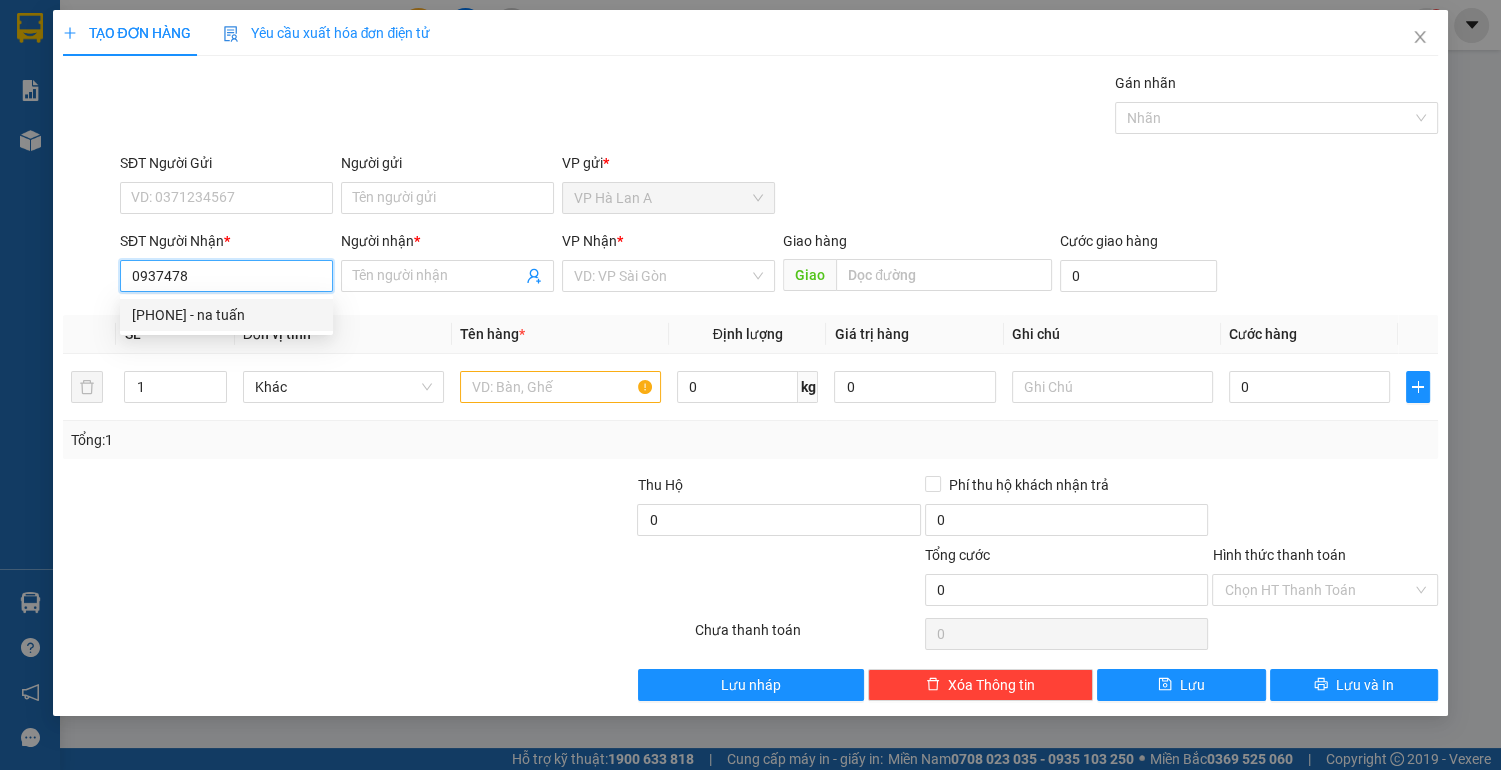 click on "[PHONE] - na tuấn" at bounding box center [226, 315] 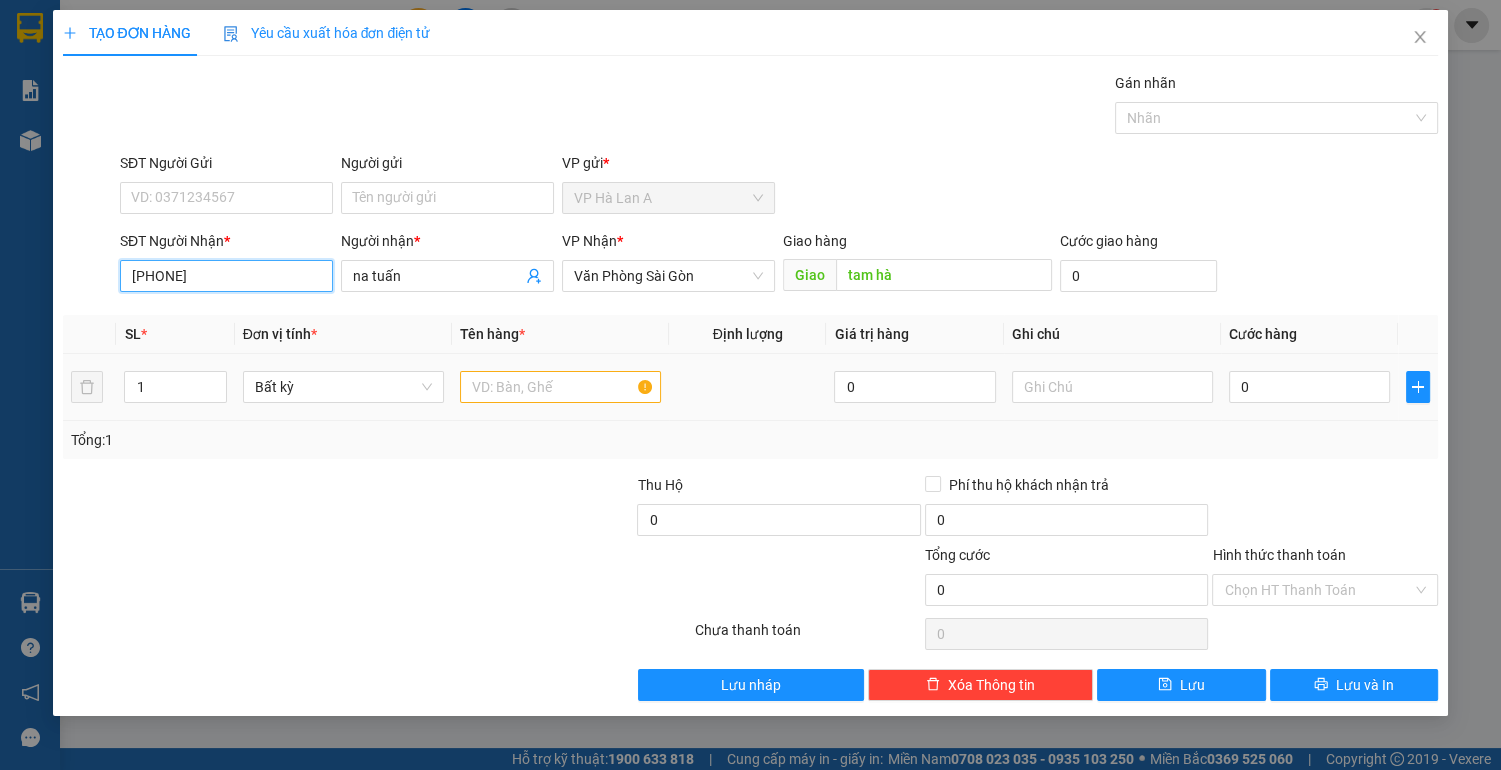 type on "[PHONE]" 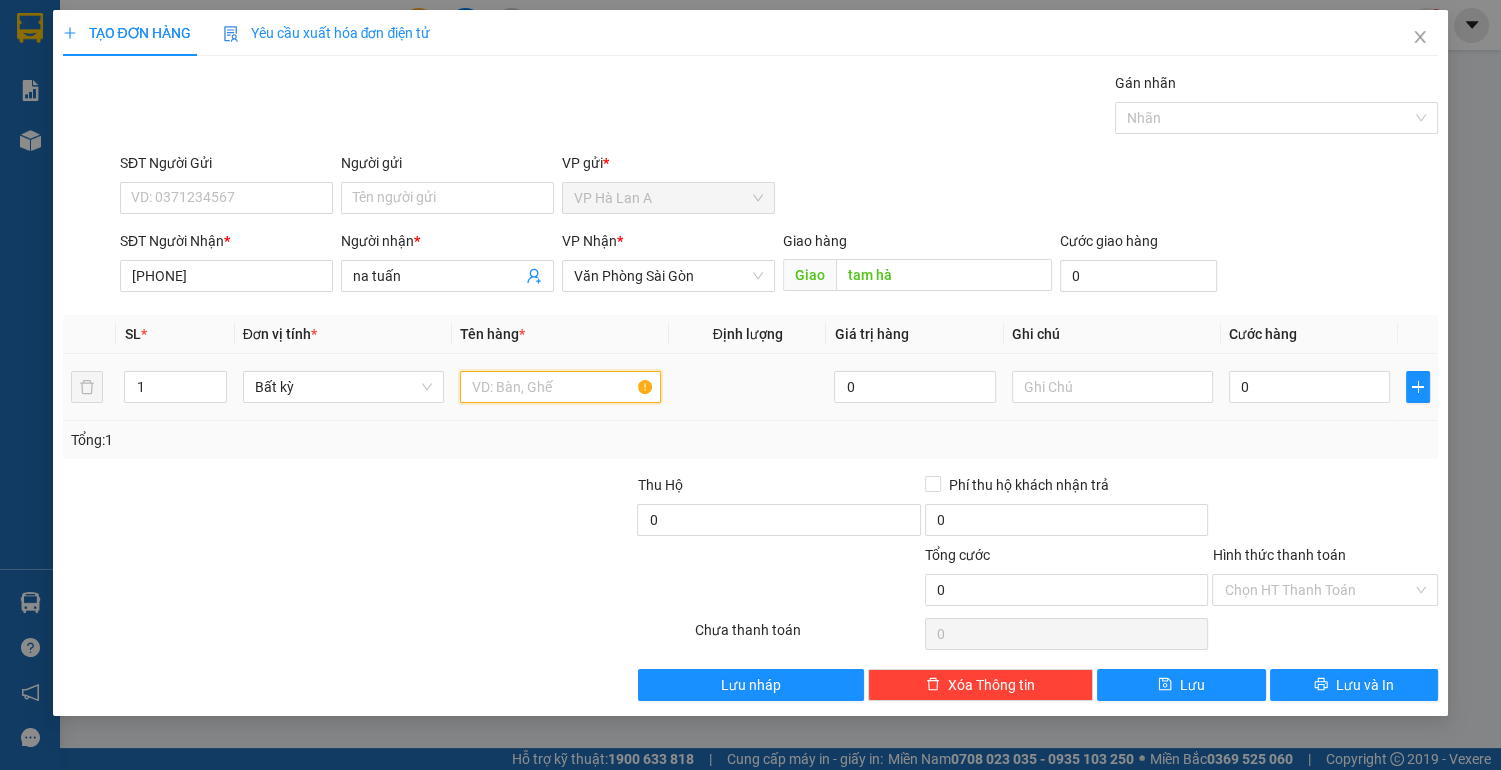 click at bounding box center [560, 387] 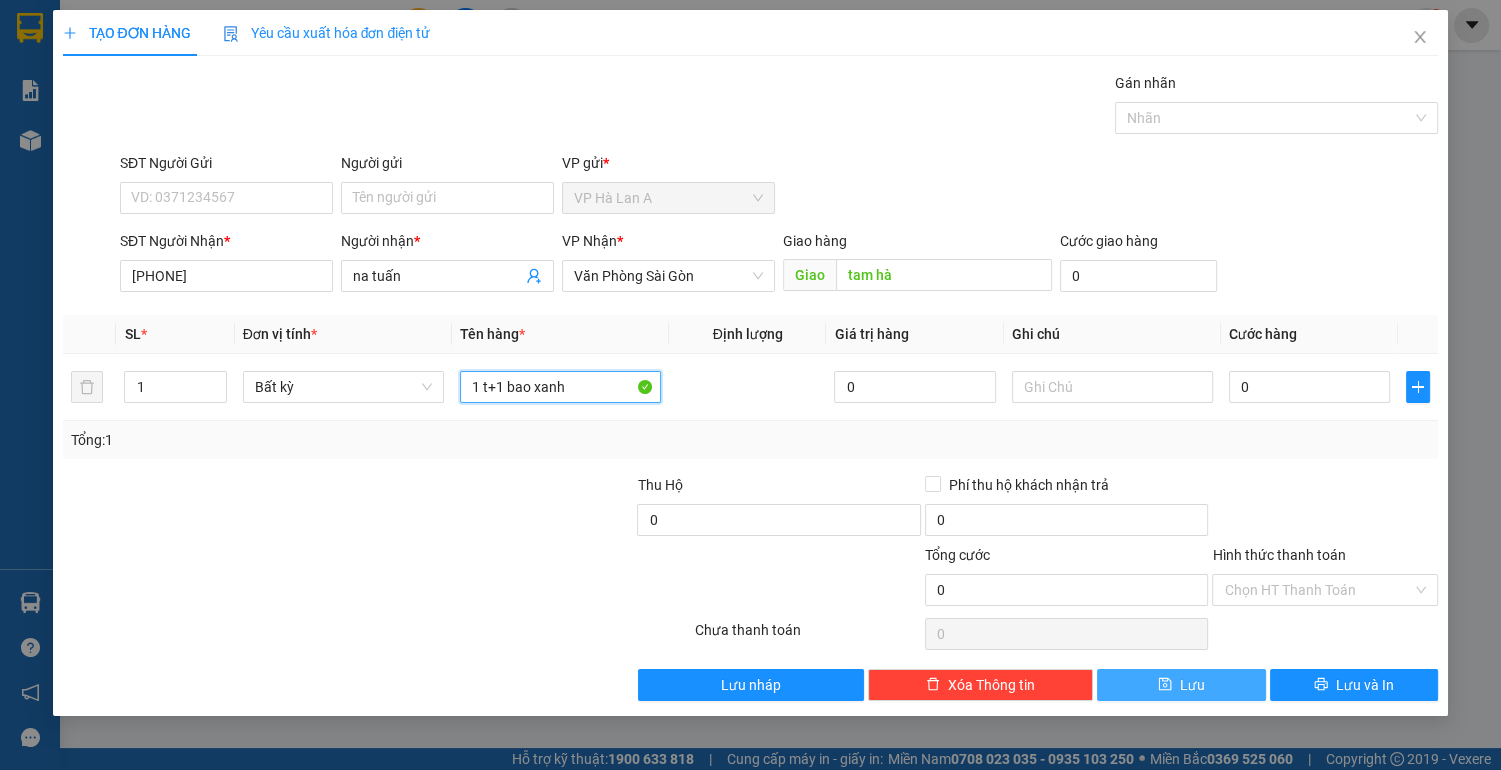 type on "1 t+1 bao xanh" 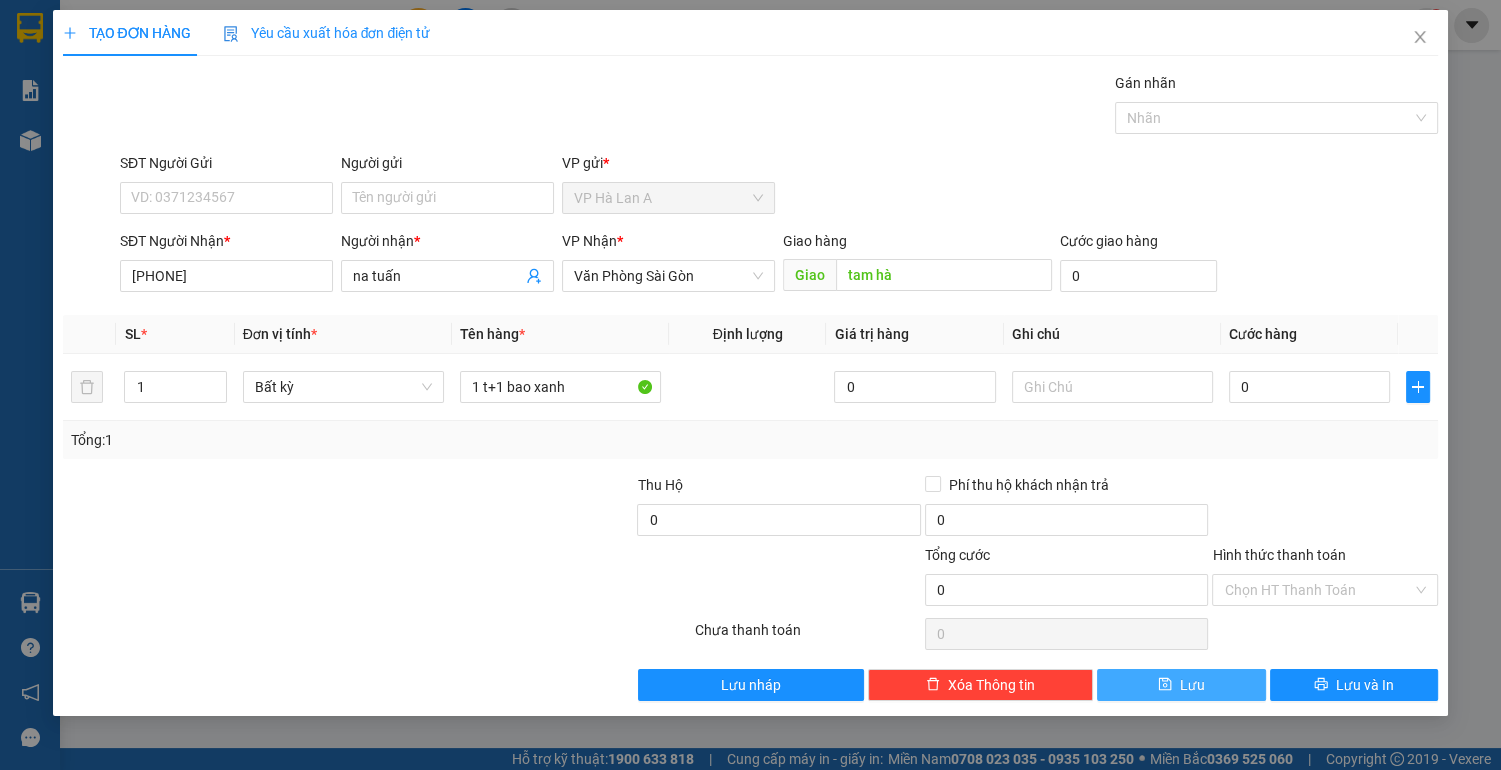 click on "Lưu" at bounding box center (1192, 685) 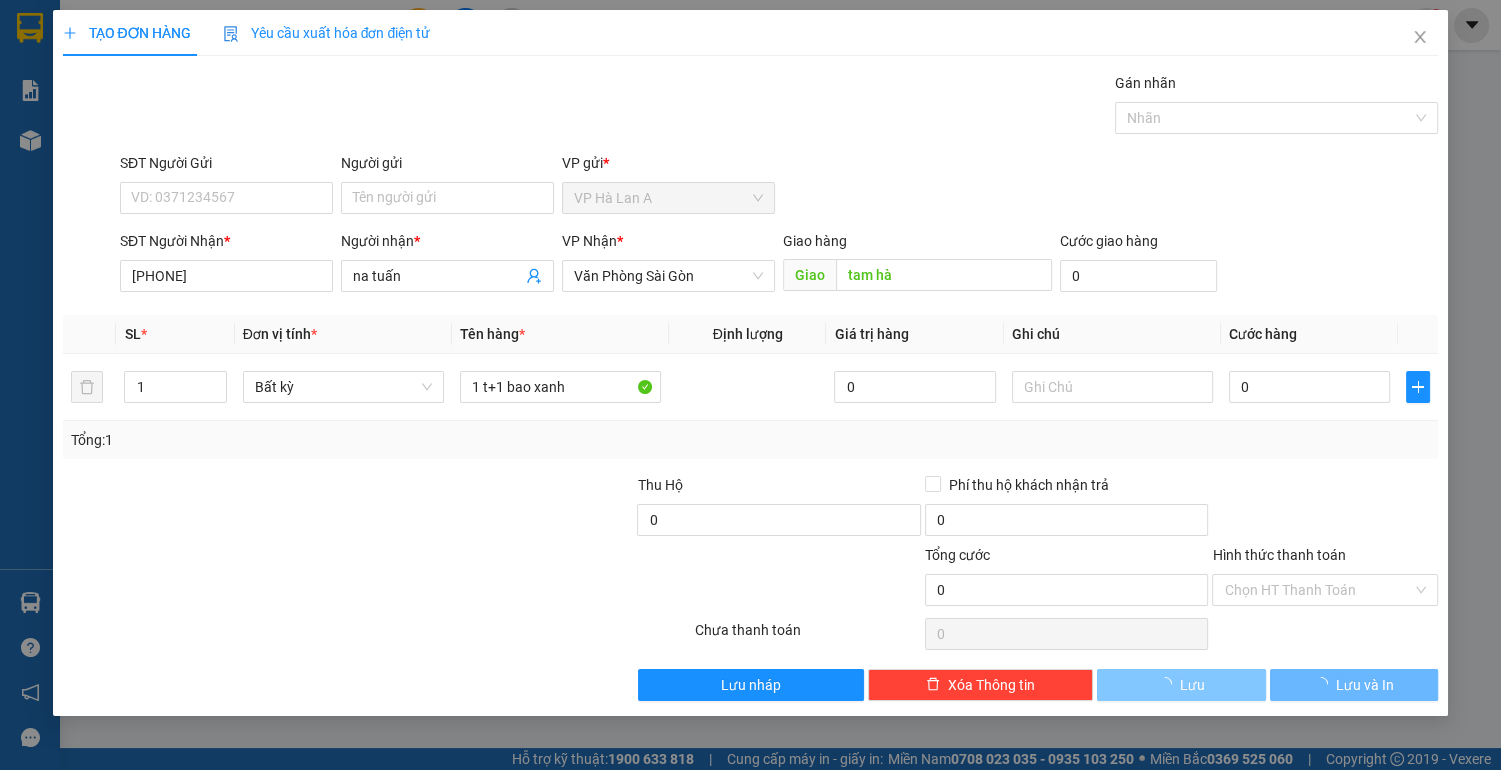 type 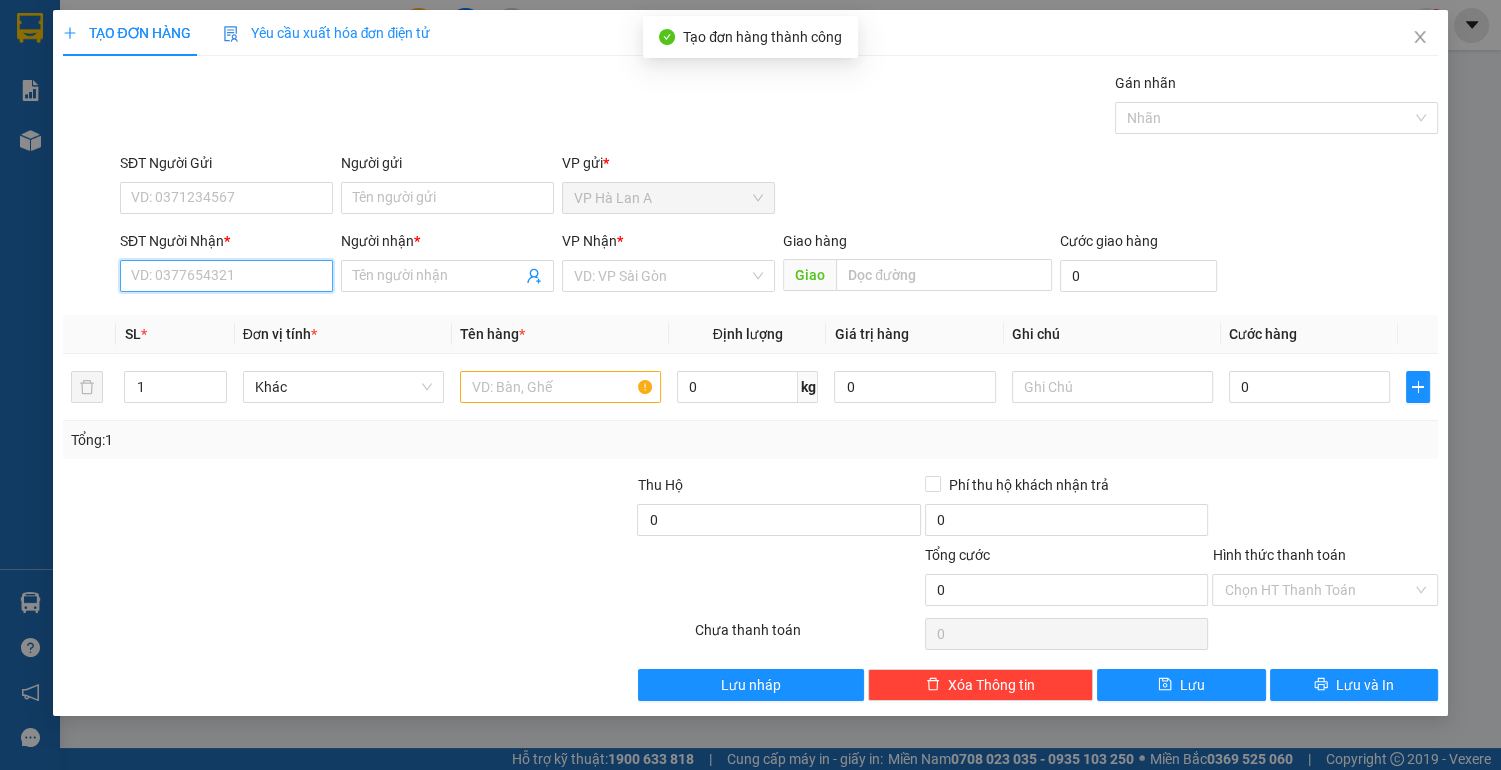 click on "SĐT Người Nhận  *" at bounding box center (226, 276) 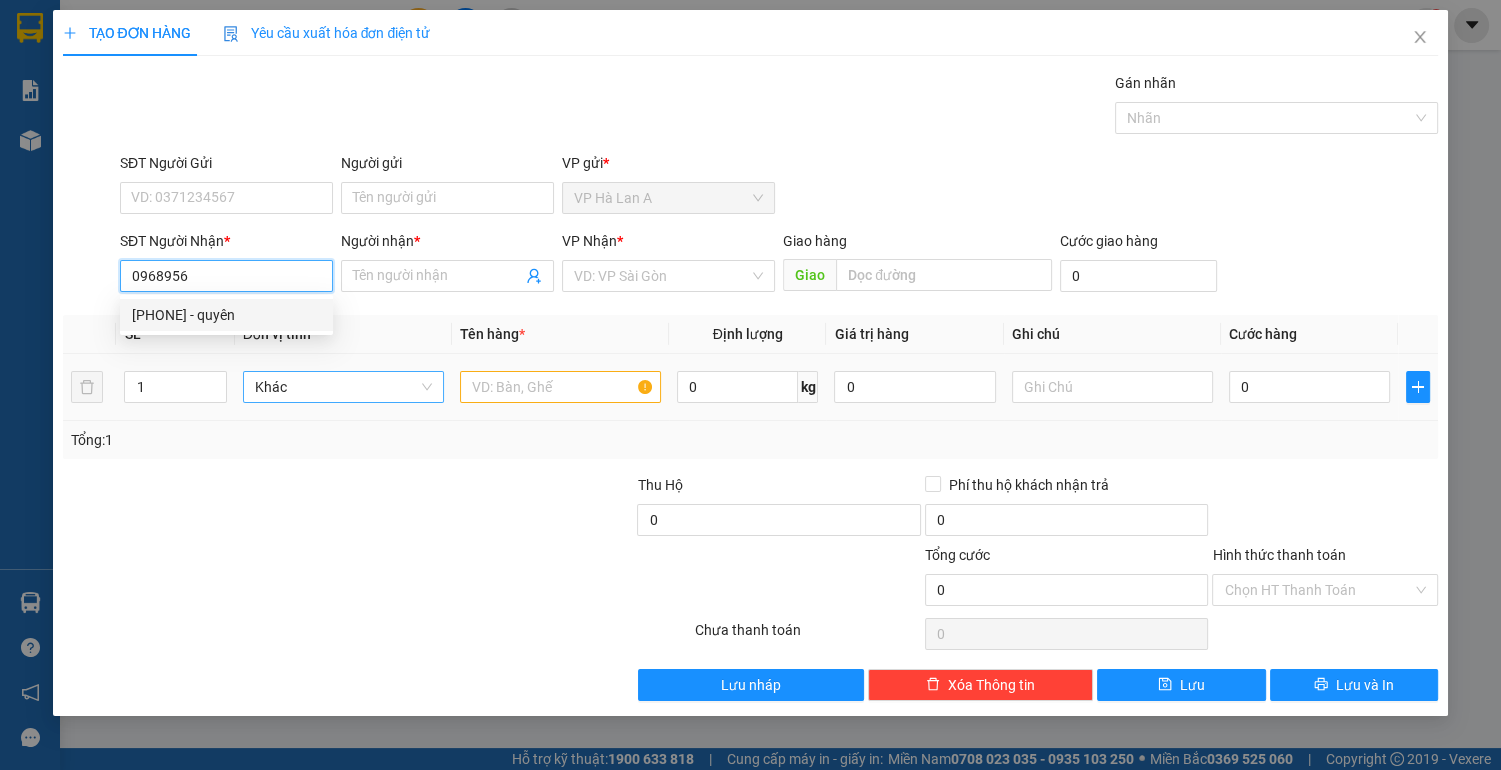 drag, startPoint x: 242, startPoint y: 308, endPoint x: 443, endPoint y: 381, distance: 213.84573 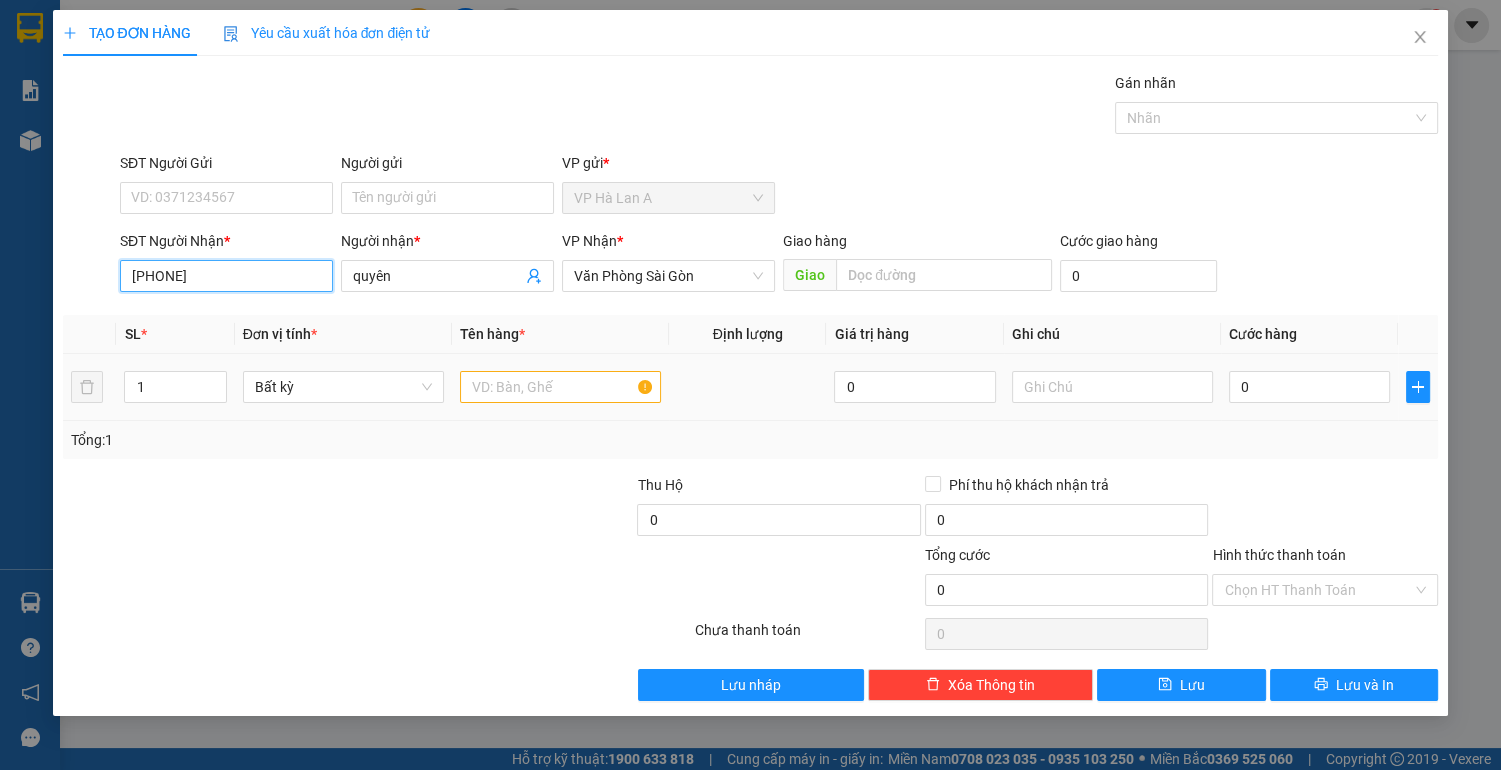 type on "[PHONE]" 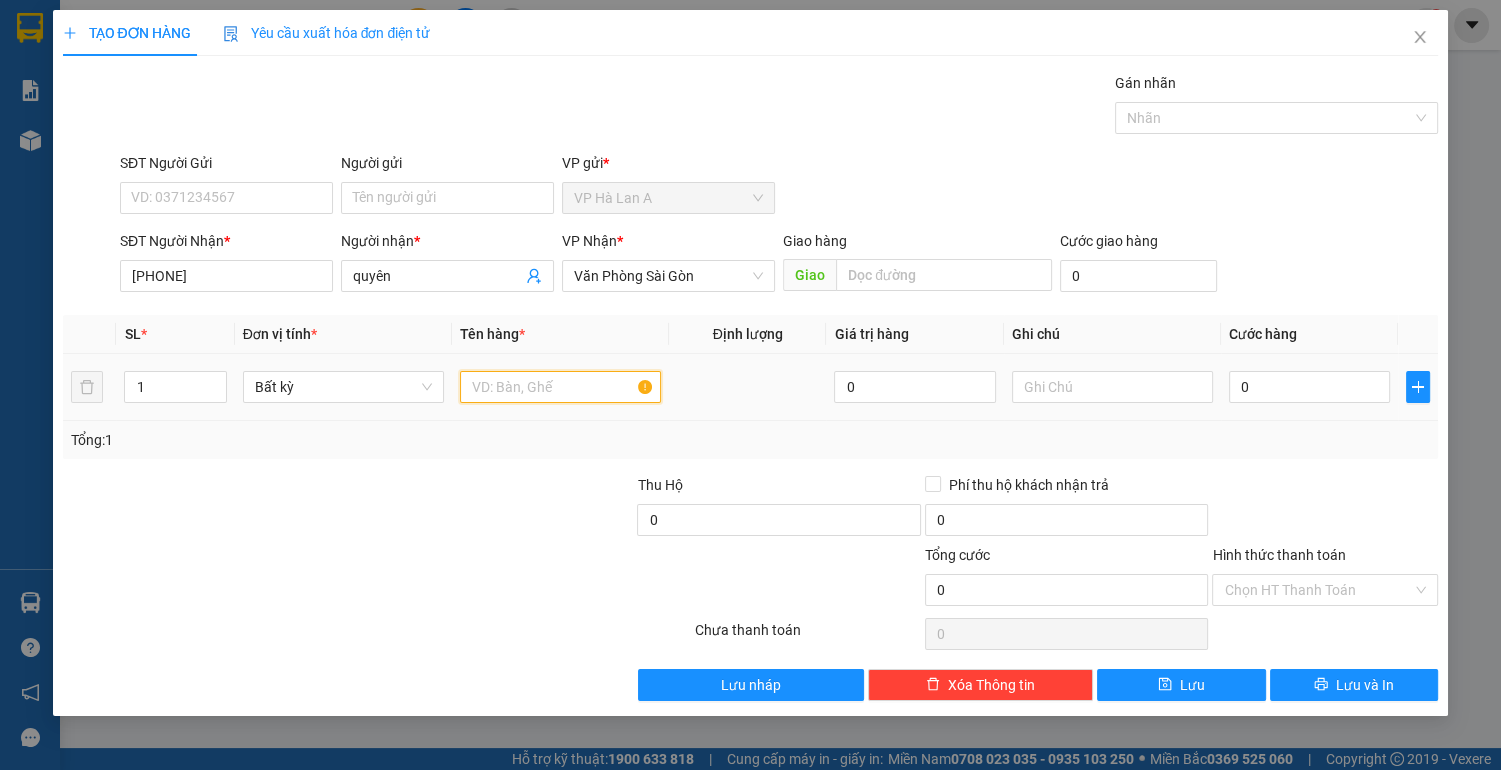 click at bounding box center (560, 387) 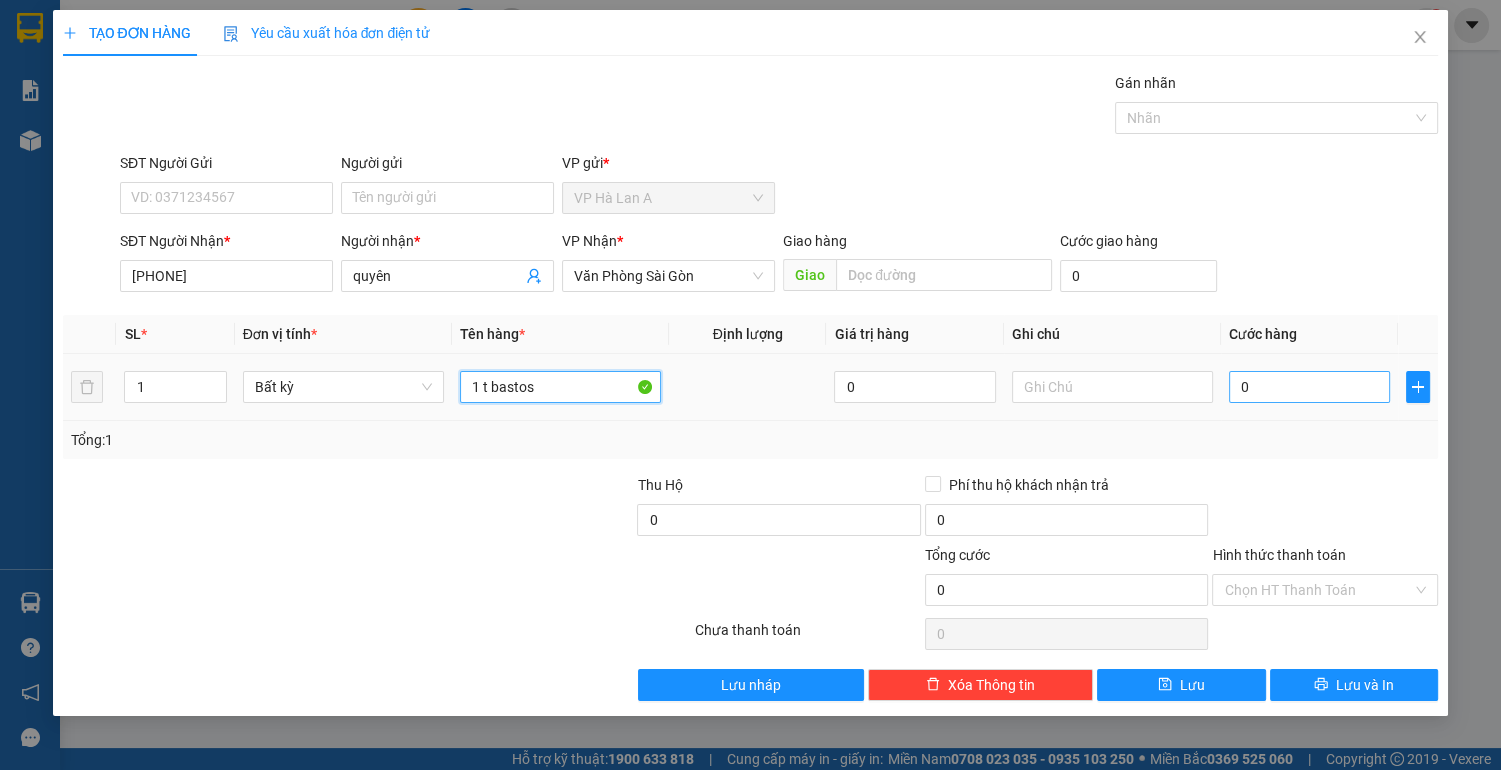 type on "1 t bastos" 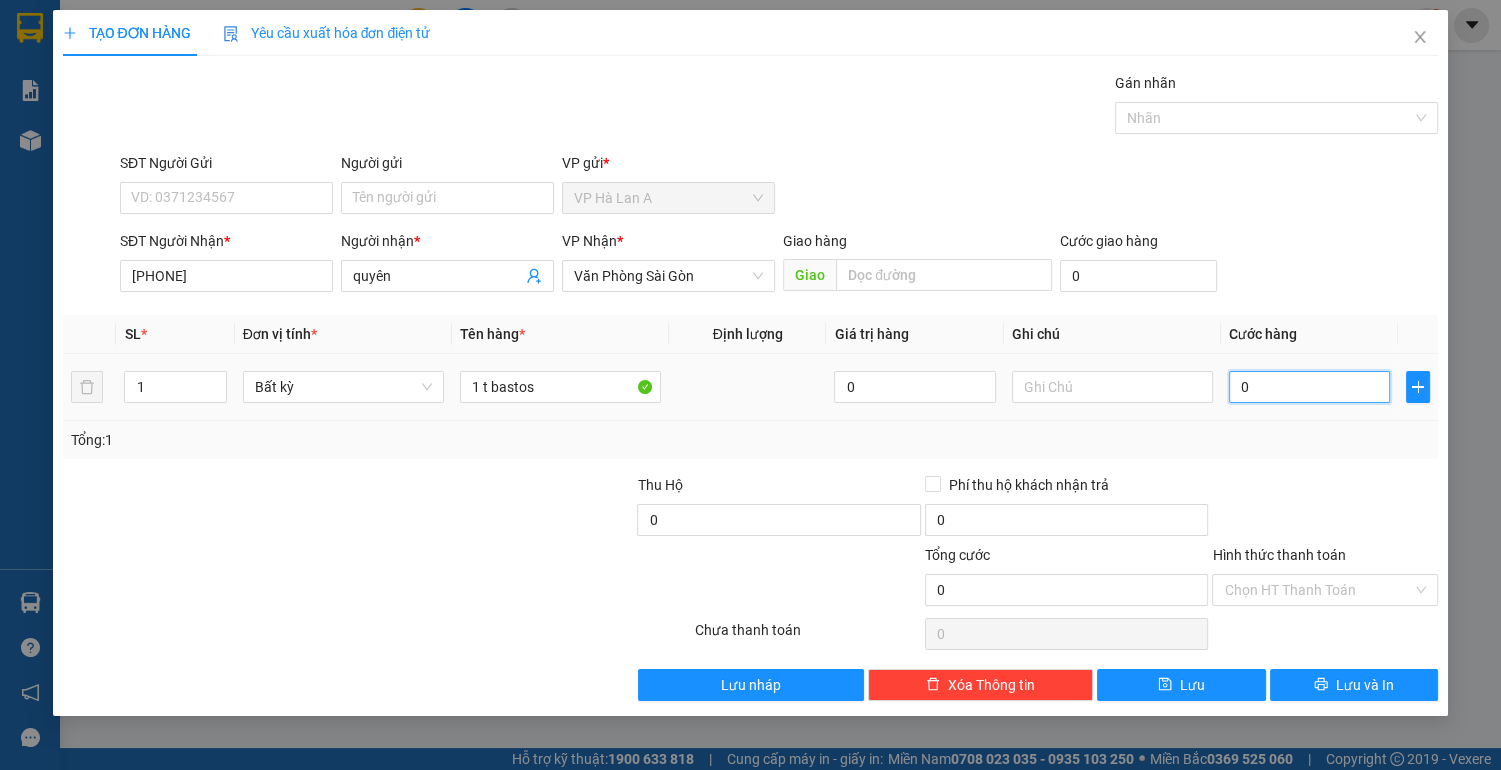 click on "0" at bounding box center (1310, 387) 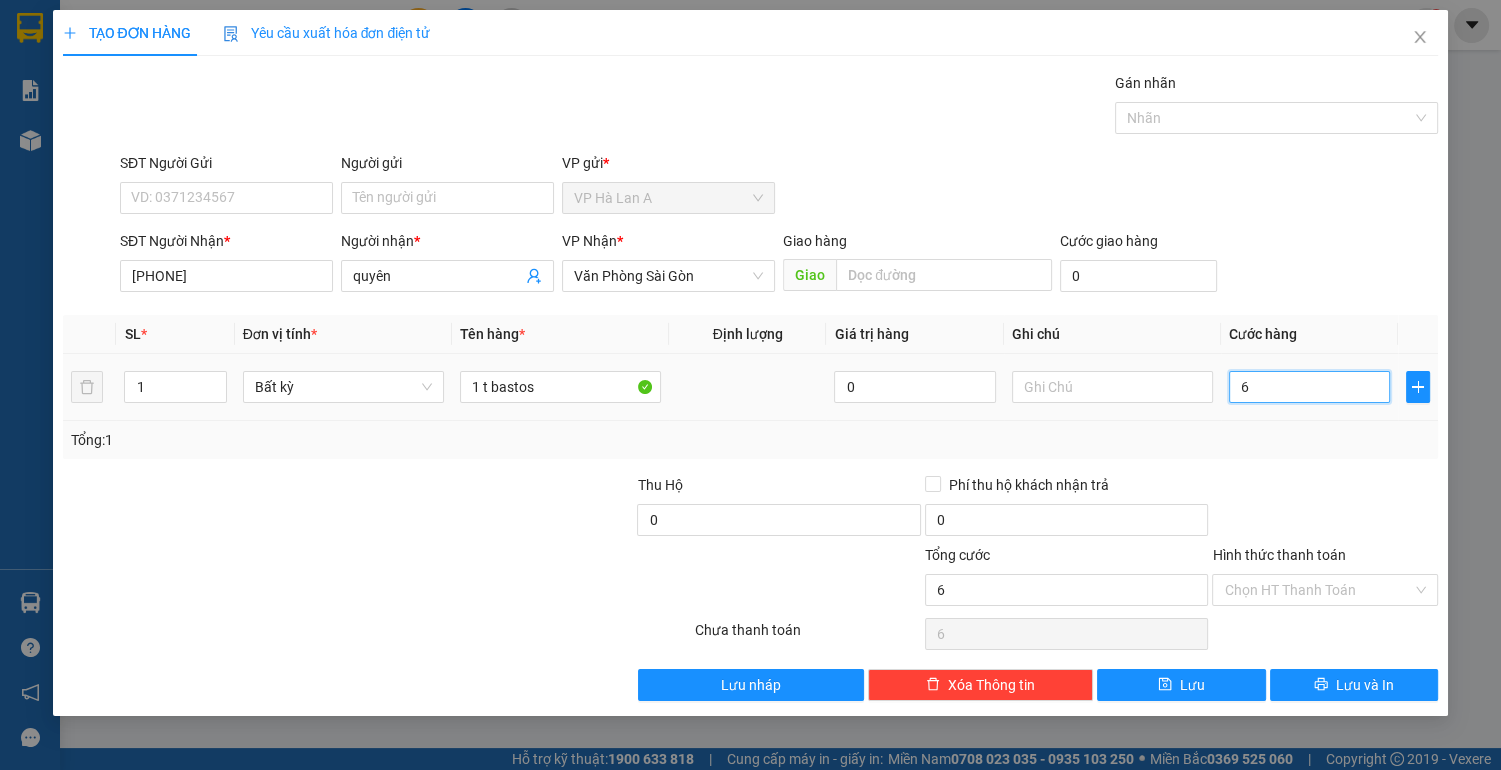 type on "60" 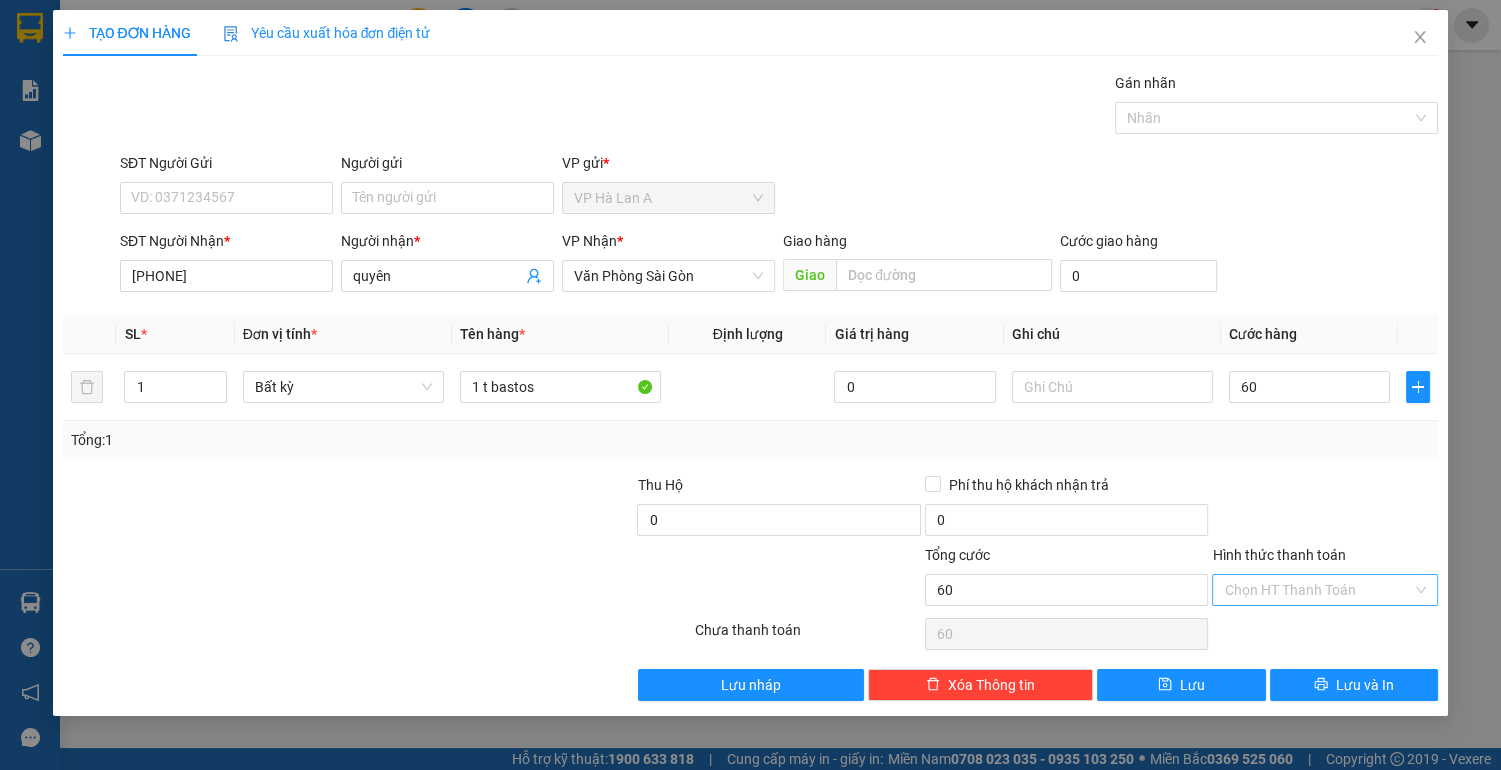 type on "60.000" 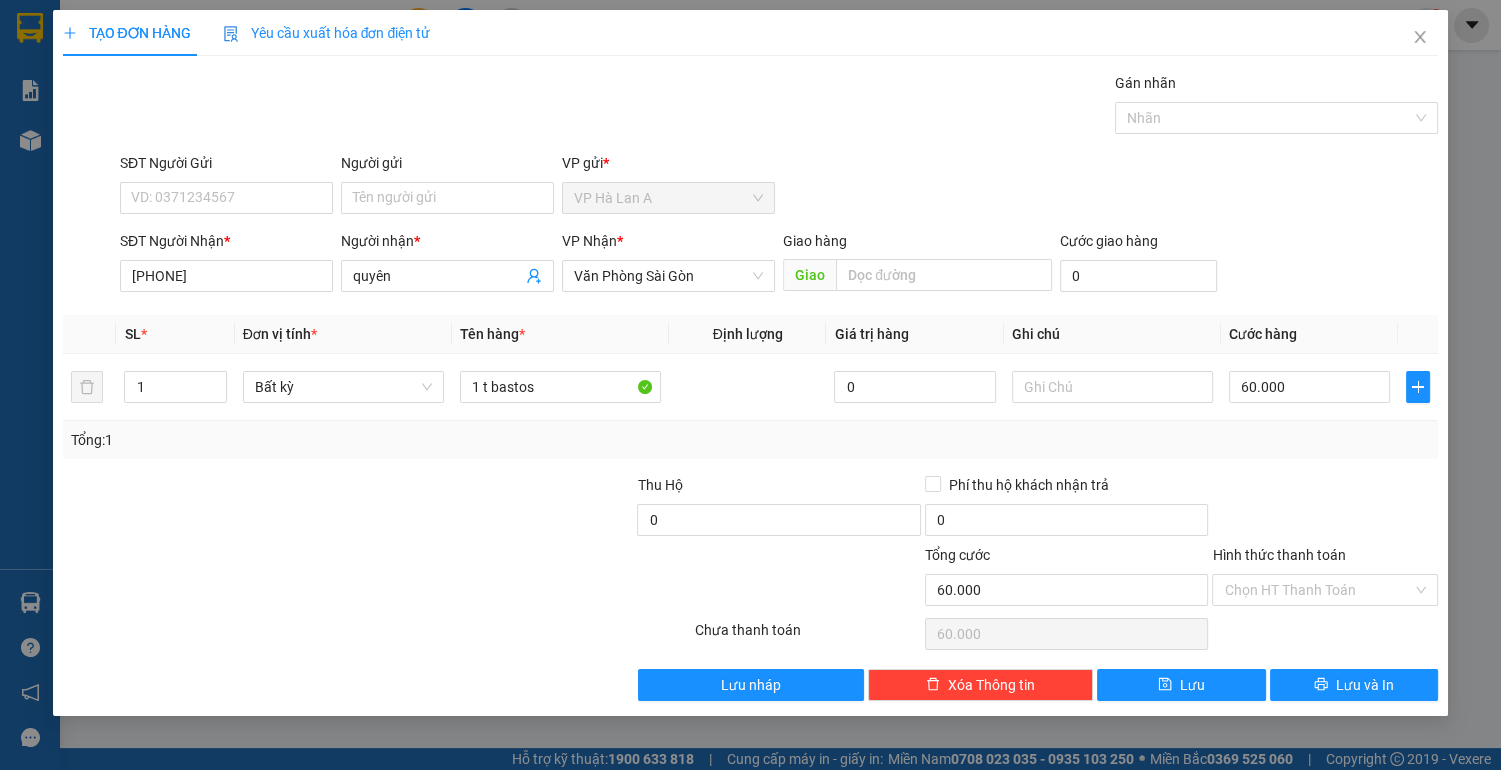 drag, startPoint x: 1284, startPoint y: 585, endPoint x: 1277, endPoint y: 610, distance: 25.96151 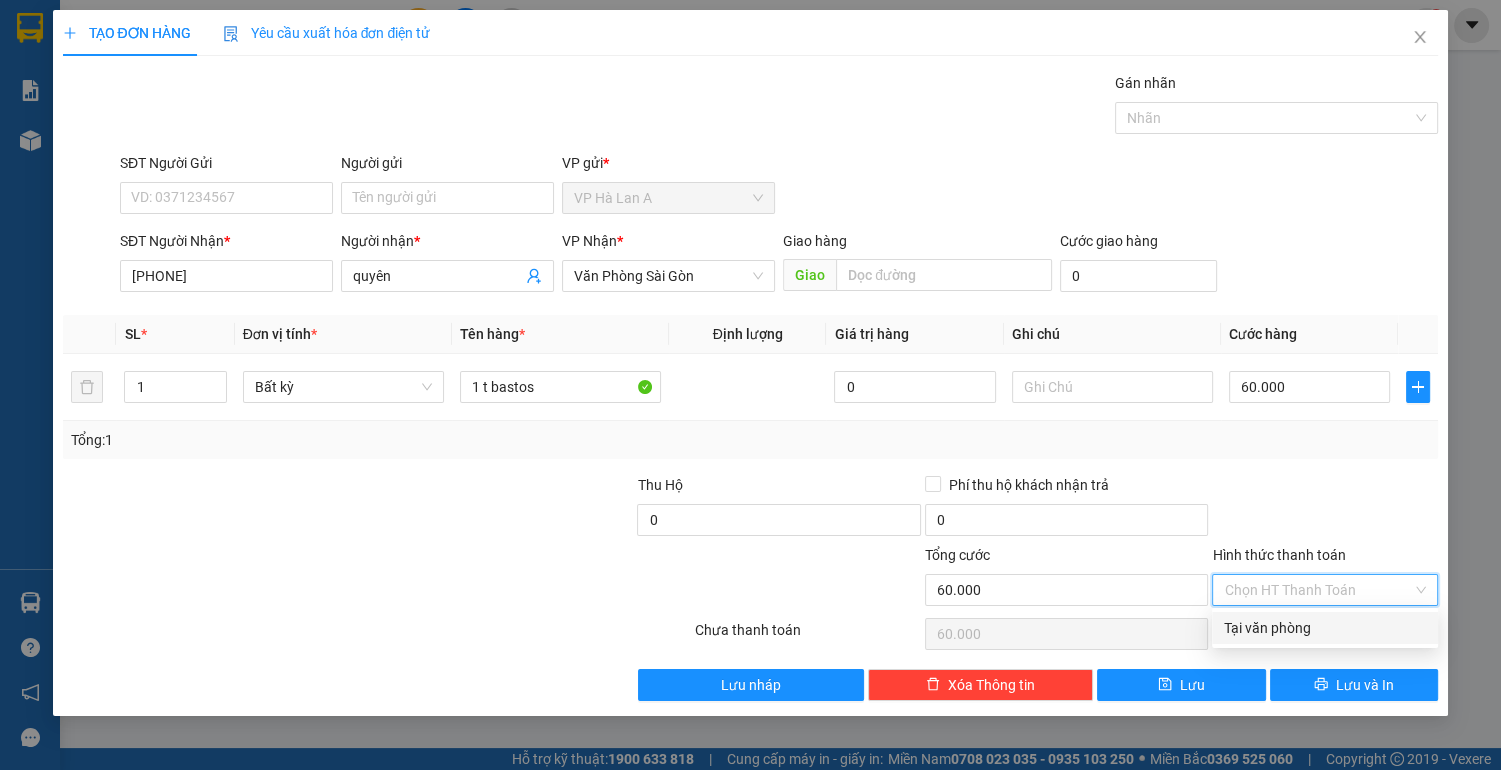 drag, startPoint x: 1284, startPoint y: 625, endPoint x: 1244, endPoint y: 650, distance: 47.169907 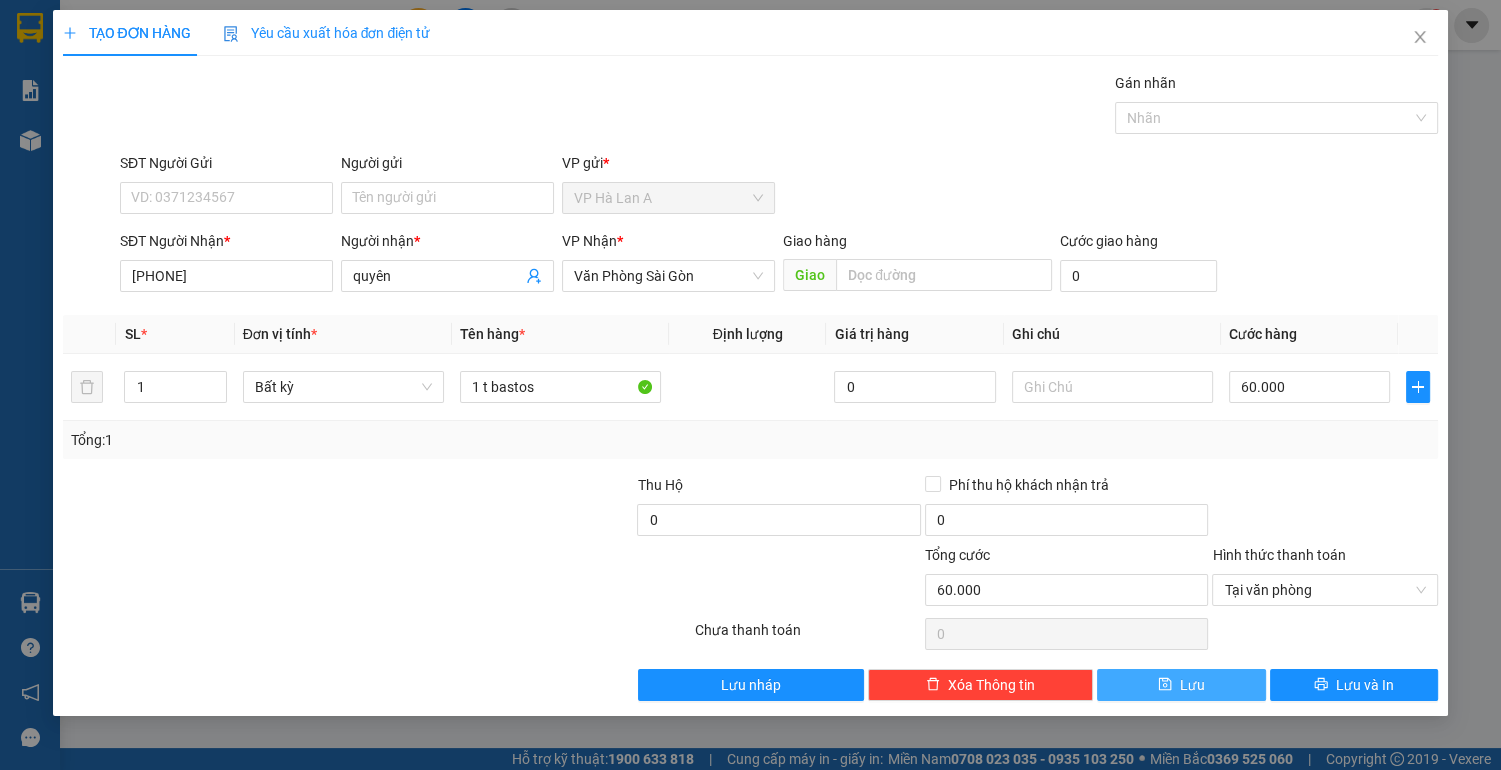 click on "Lưu" at bounding box center (1192, 685) 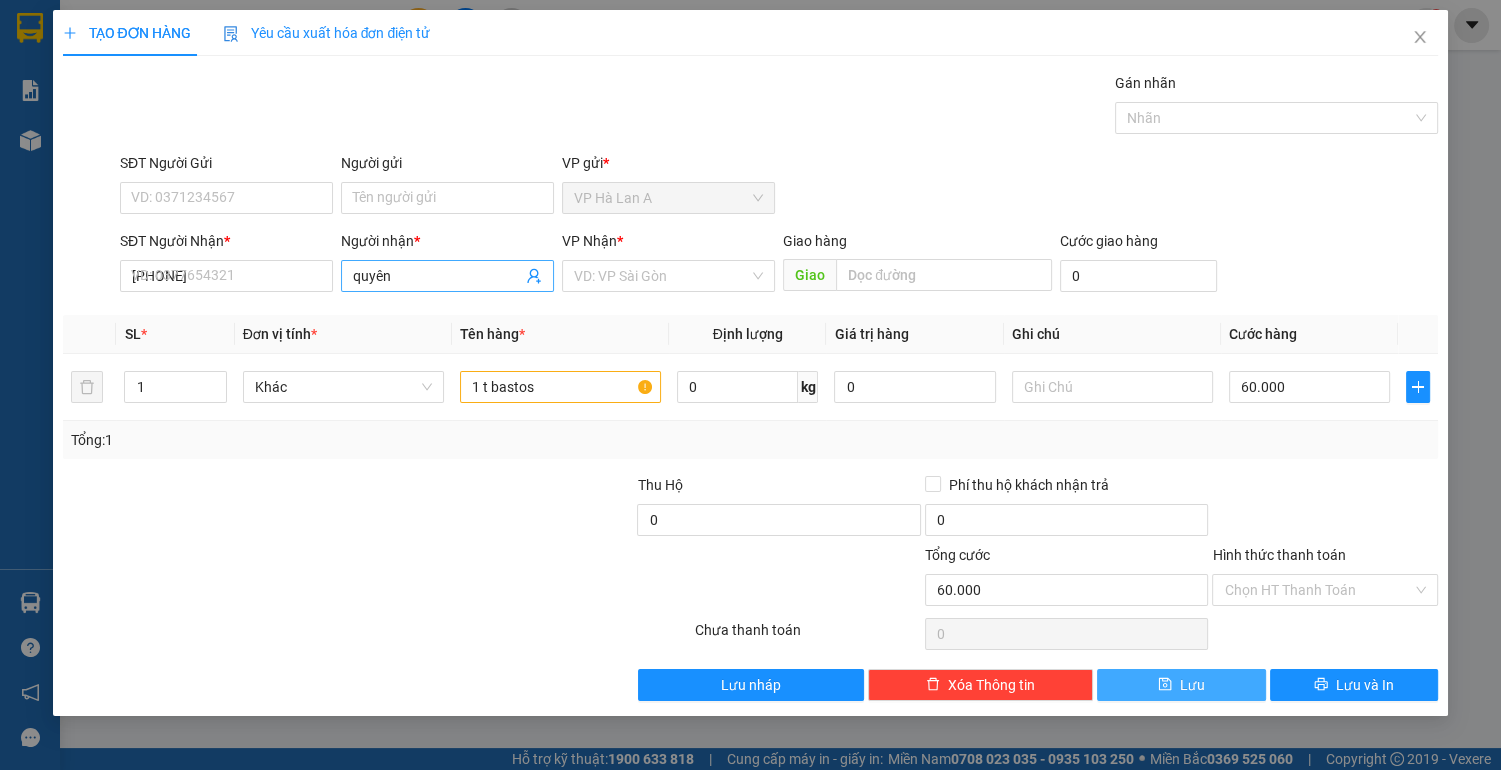 type 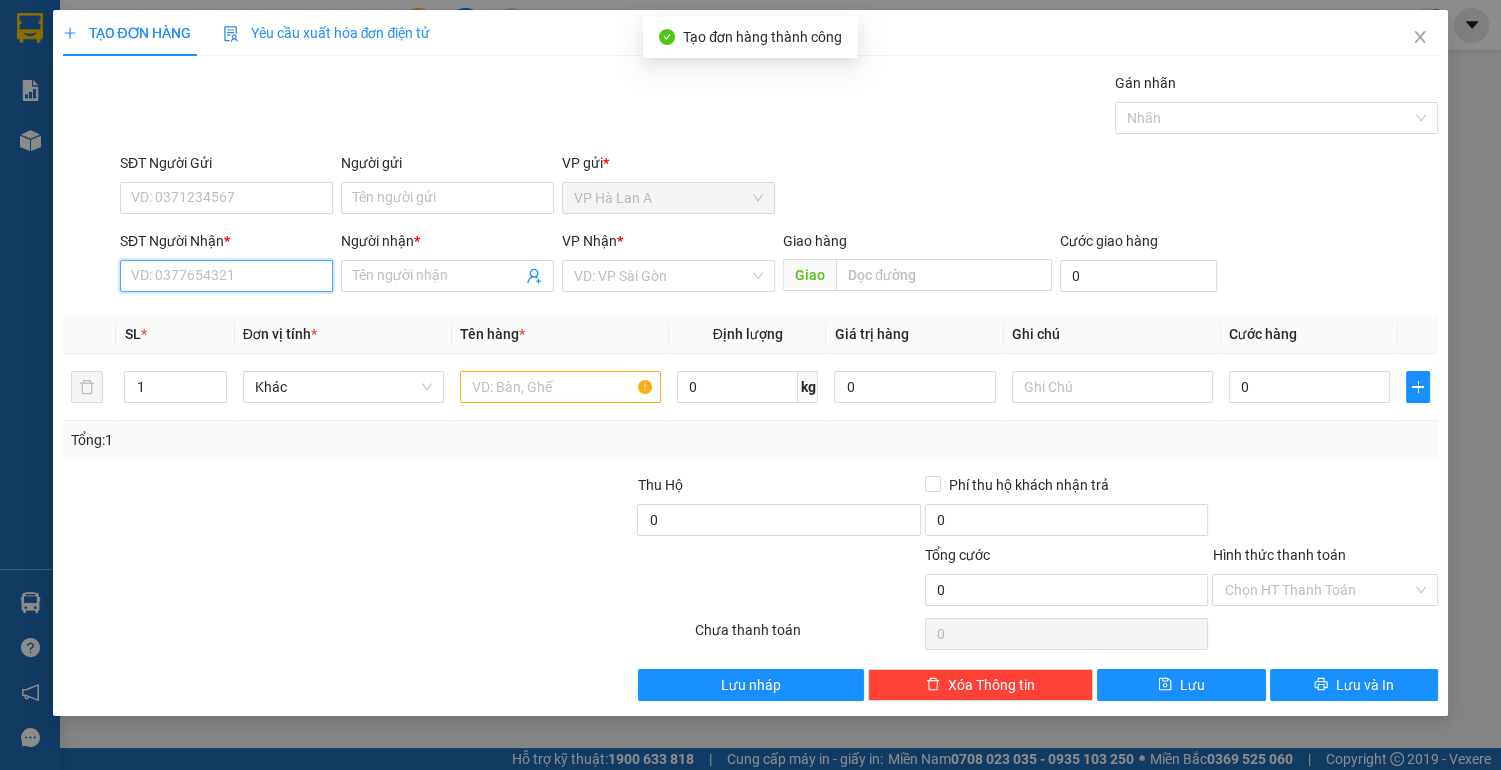 click on "SĐT Người Nhận  *" at bounding box center [226, 276] 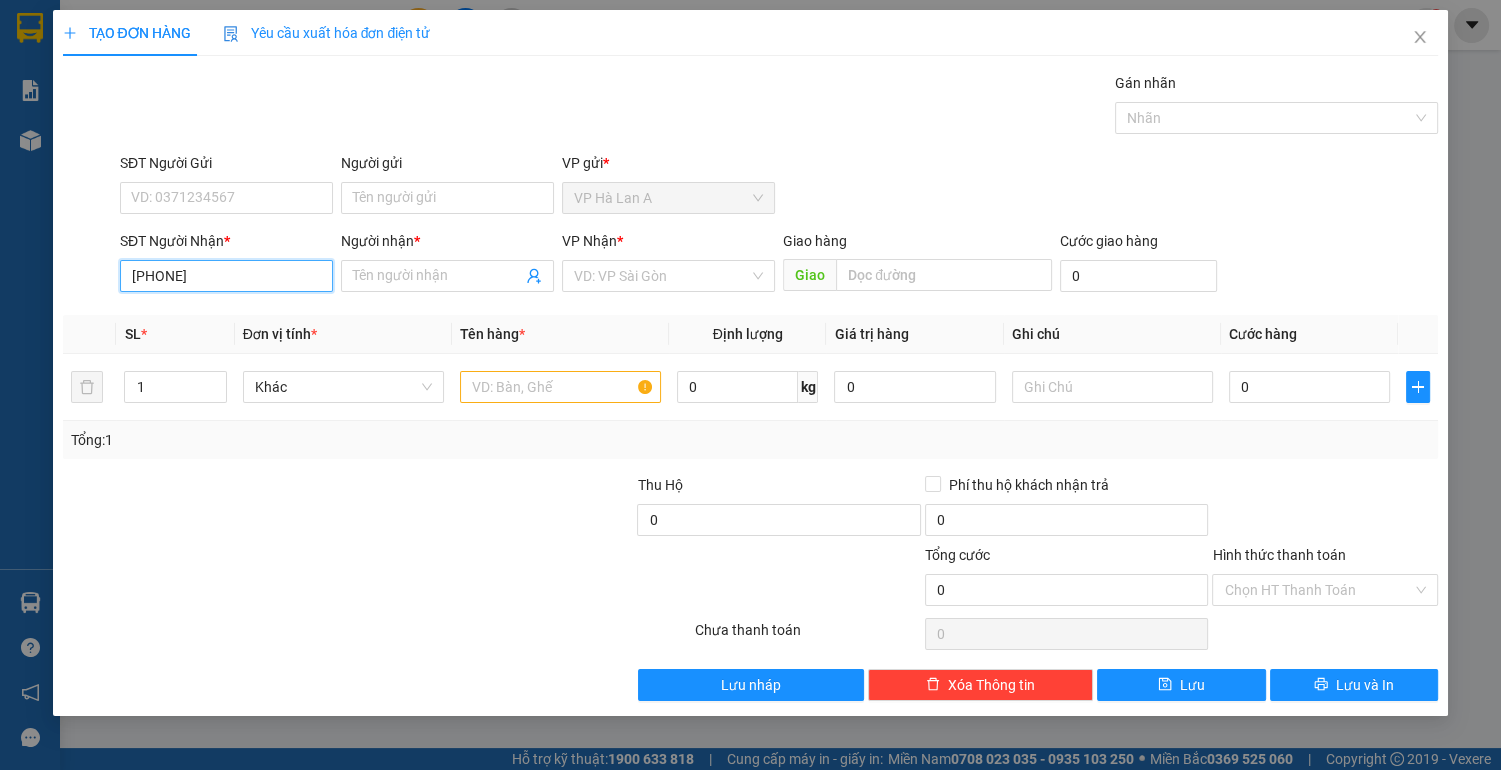 type on "0966219662" 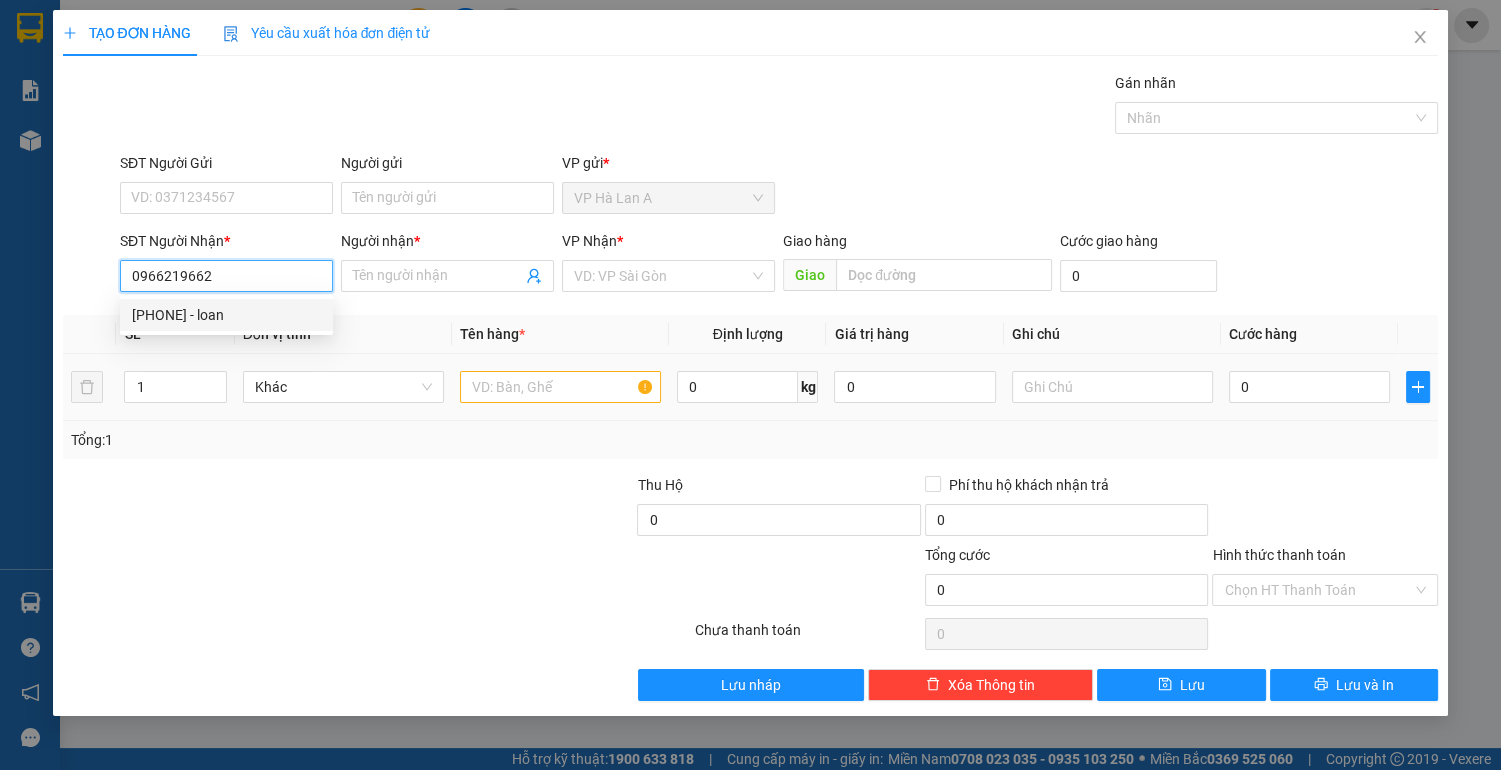 drag, startPoint x: 241, startPoint y: 315, endPoint x: 552, endPoint y: 380, distance: 317.72 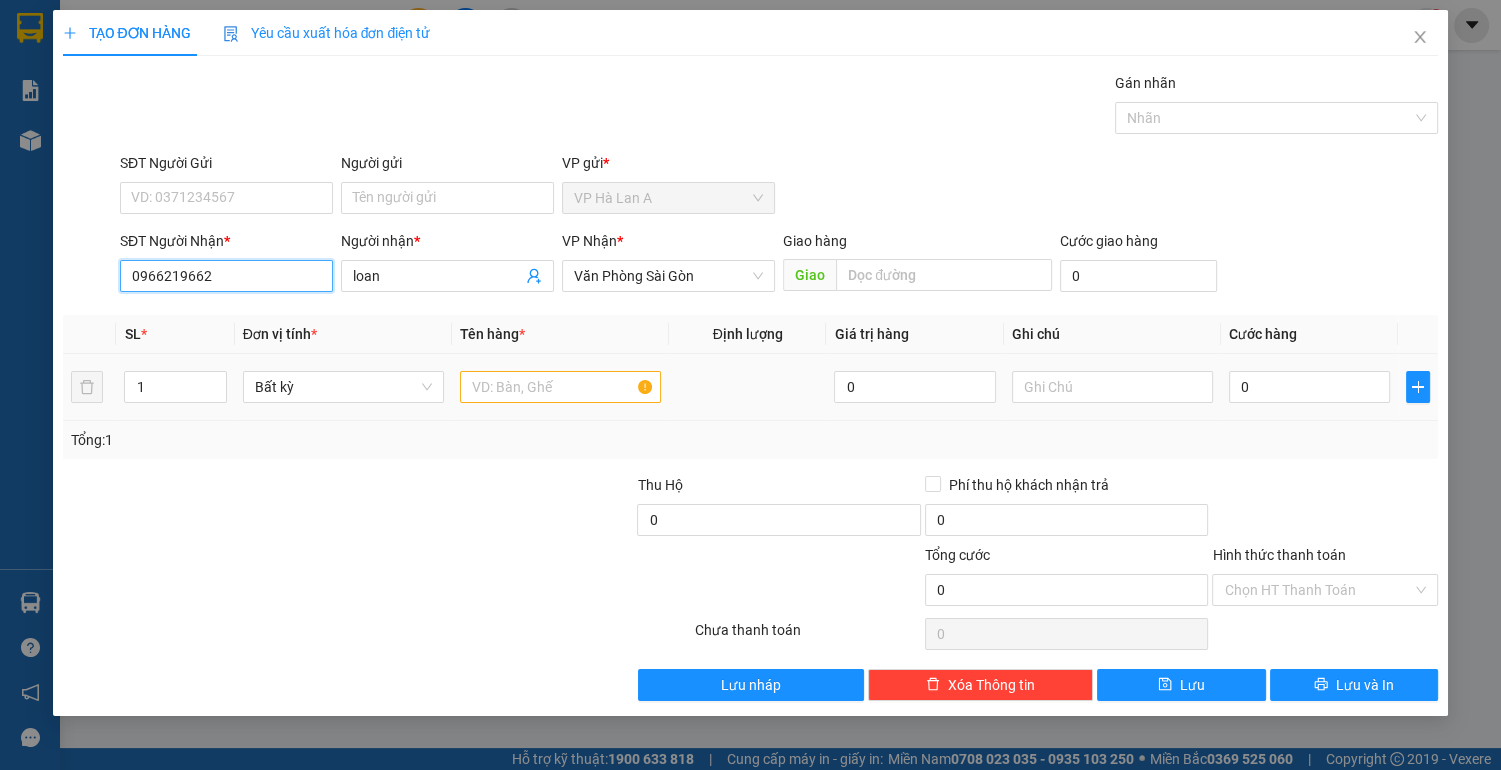 type on "0966219662" 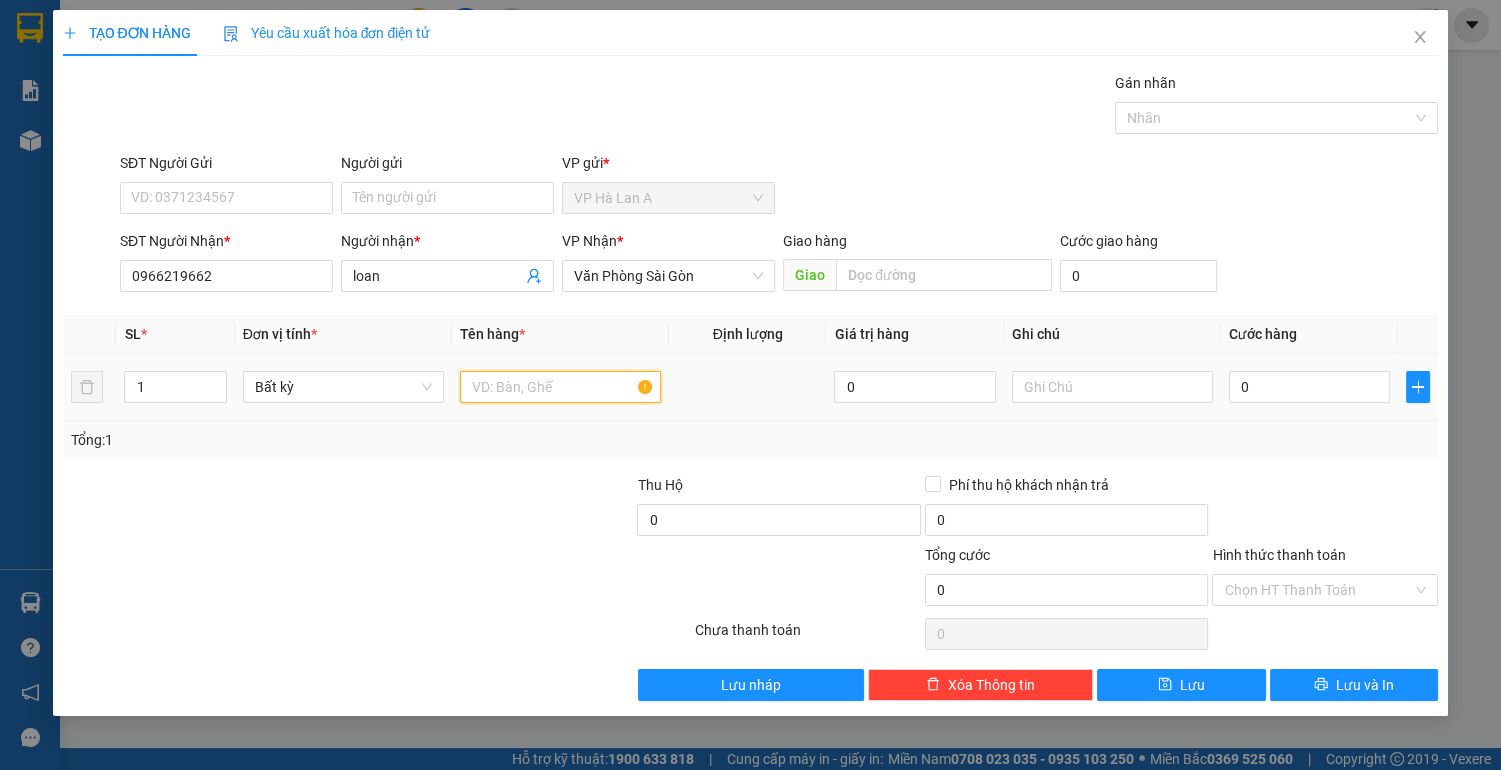click at bounding box center (560, 387) 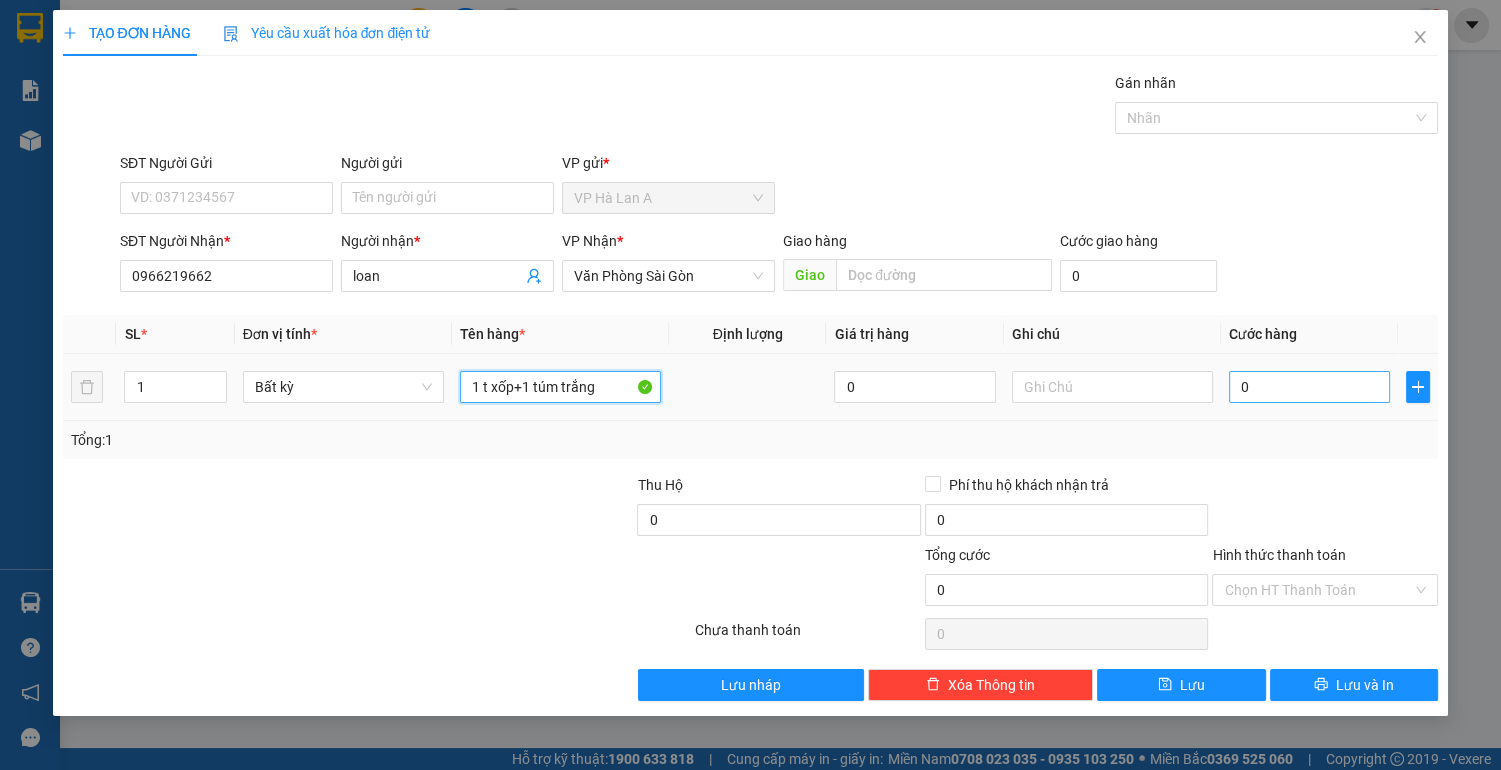 type on "1 t xốp+1 túm trắng" 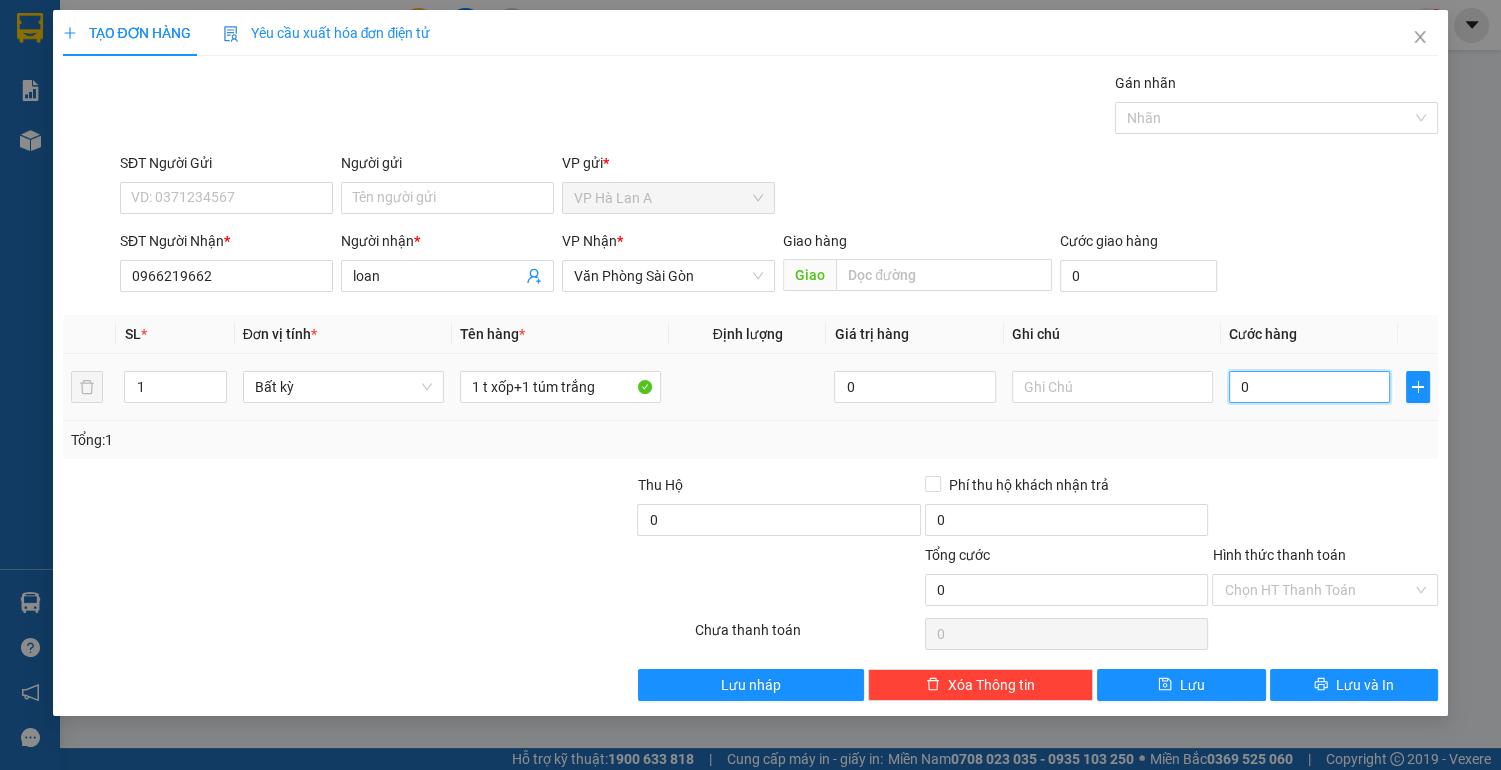 click on "0" at bounding box center [1310, 387] 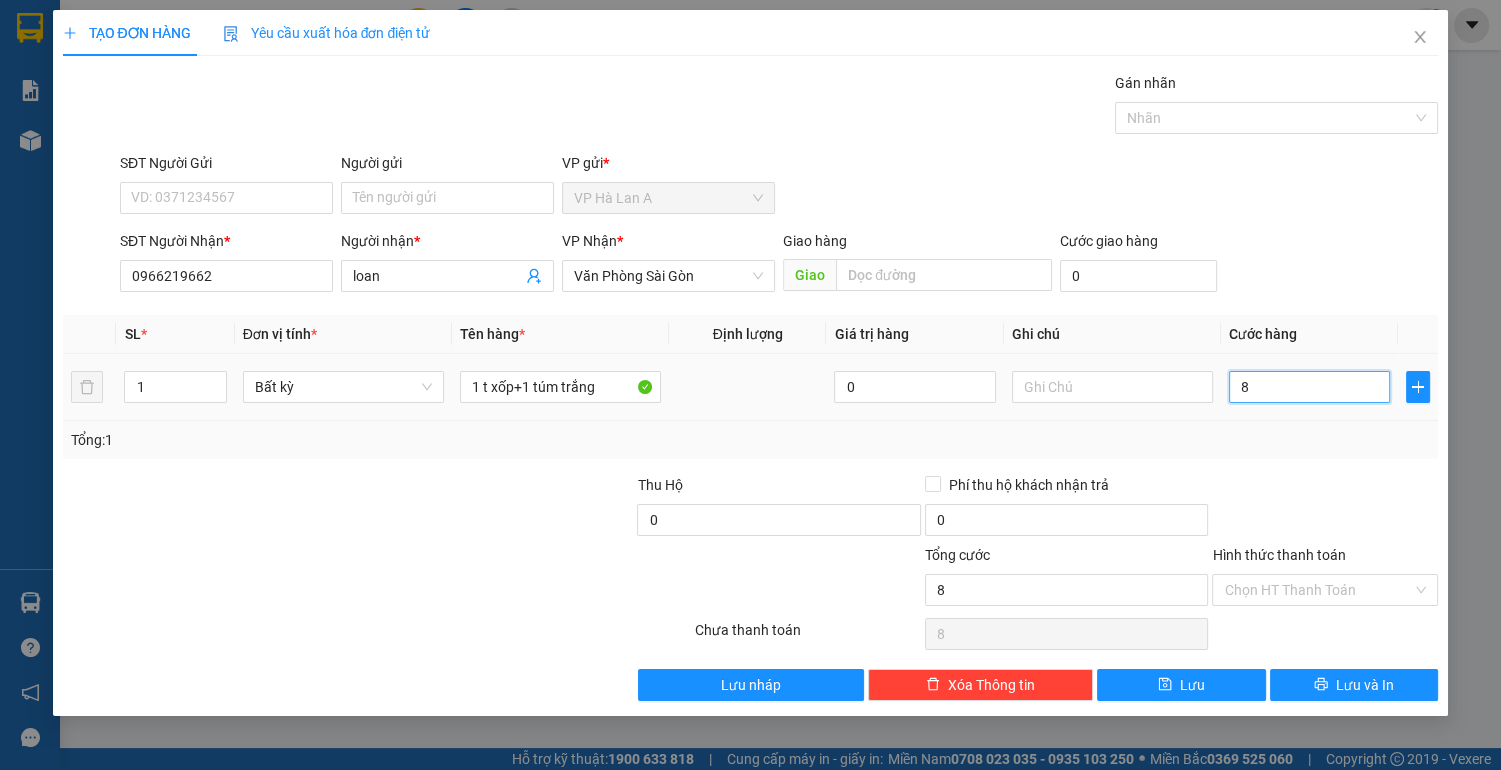 type on "80" 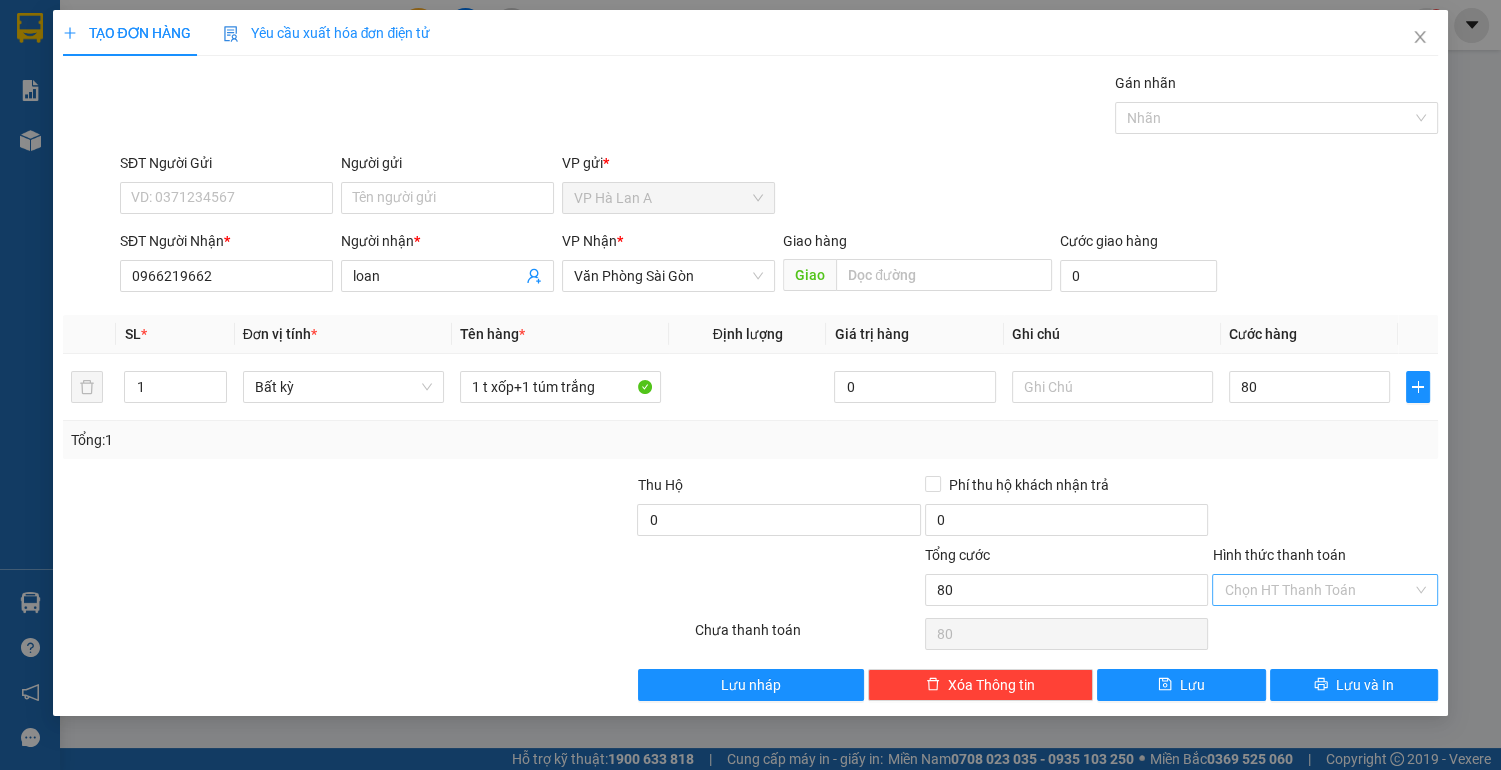 click on "Hình thức thanh toán" at bounding box center (1318, 590) 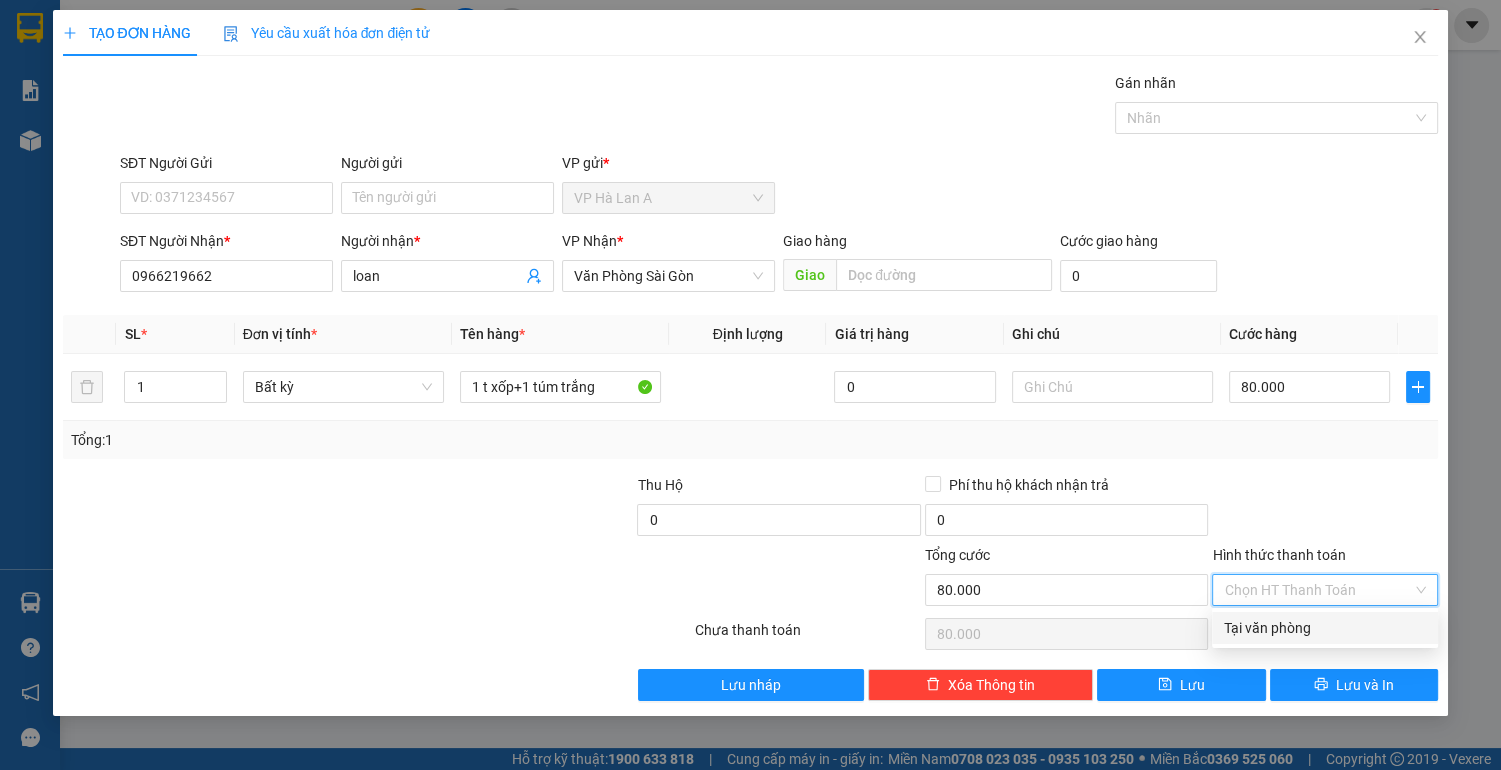 drag, startPoint x: 1283, startPoint y: 624, endPoint x: 1246, endPoint y: 652, distance: 46.400433 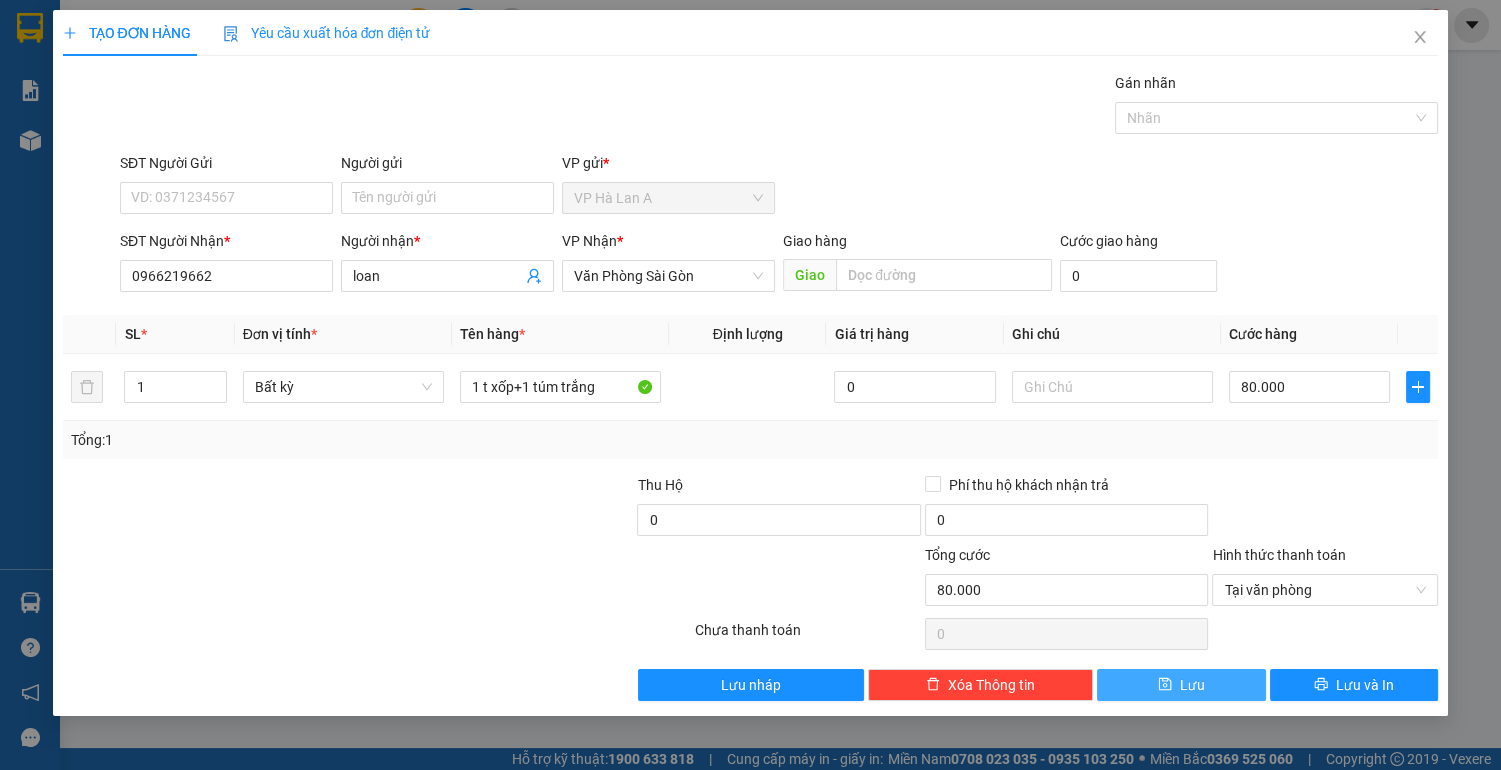 click on "Lưu" at bounding box center [1181, 685] 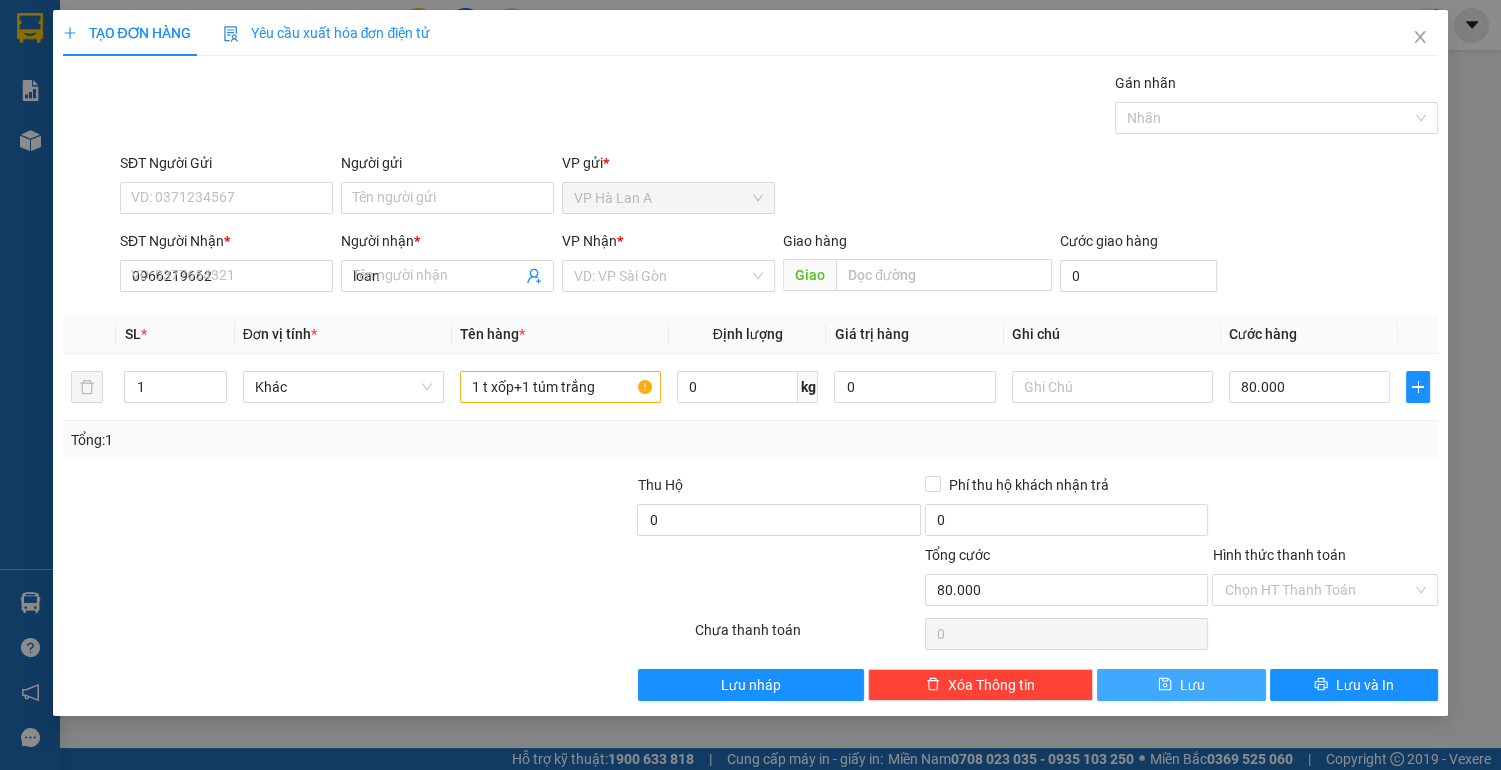 type 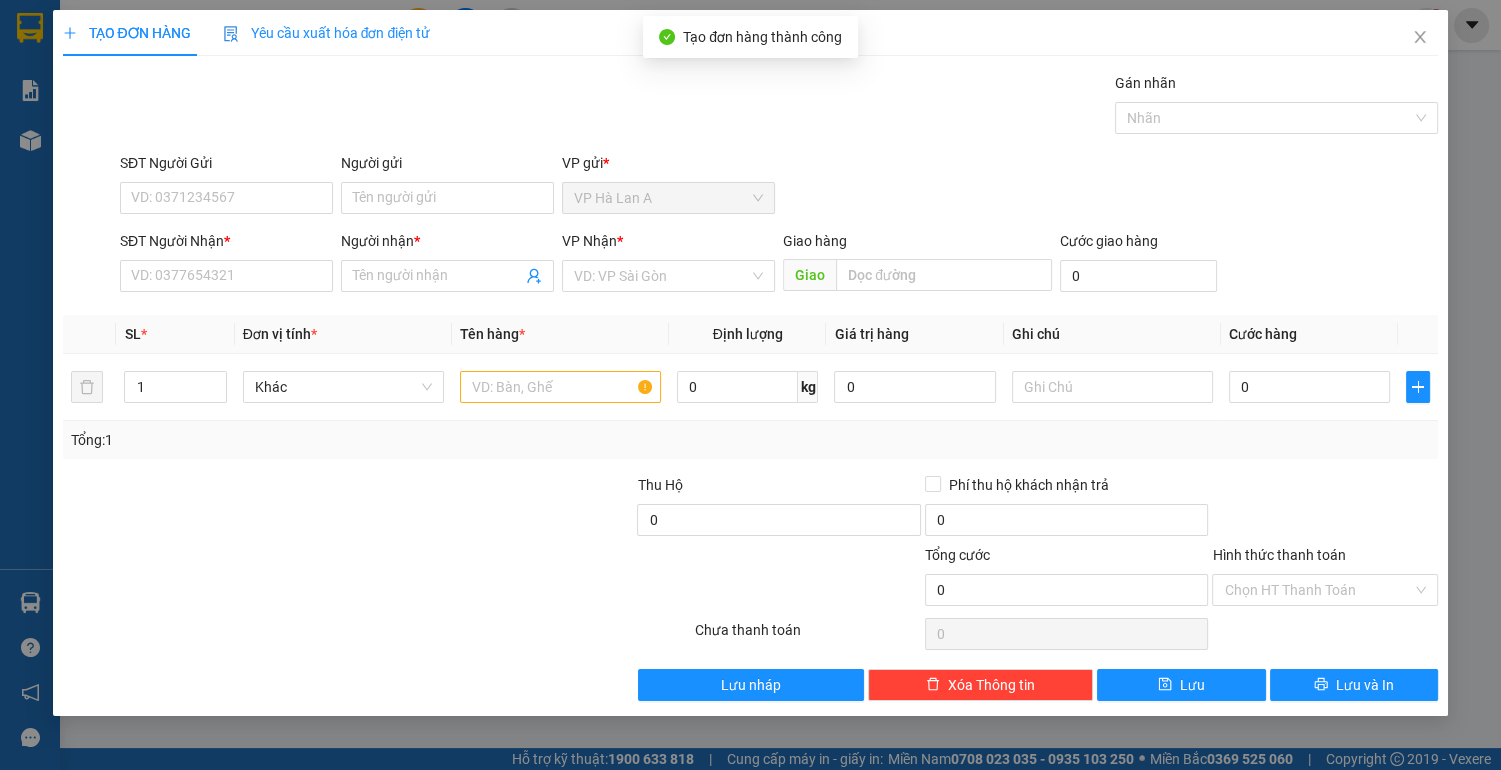 click on "SĐT Người Nhận  *" at bounding box center [226, 245] 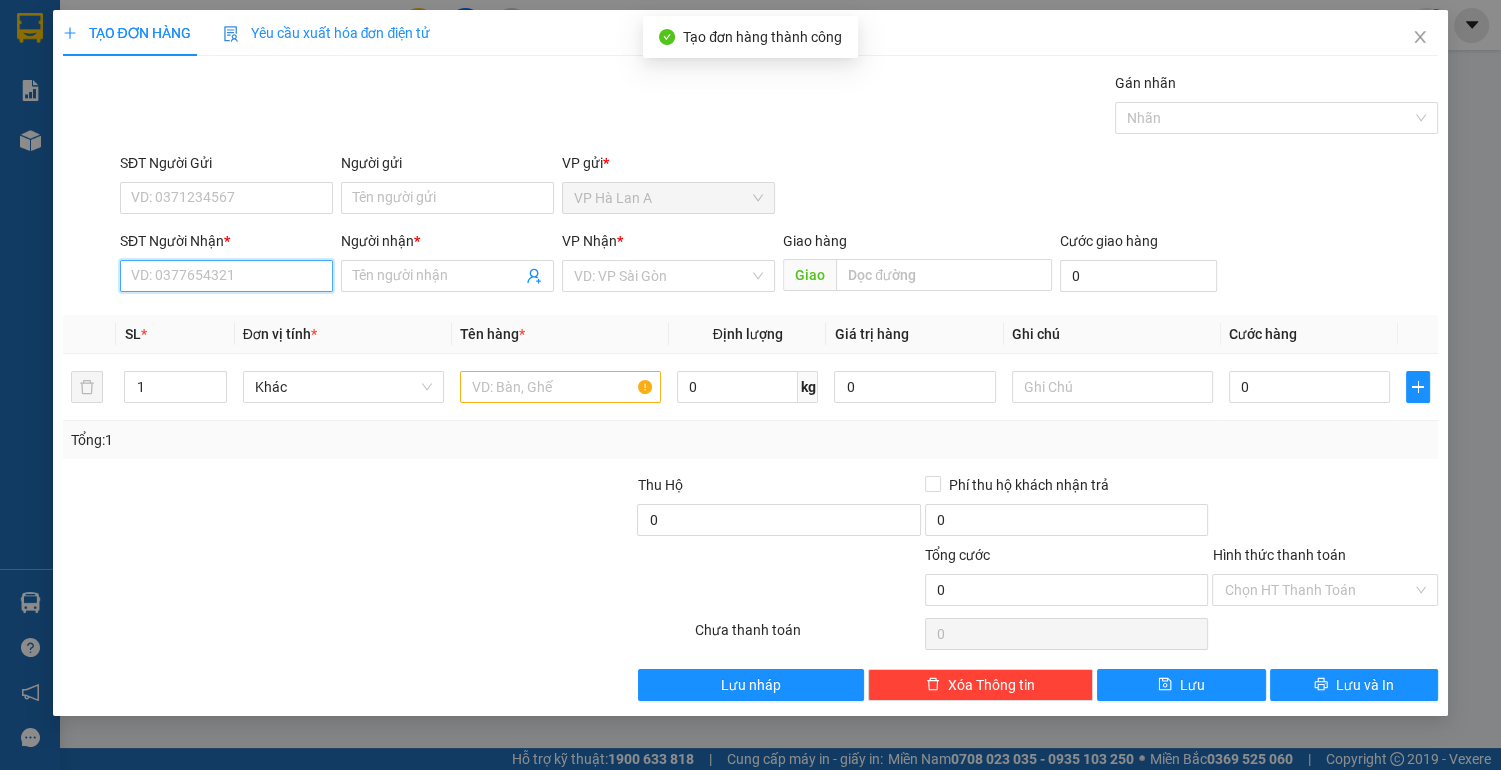 click on "SĐT Người Nhận  *" at bounding box center [226, 276] 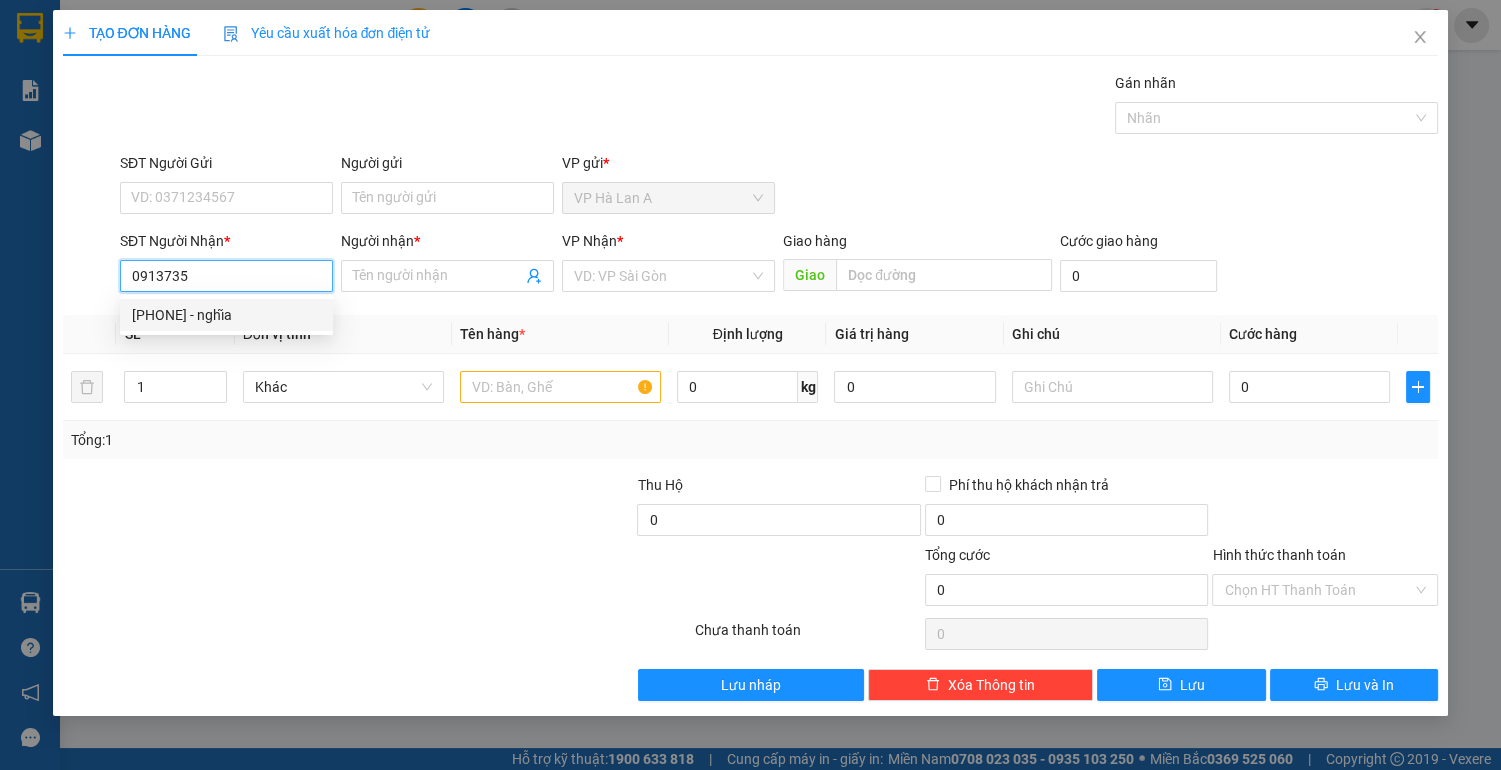 click on "[PHONE] - nghĩa" at bounding box center [226, 315] 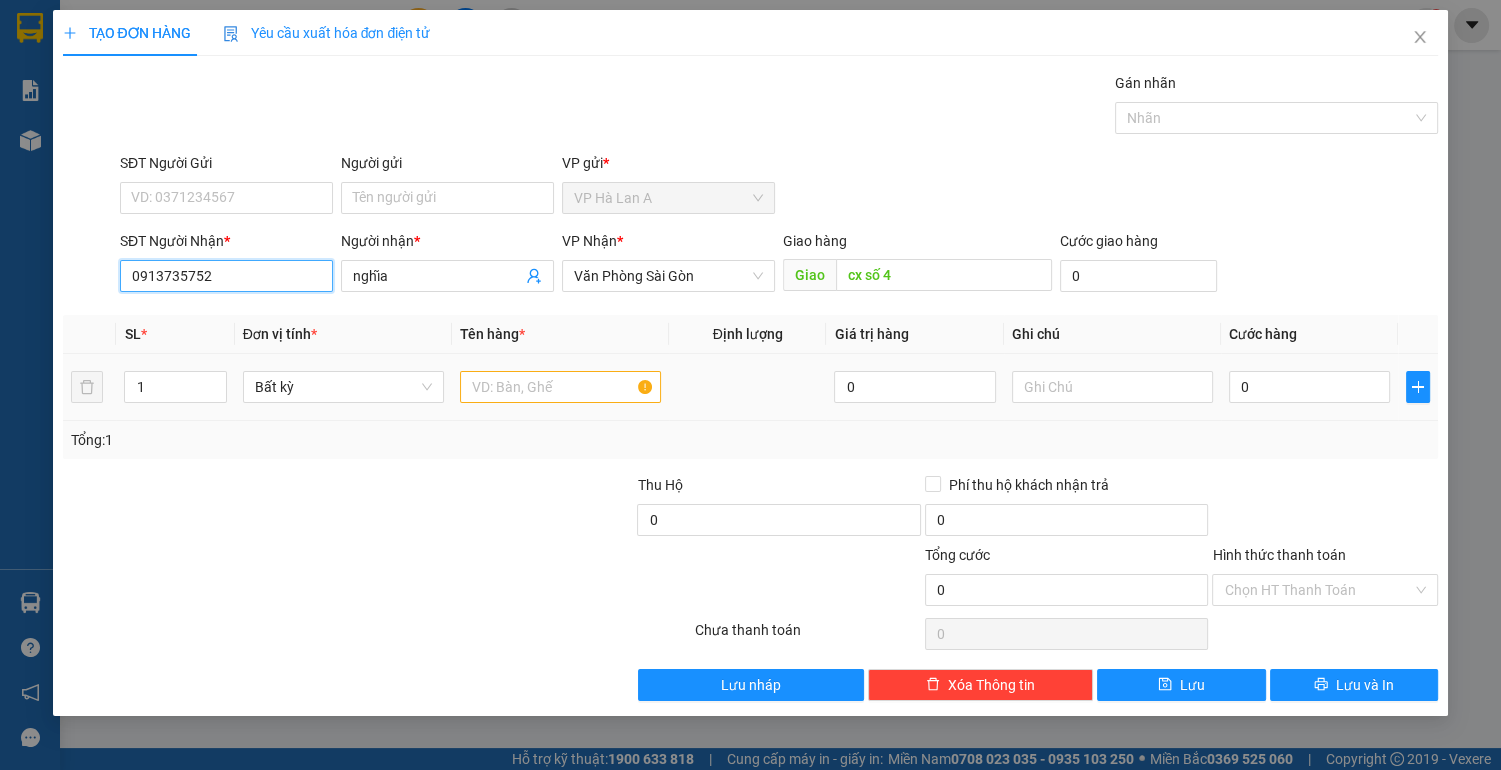 type on "0913735752" 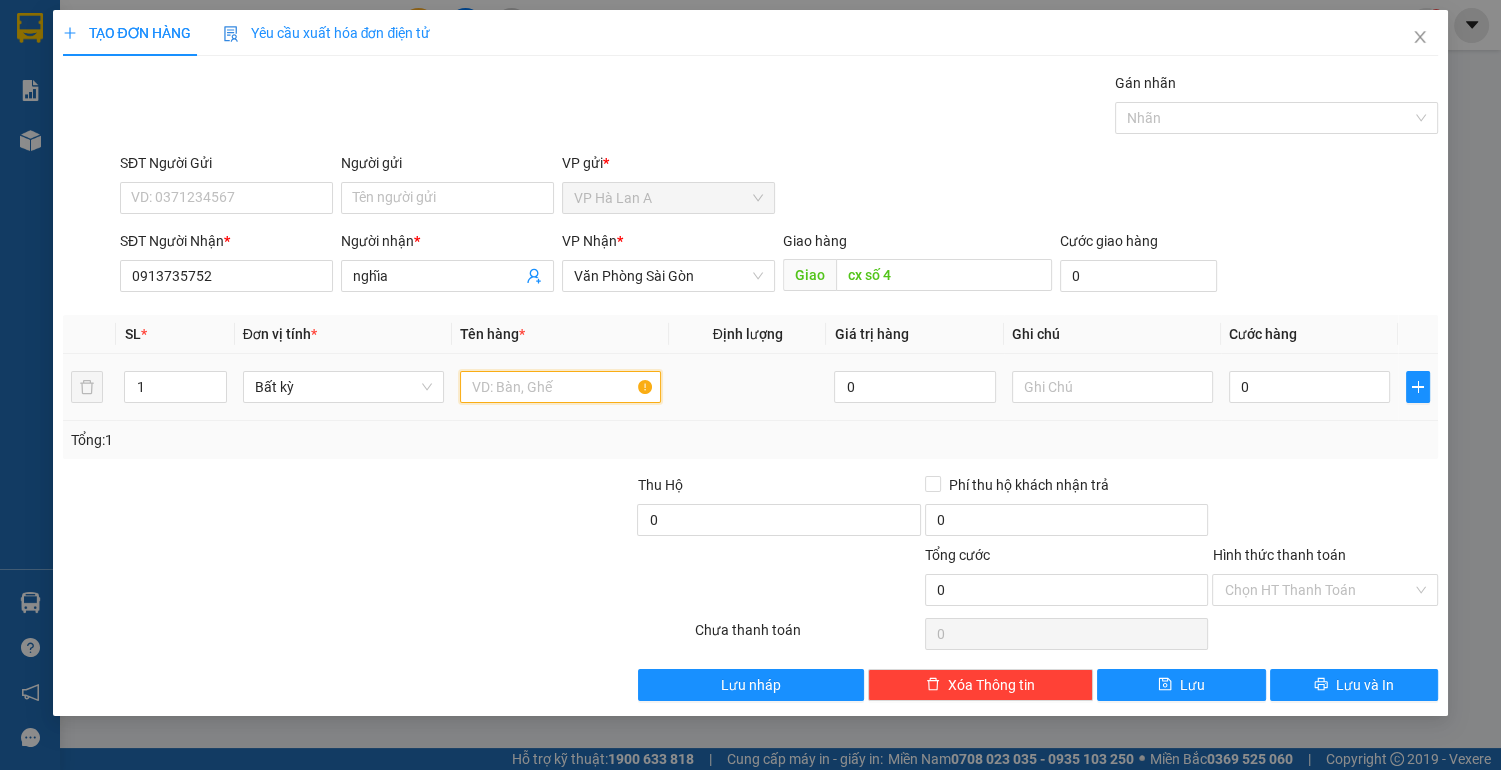 click at bounding box center [560, 387] 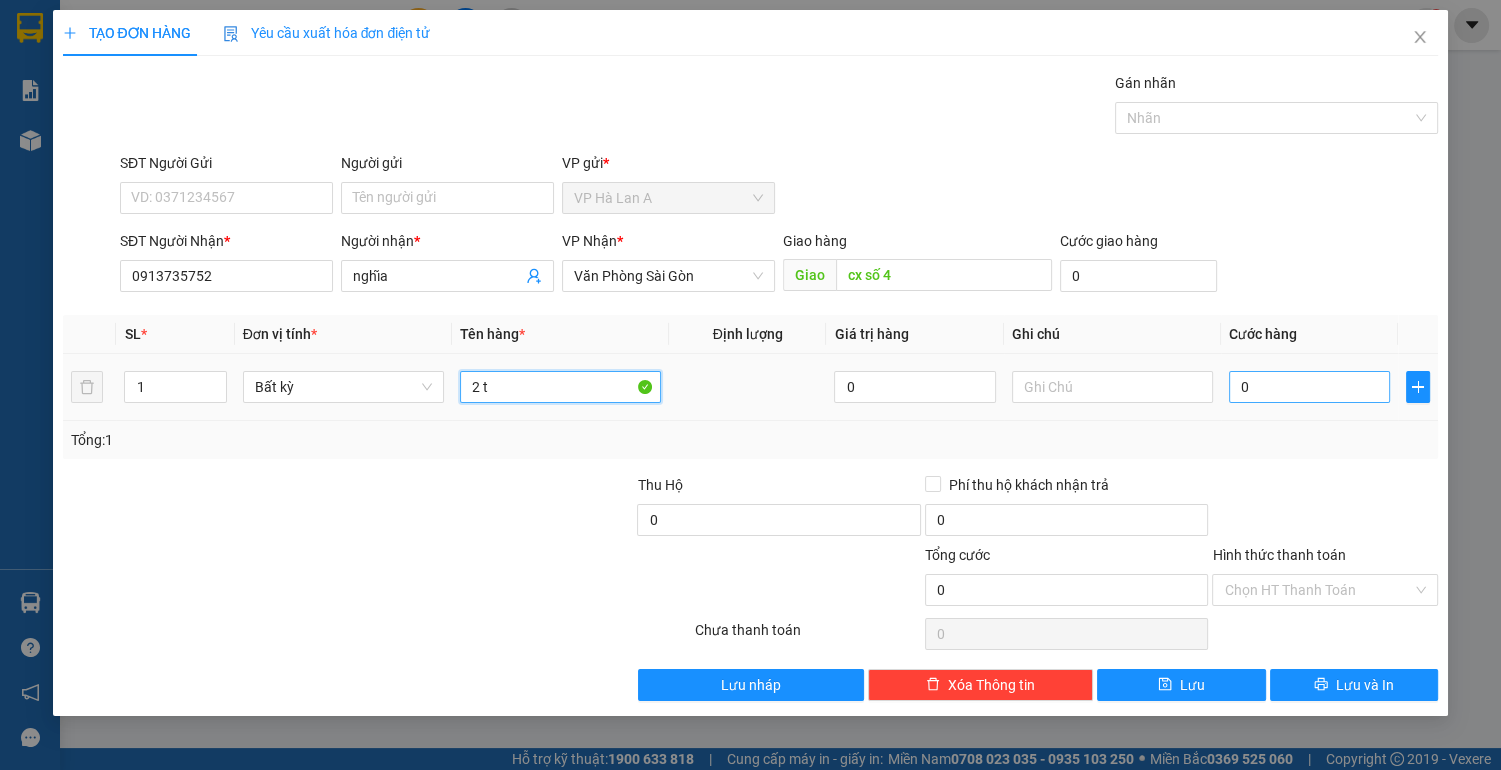 type on "2 t" 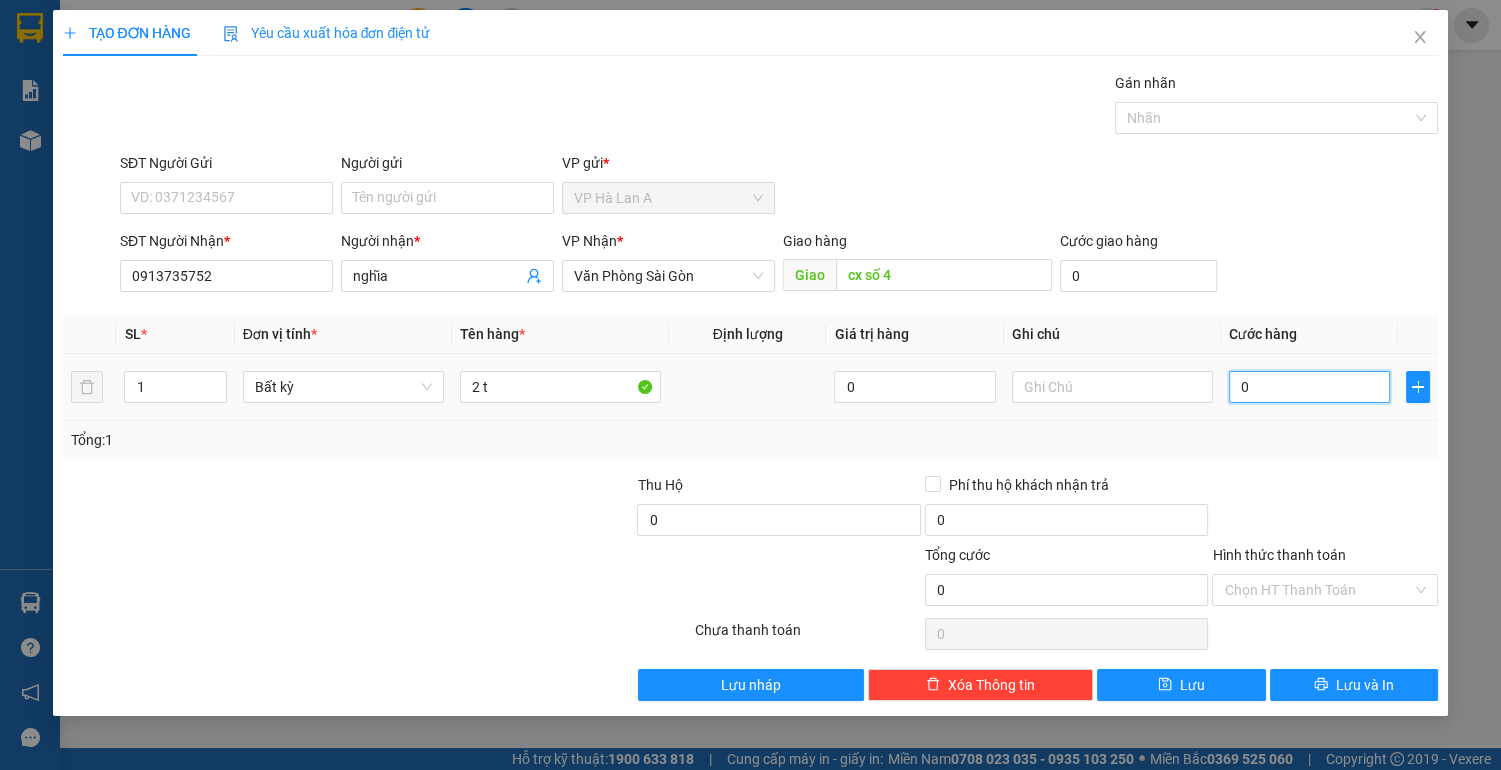 click on "0" at bounding box center [1310, 387] 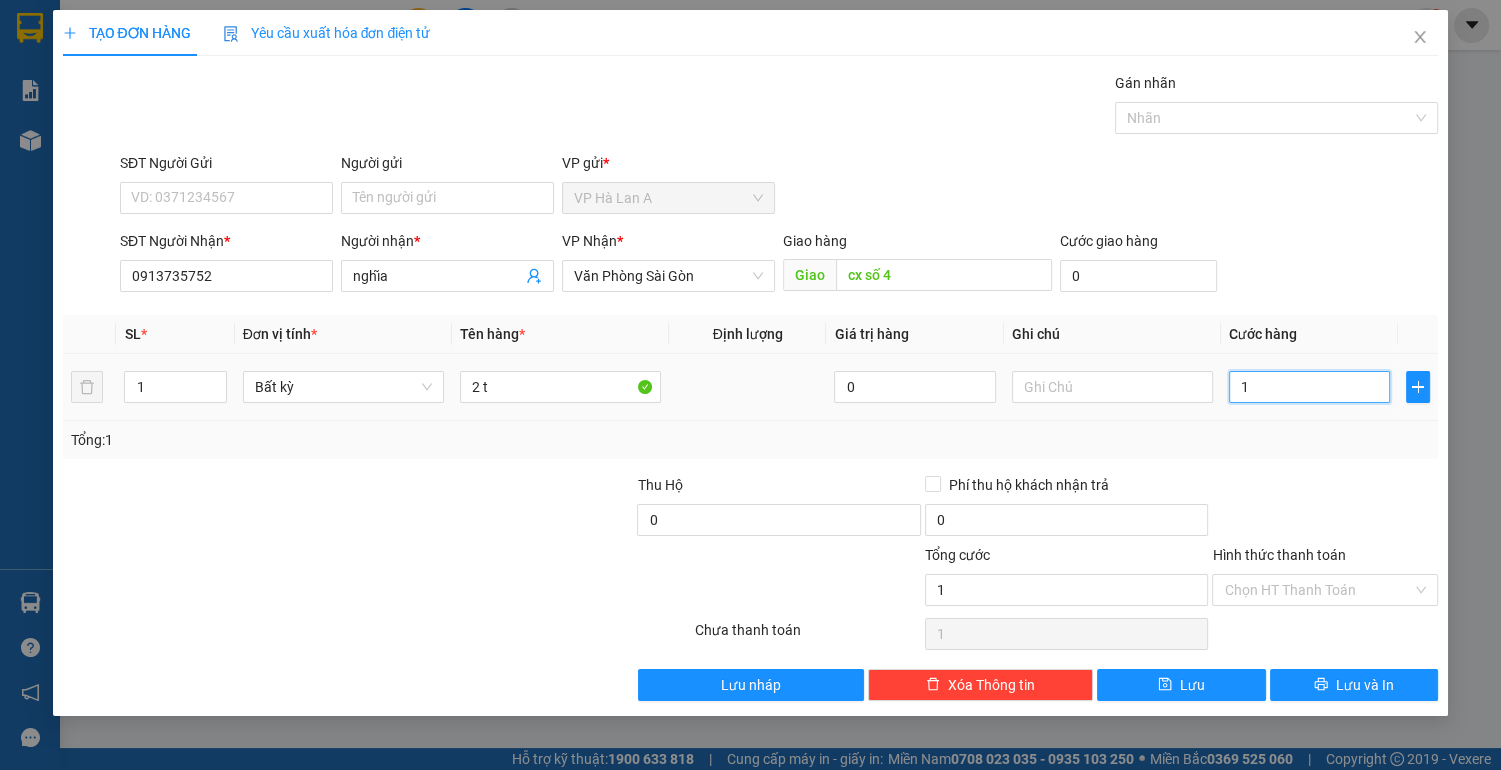 type on "16" 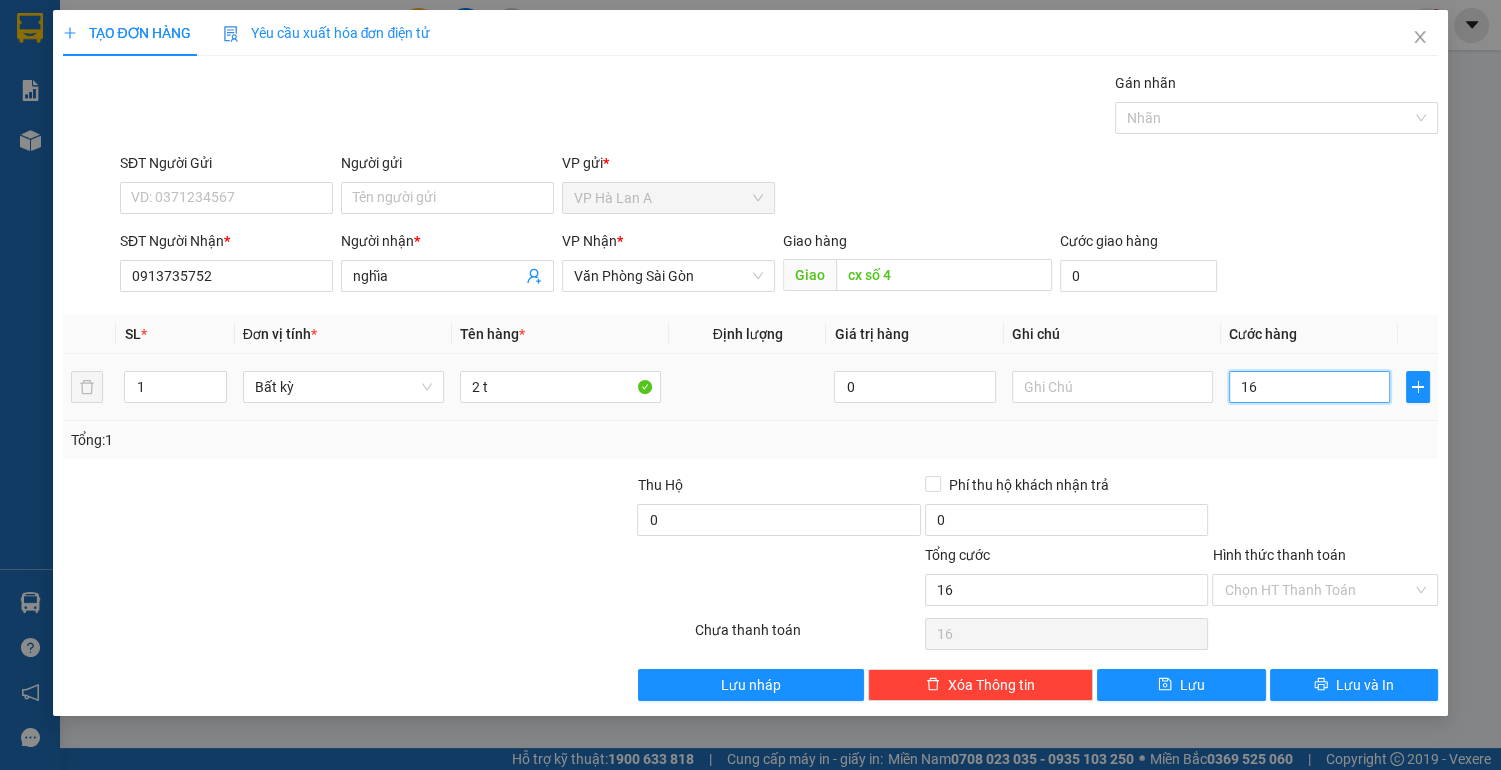 type on "160" 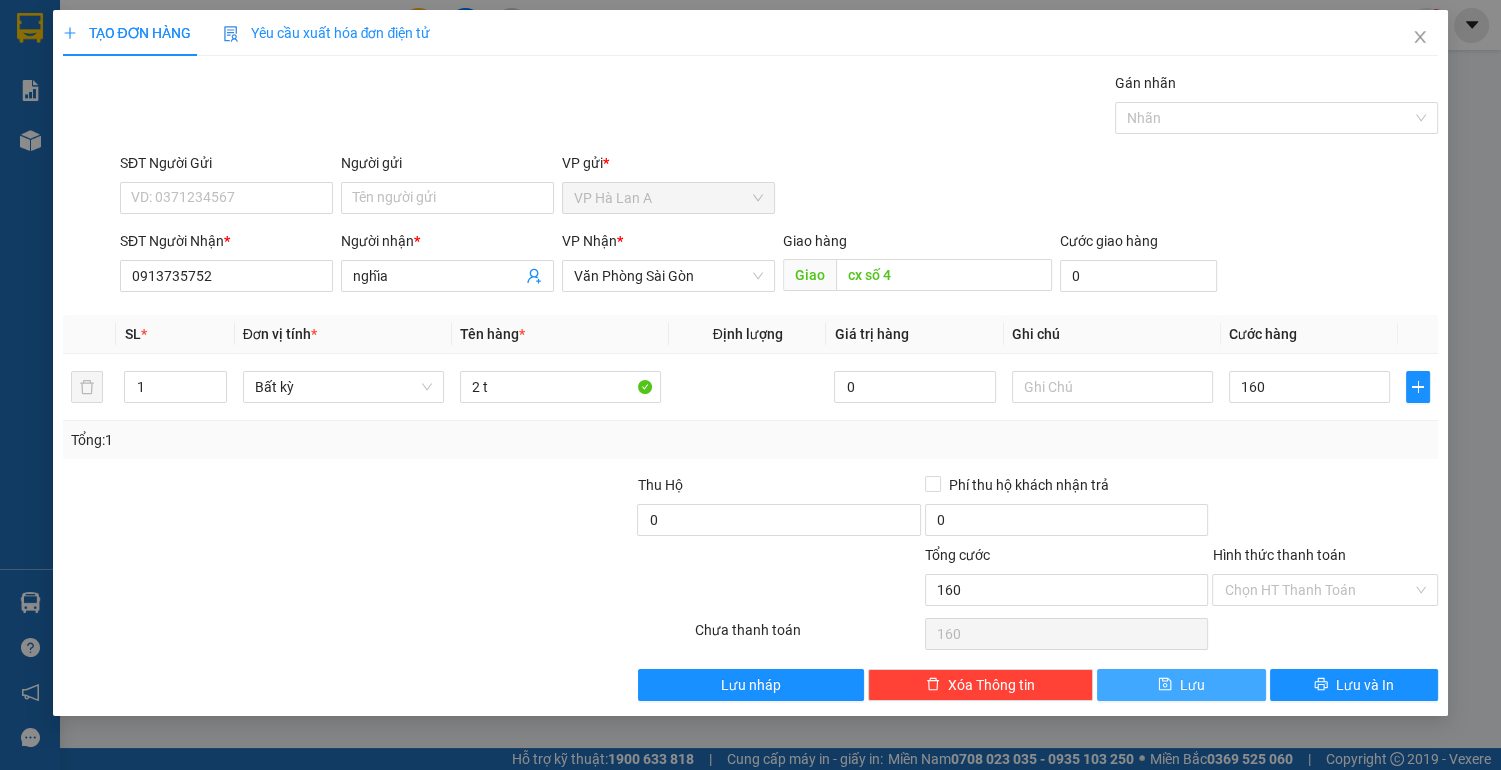 type on "160.000" 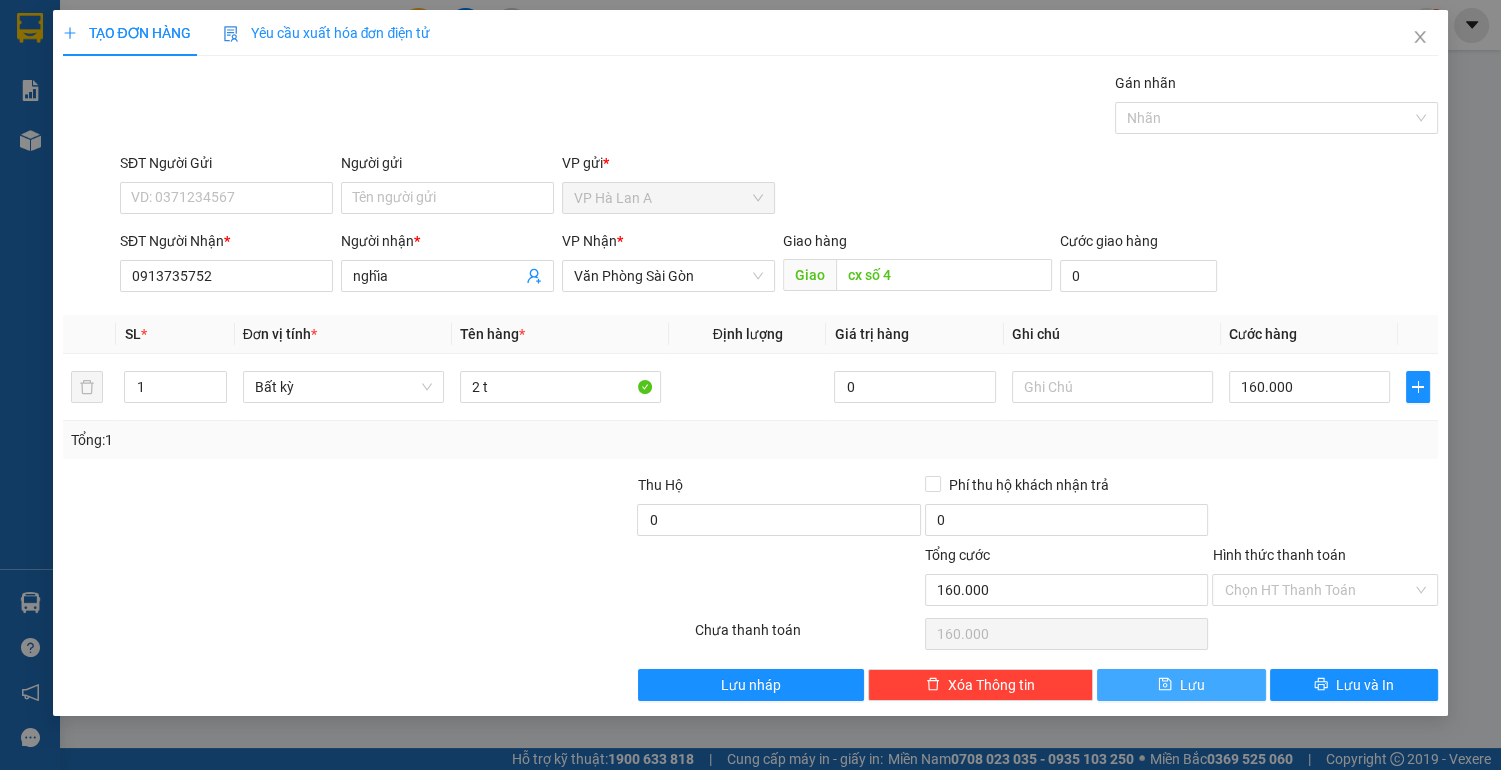 click on "Lưu" at bounding box center [1192, 685] 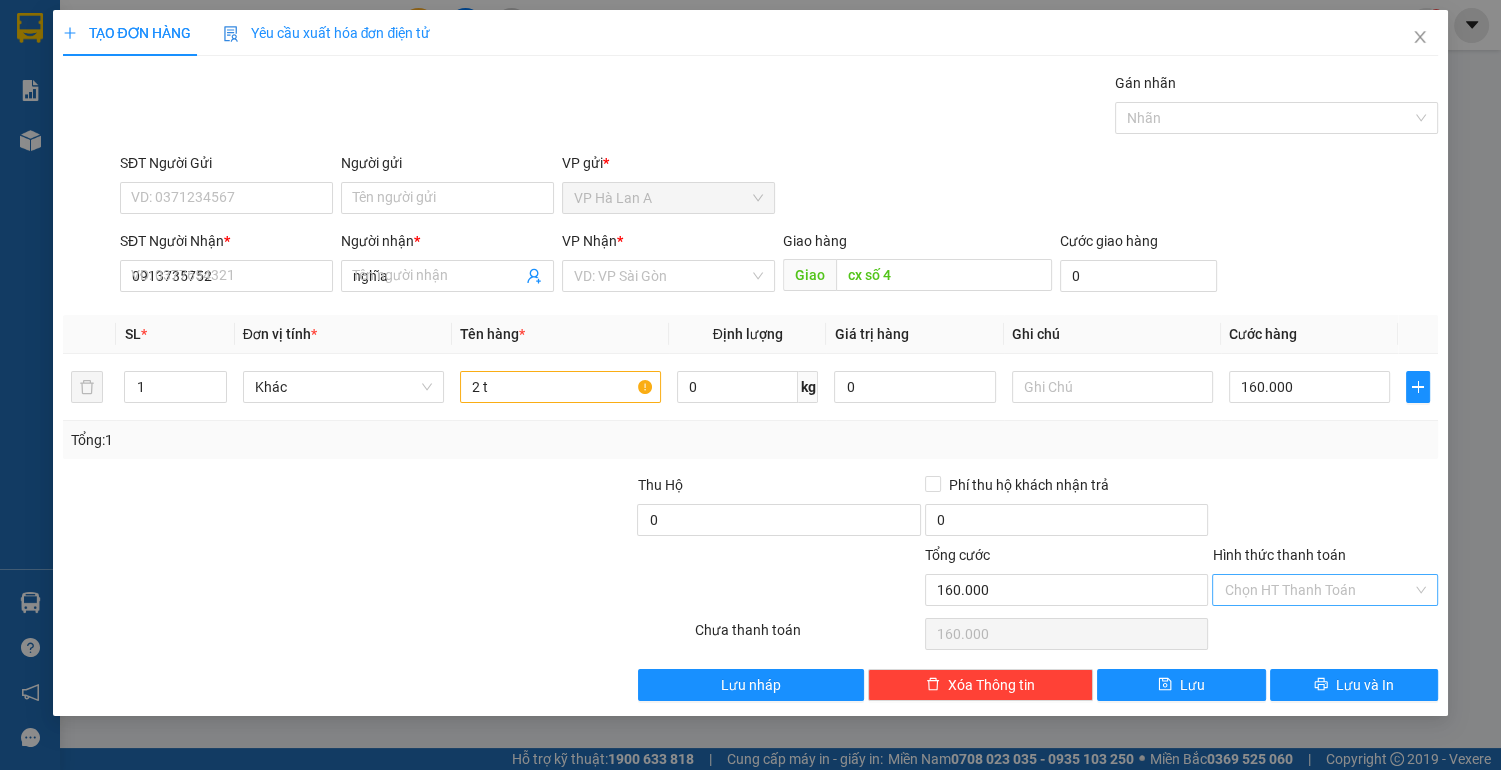 type 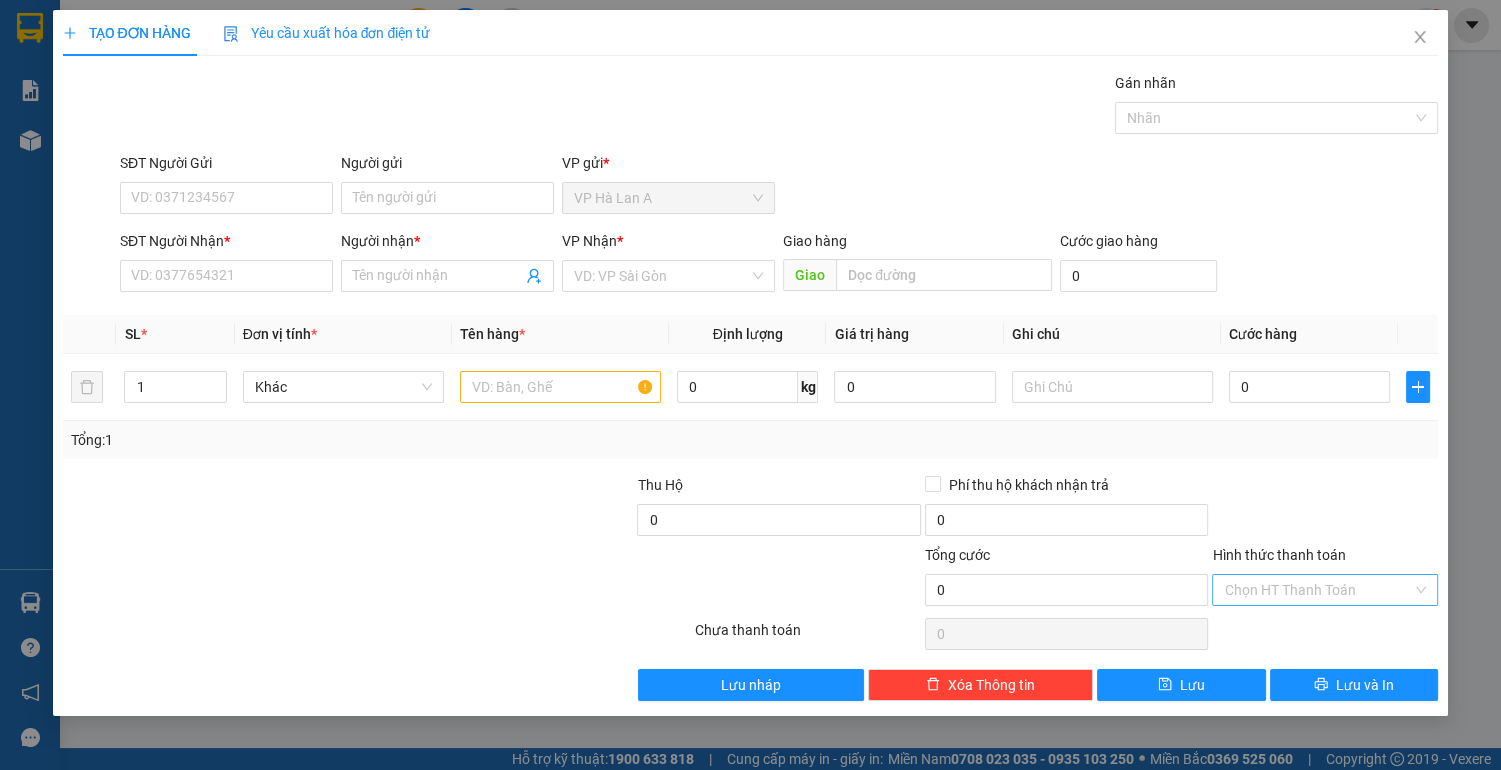 click on "Hình thức thanh toán" at bounding box center (1318, 590) 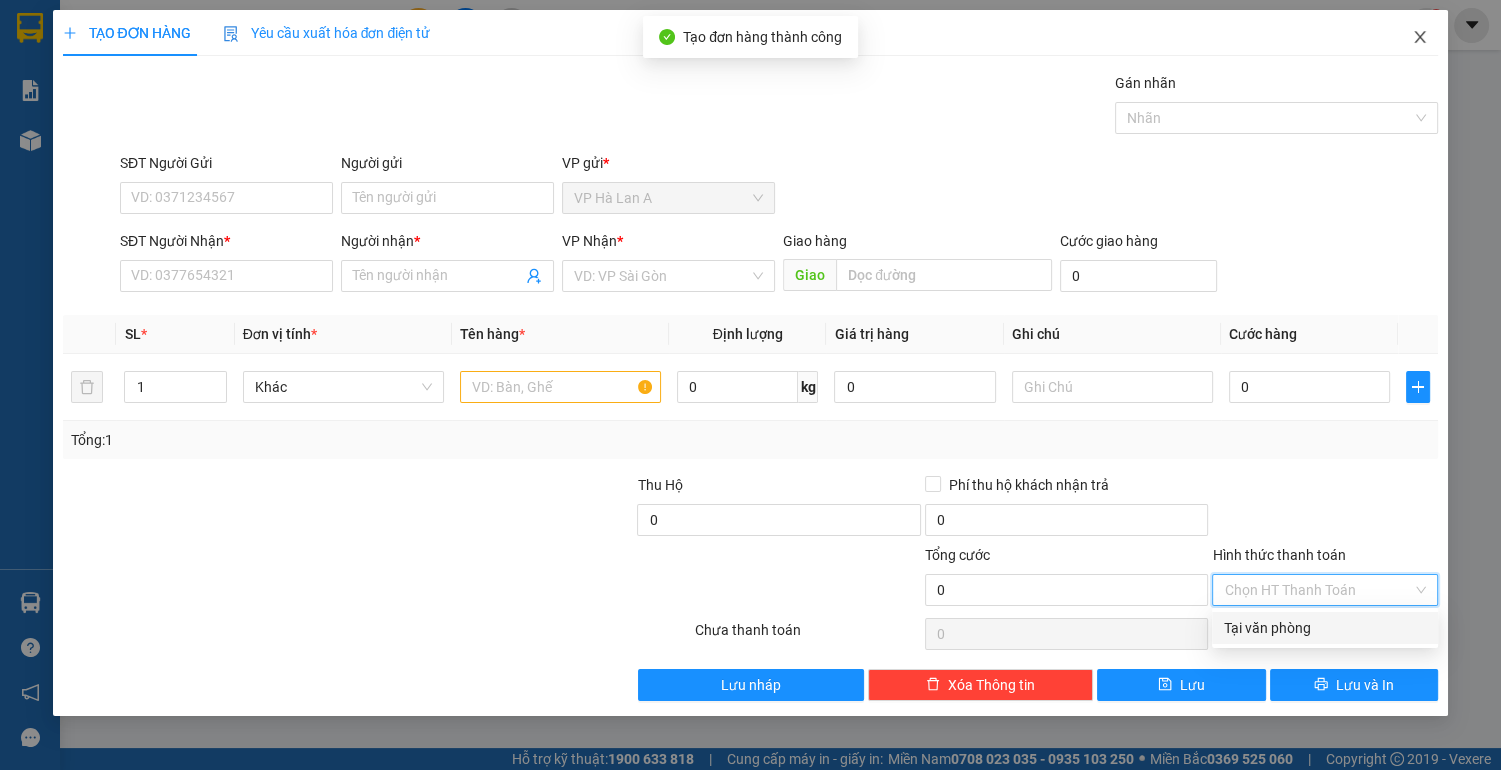 click 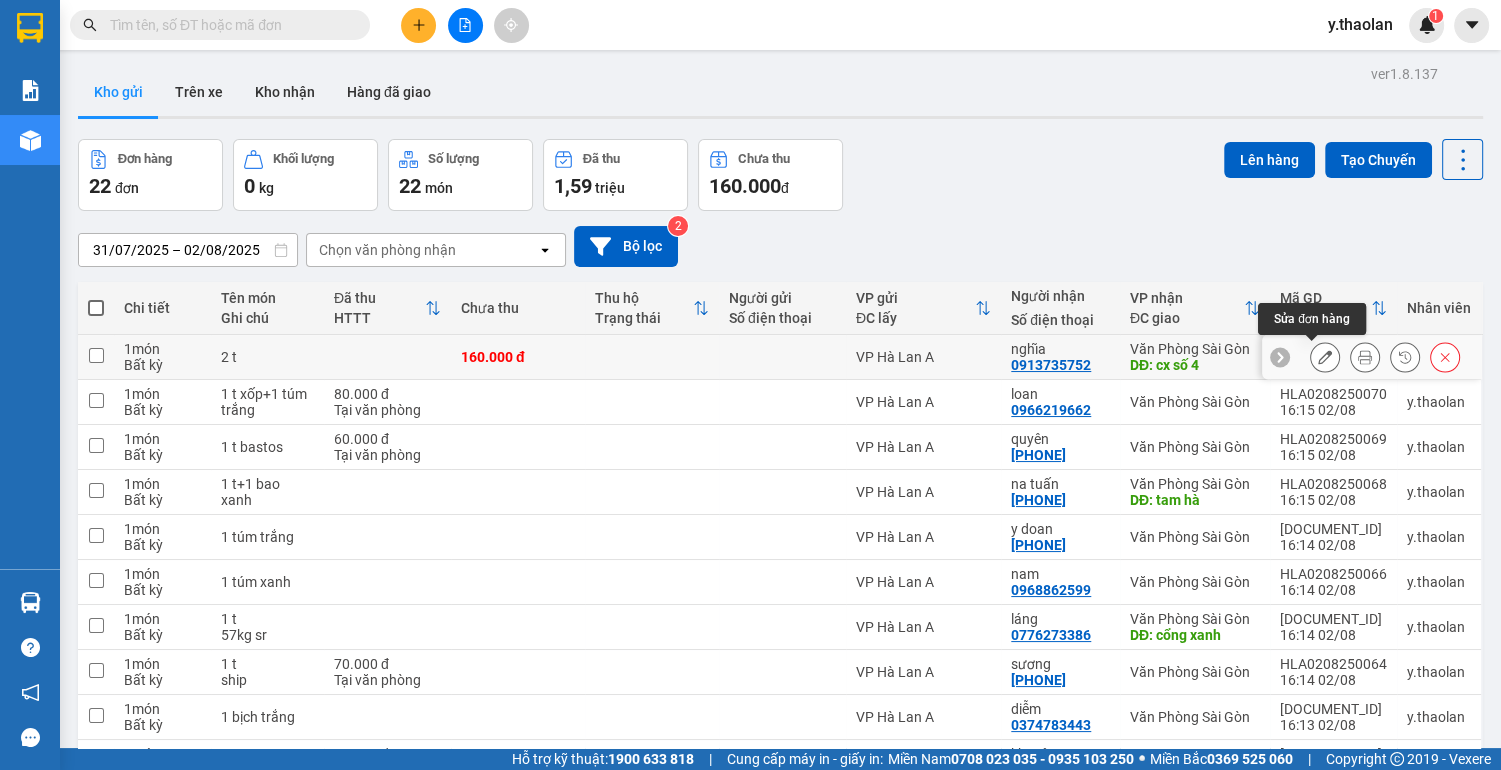 click 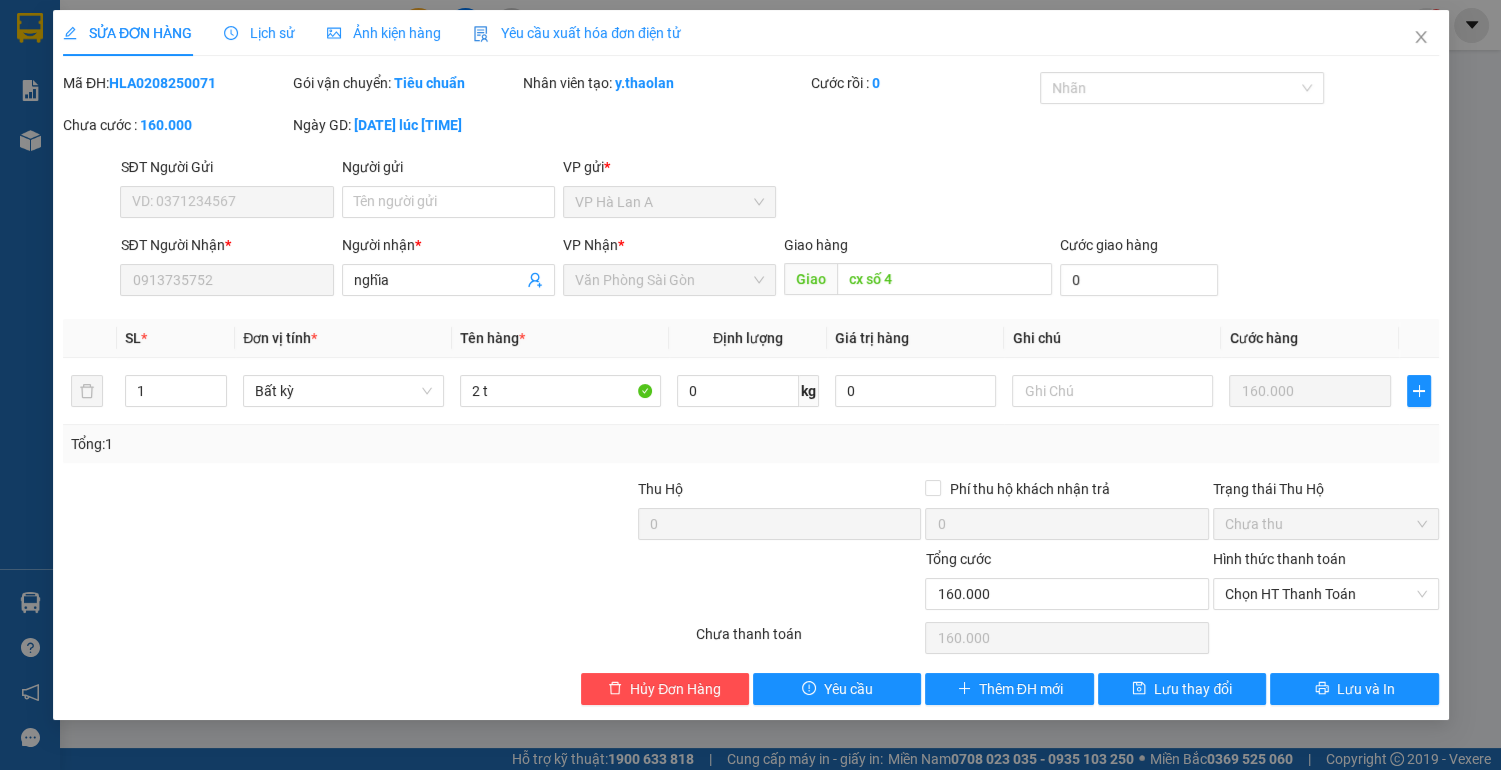 type on "0913735752" 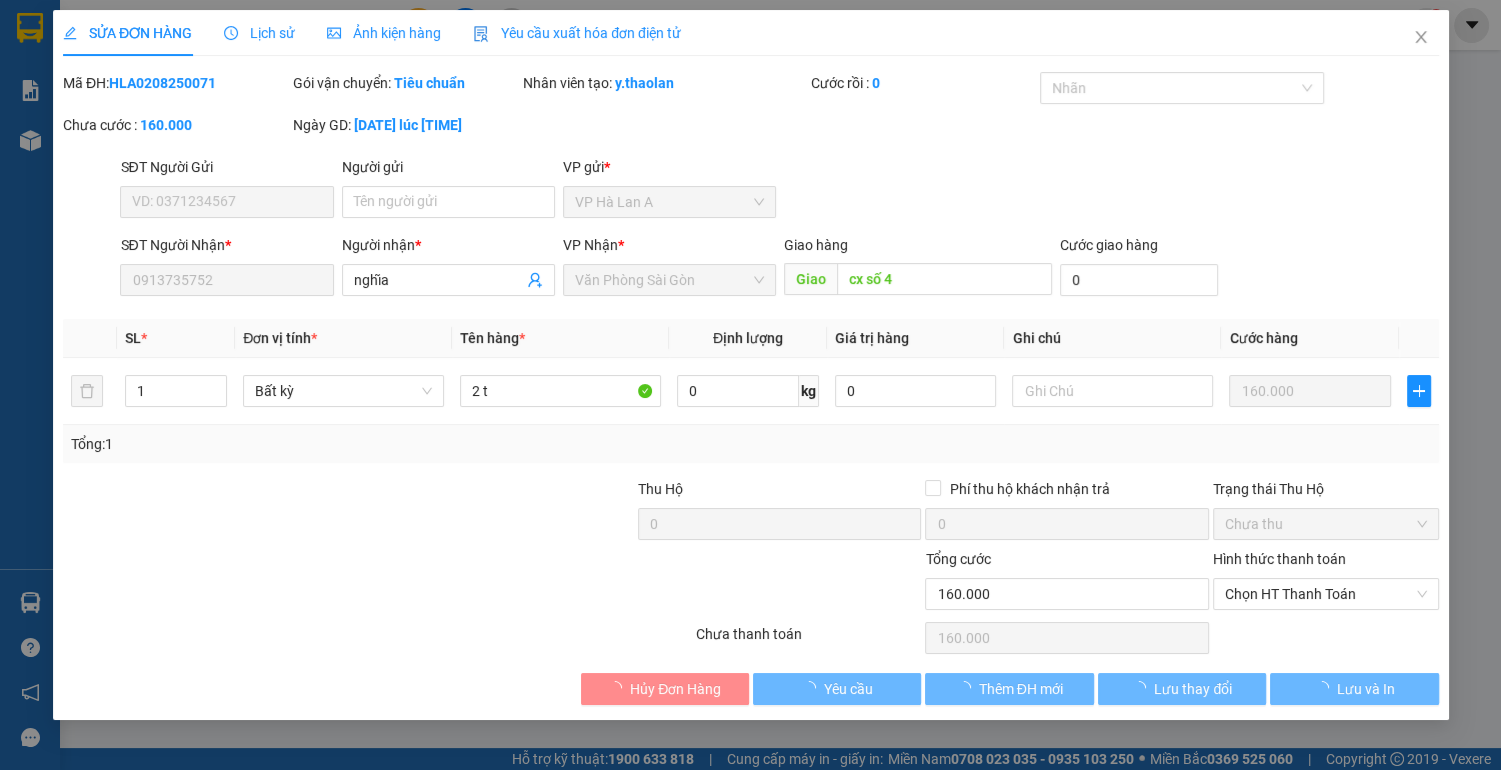 click on "Chọn HT Thanh Toán" at bounding box center [1325, 594] 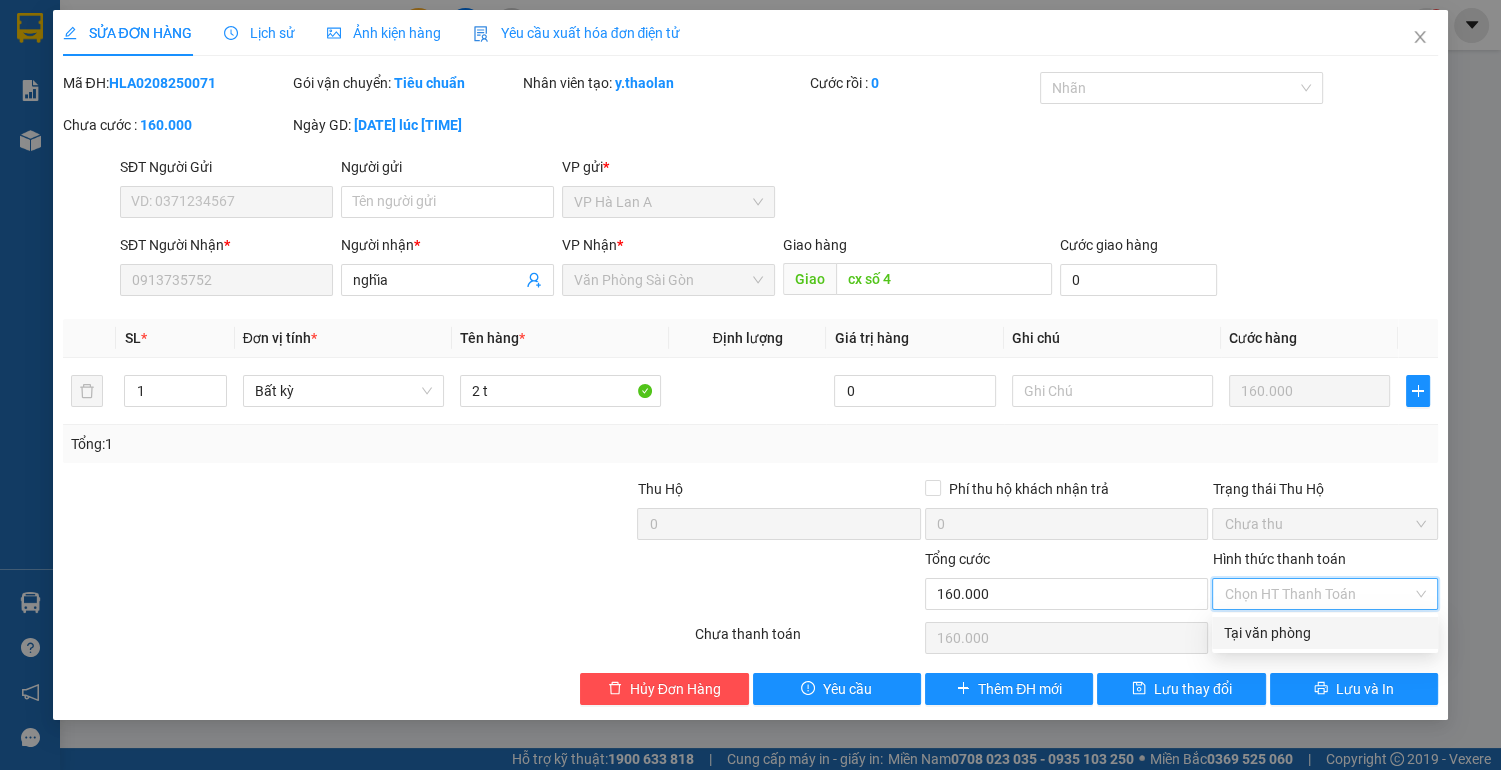 click on "Tại văn phòng" at bounding box center [1325, 633] 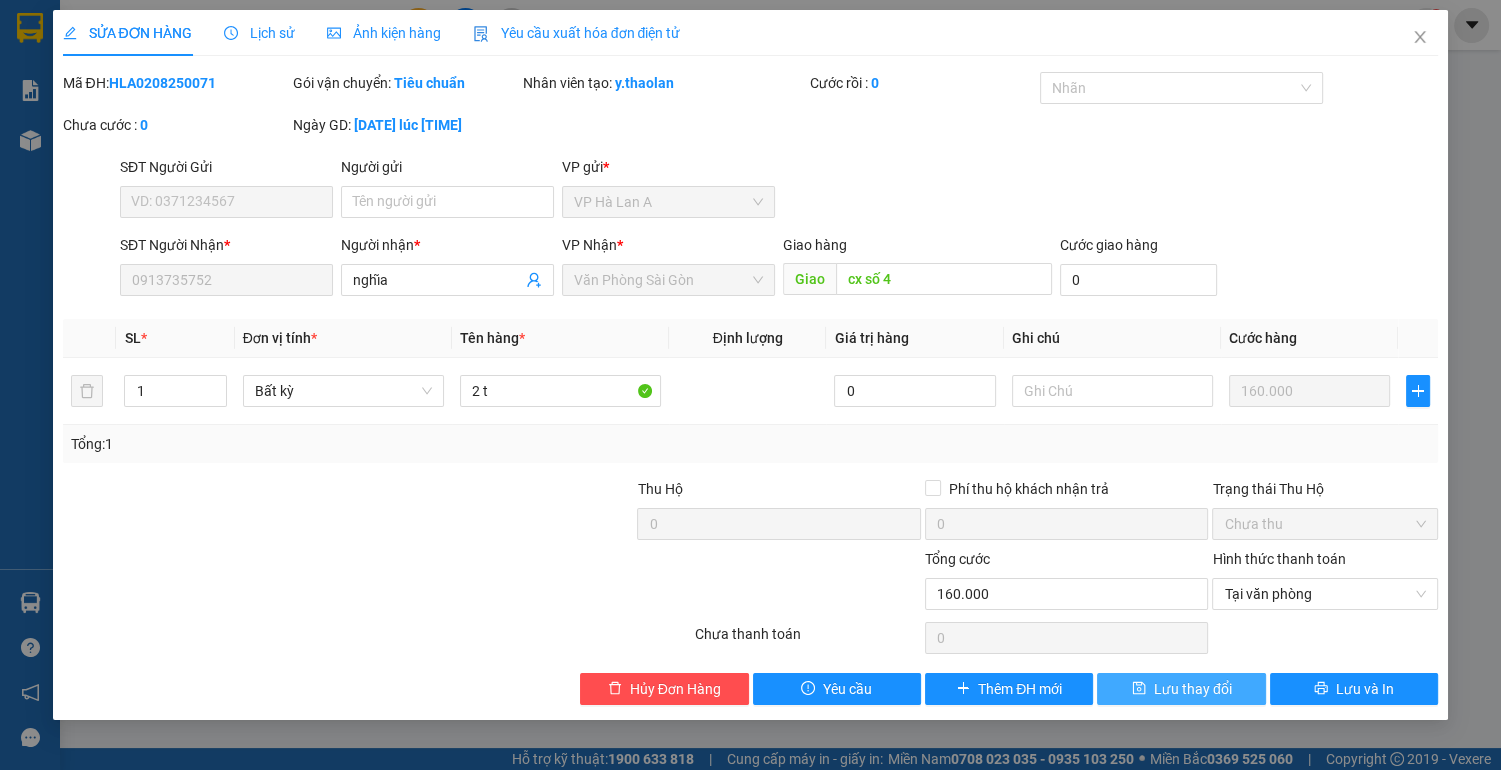 click on "Lưu thay đổi" at bounding box center [1193, 689] 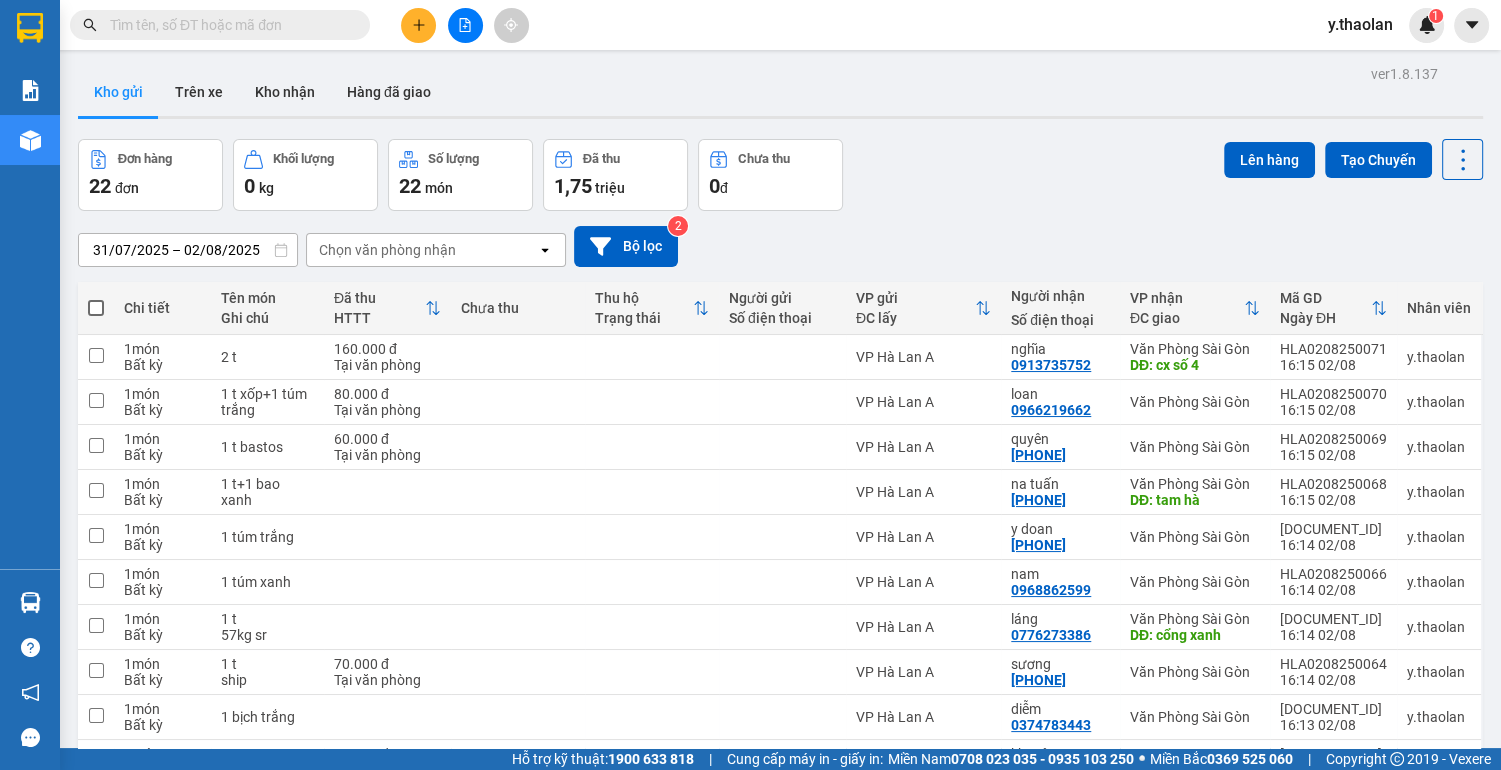 click at bounding box center (228, 25) 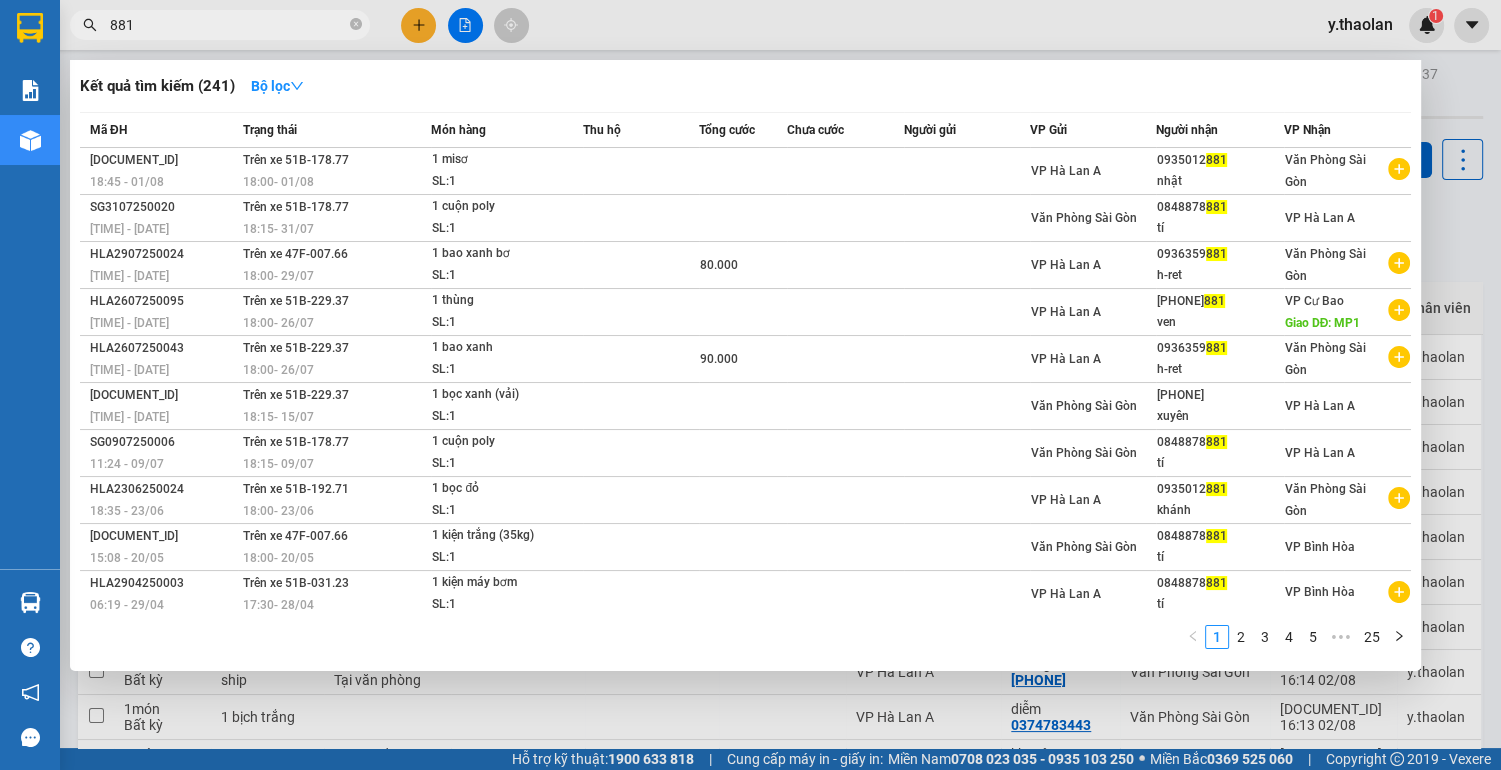 type on "881" 